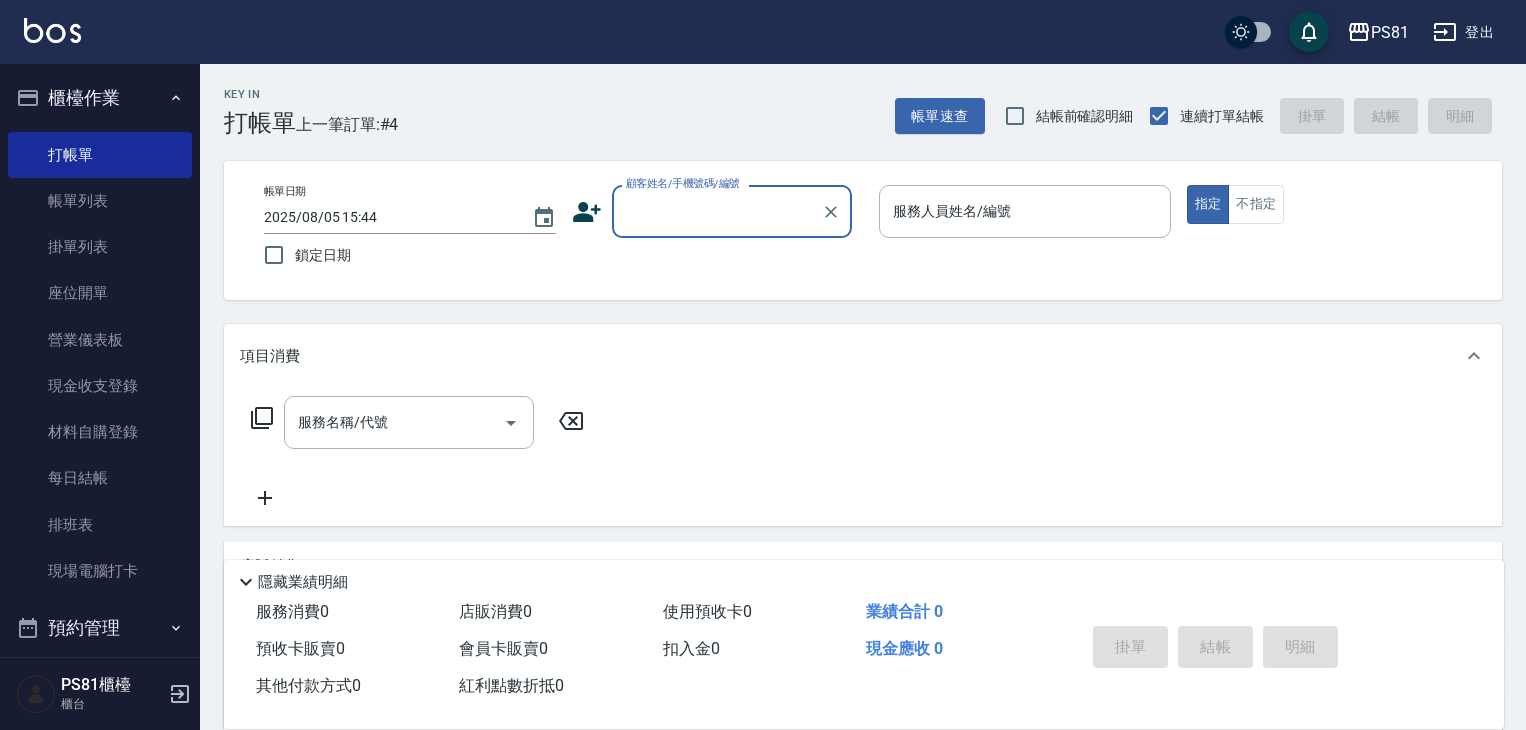 scroll, scrollTop: 0, scrollLeft: 0, axis: both 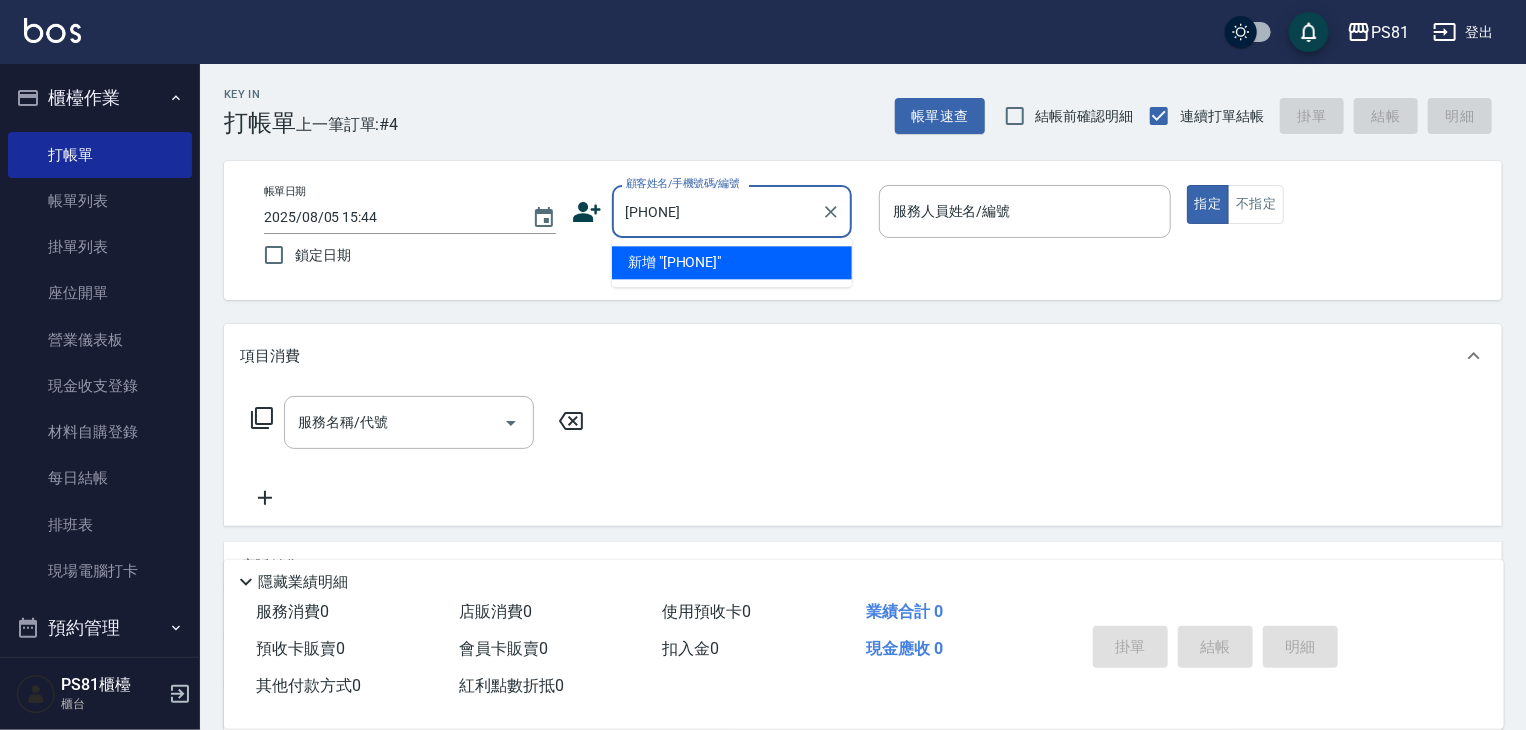 click on "新增 "[PHONE]"" at bounding box center (732, 262) 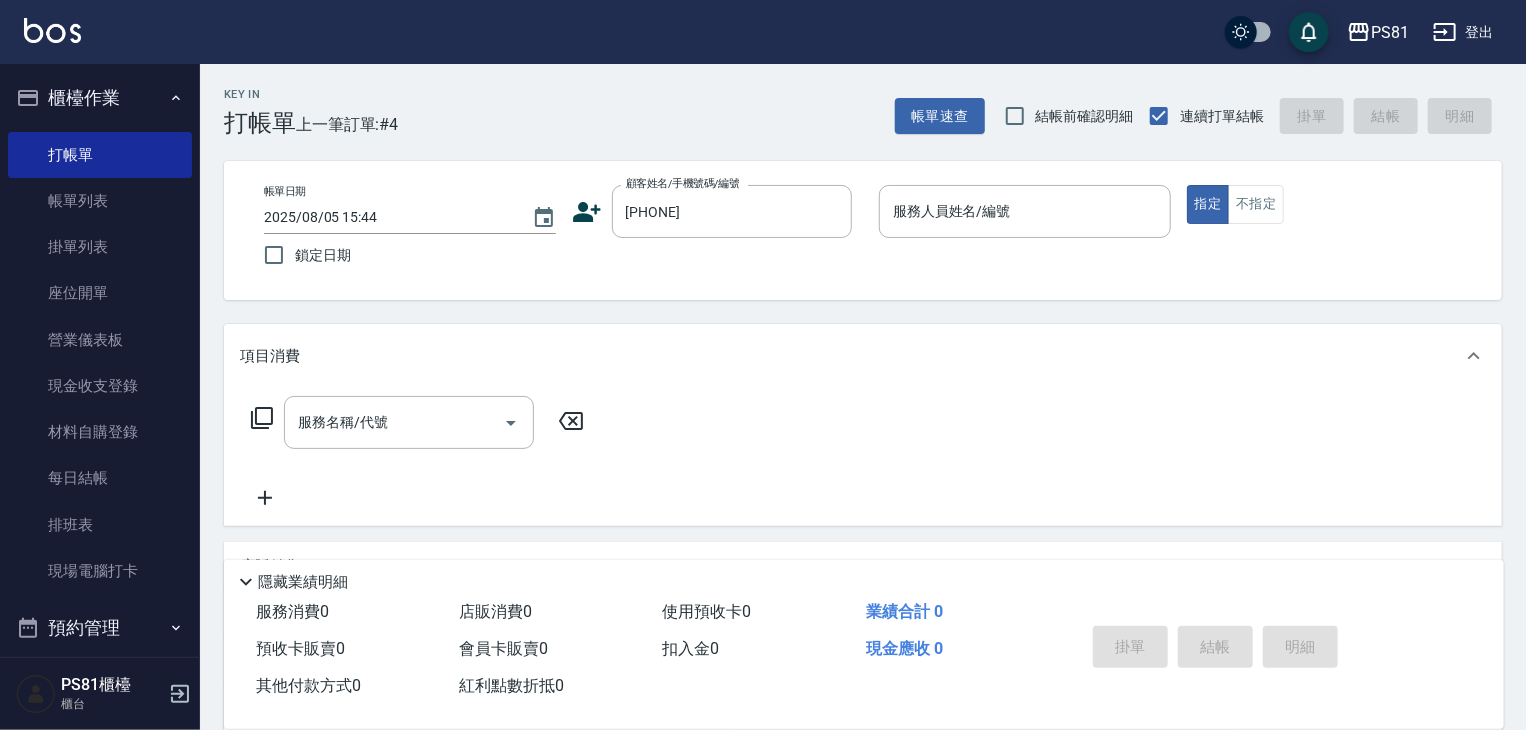 click 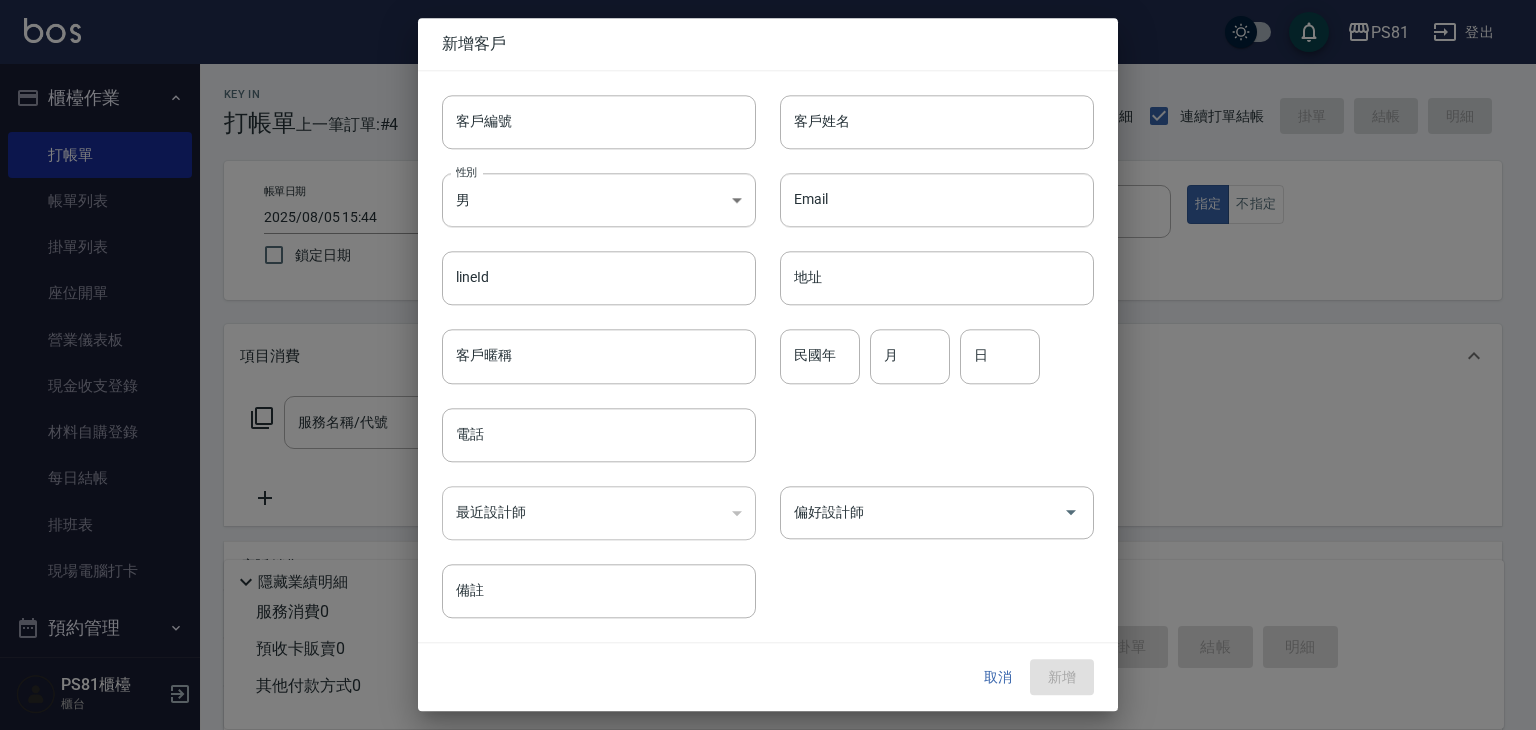 type on "[PHONE]" 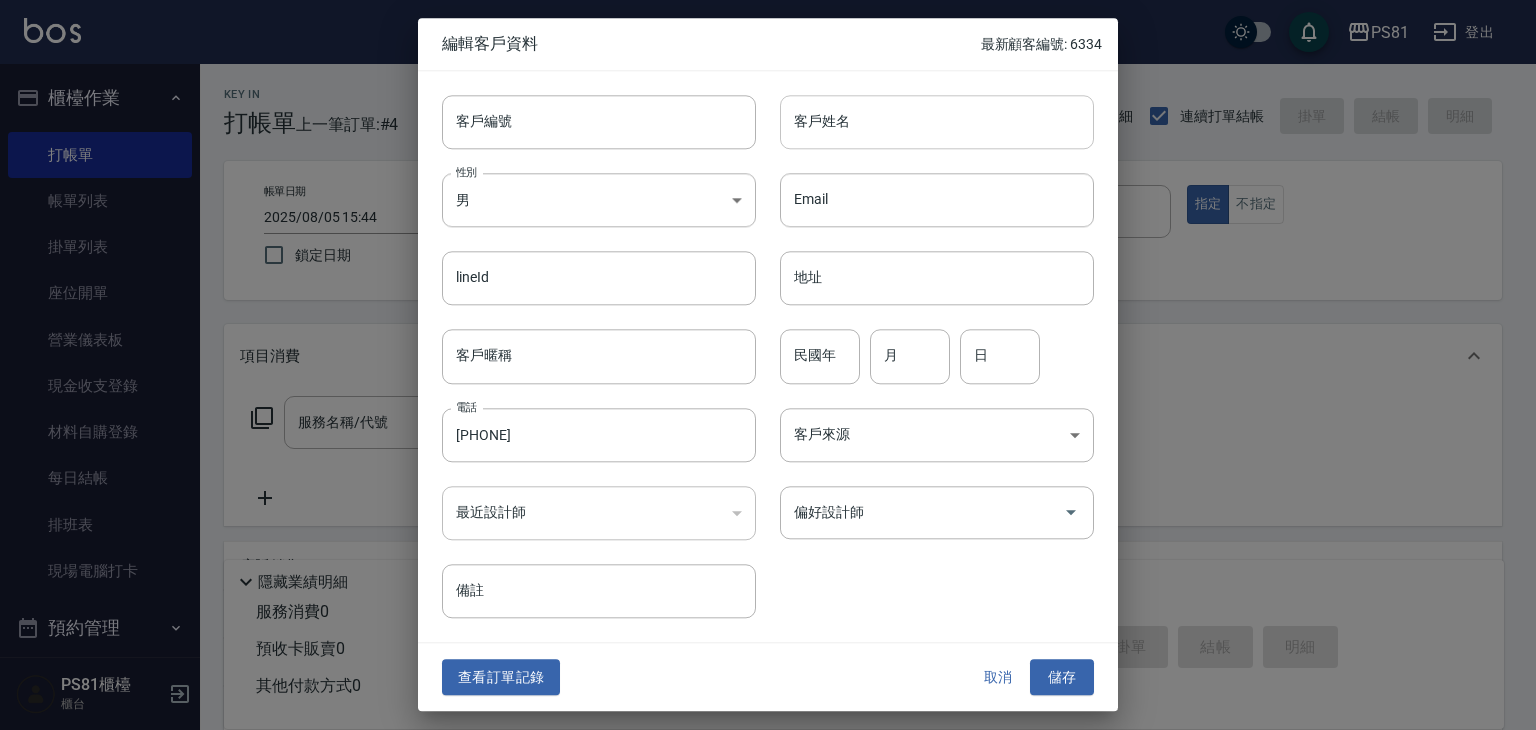 click on "客戶姓名" at bounding box center (937, 122) 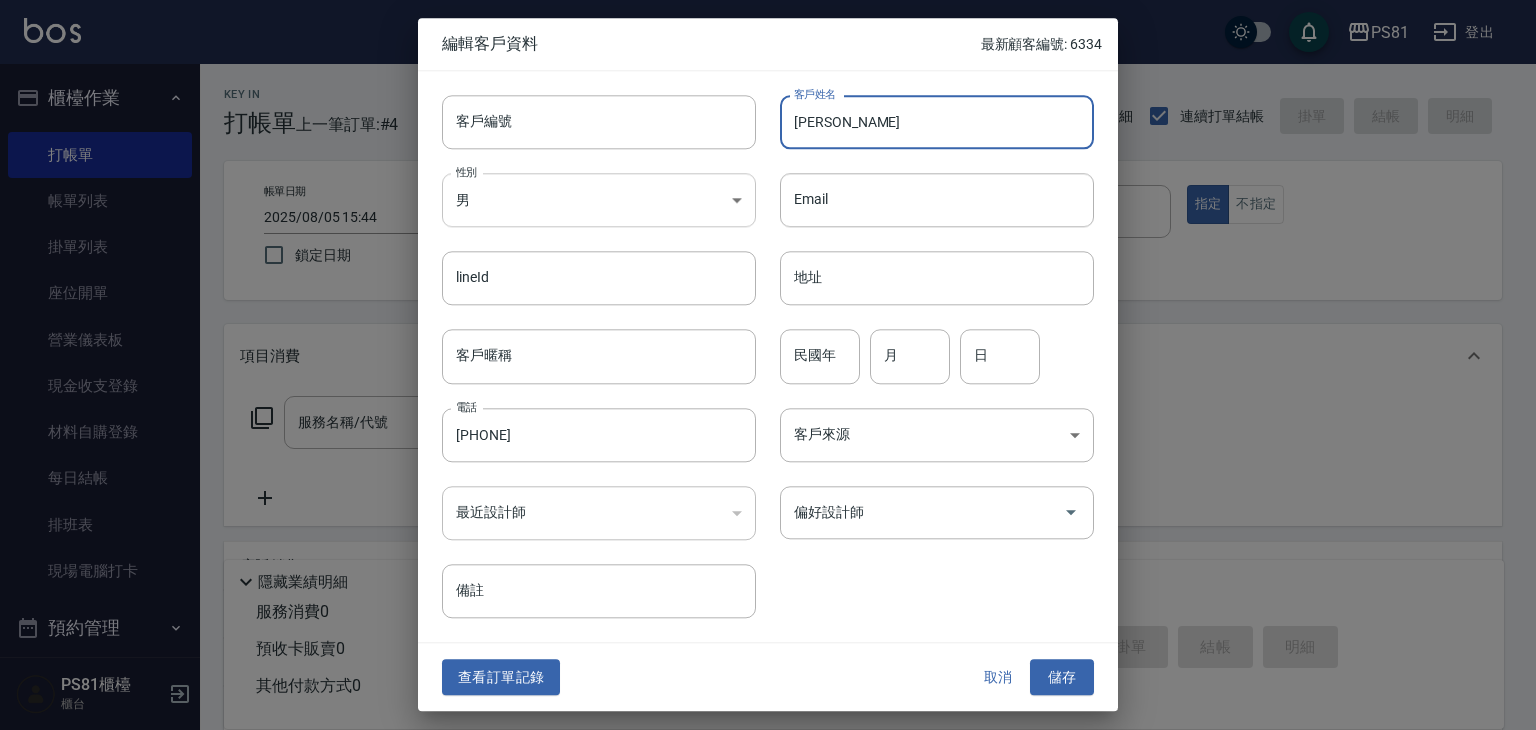 type on "林" 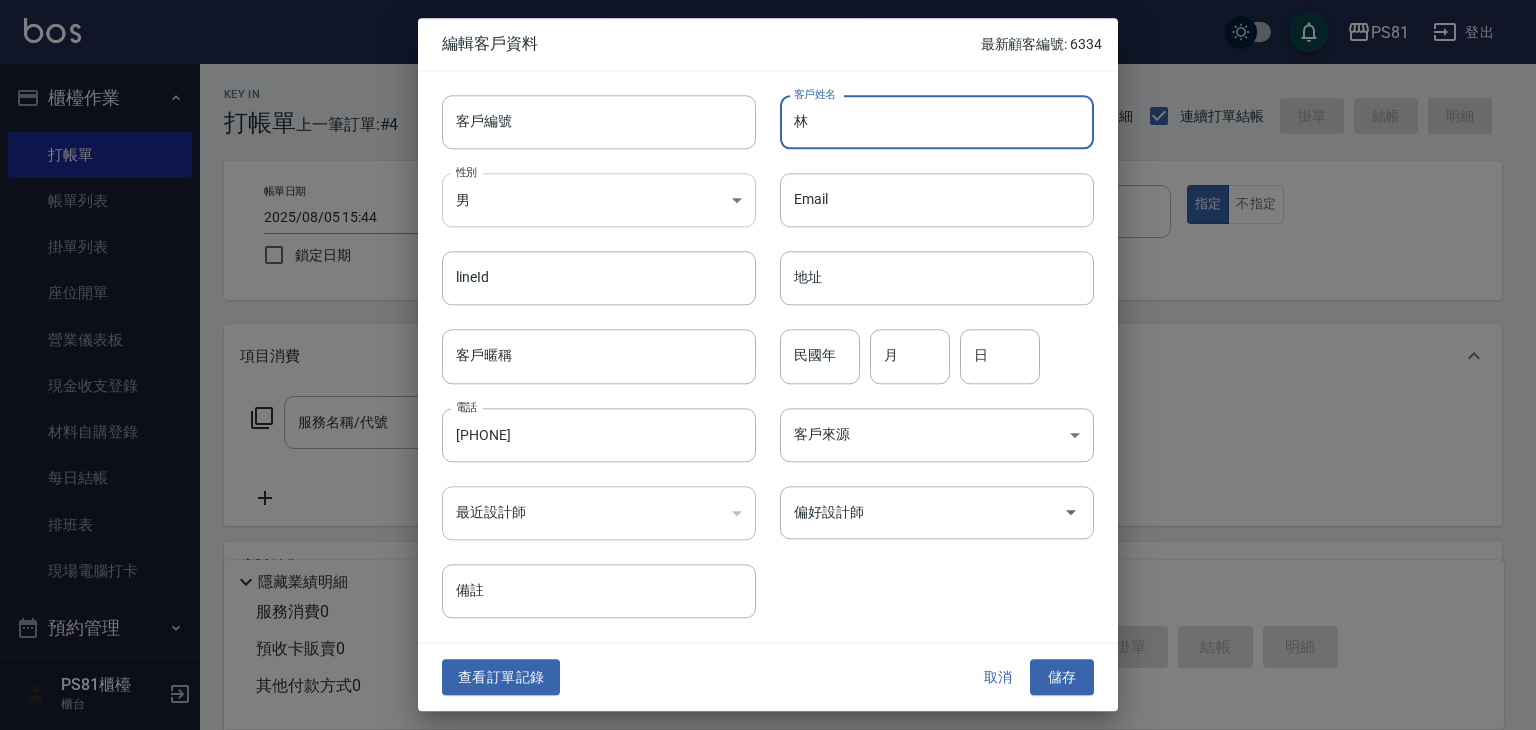 click on "PS81 登出 櫃檯作業 打帳單 帳單列表 掛單列表 座位開單 營業儀表板 現金收支登錄 材料自購登錄 每日結帳 排班表 現場電腦打卡 預約管理 預約管理 單日預約紀錄 單週預約紀錄 報表及分析 報表目錄 店家日報表 互助日報表 互助排行榜 全店業績分析表 設計師日報表 設計師業績分析表 設計師業績月報表 設計師排行榜 每日收支明細 收支分類明細表 客戶管理 客戶列表 卡券管理 入金管理 員工及薪資 員工列表 商品管理 商品分類設定 商品列表 資料設定 服務分類設定 服務項目設定 系統參數設定 收支科目設定 PS81櫃檯 櫃台 Key In 打帳單 上一筆訂單:#4 帳單速查 結帳前確認明細 連續打單結帳 掛單 結帳 明細 帳單日期 2025/08/05 15:44 鎖定日期 顧客姓名/手機號碼/編號 [PHONE] 顧客姓名/手機號碼/編號 服務人員姓名/編號 服務人員姓名/編號 指定 不指定 項目消費 店販銷售 0 0" at bounding box center [768, 486] 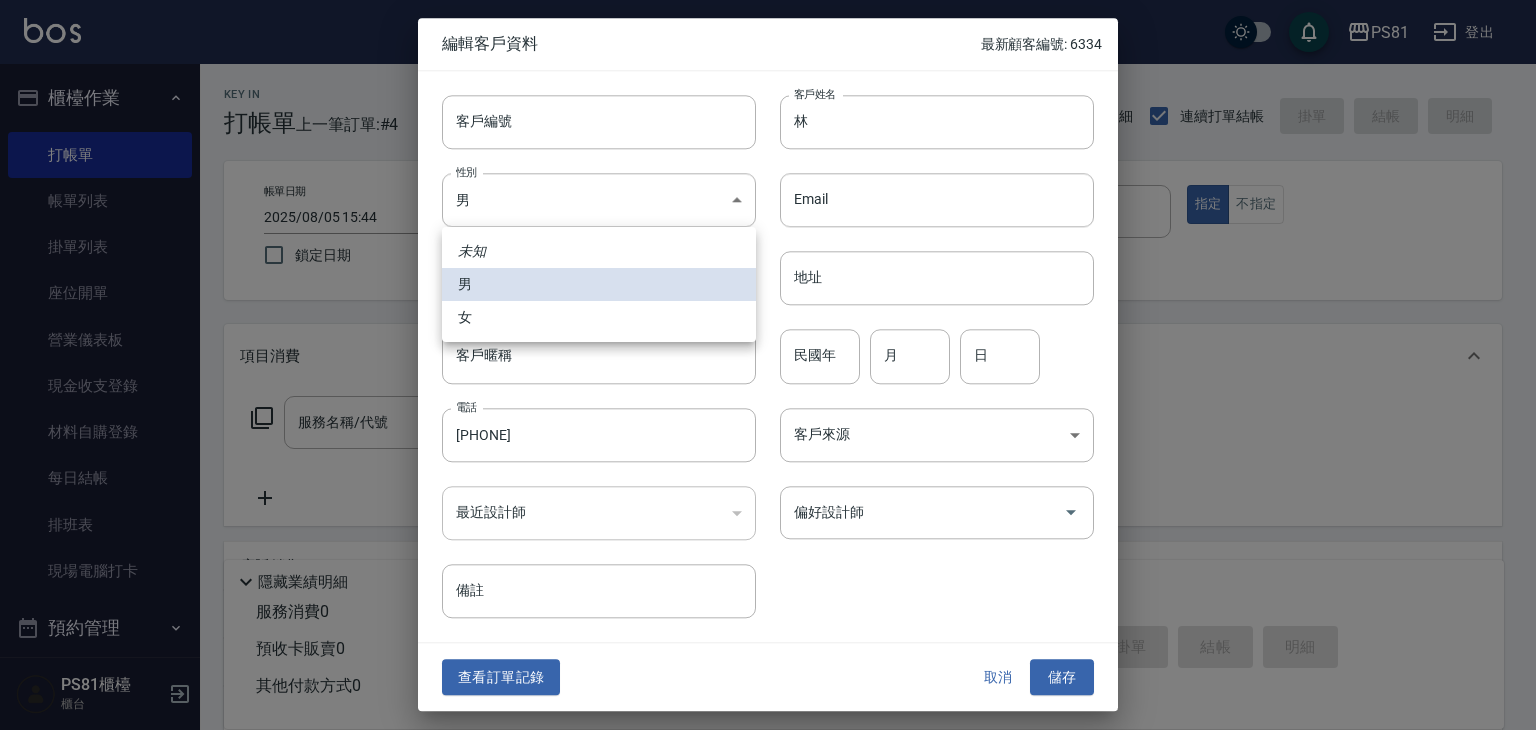 click on "女" at bounding box center [599, 317] 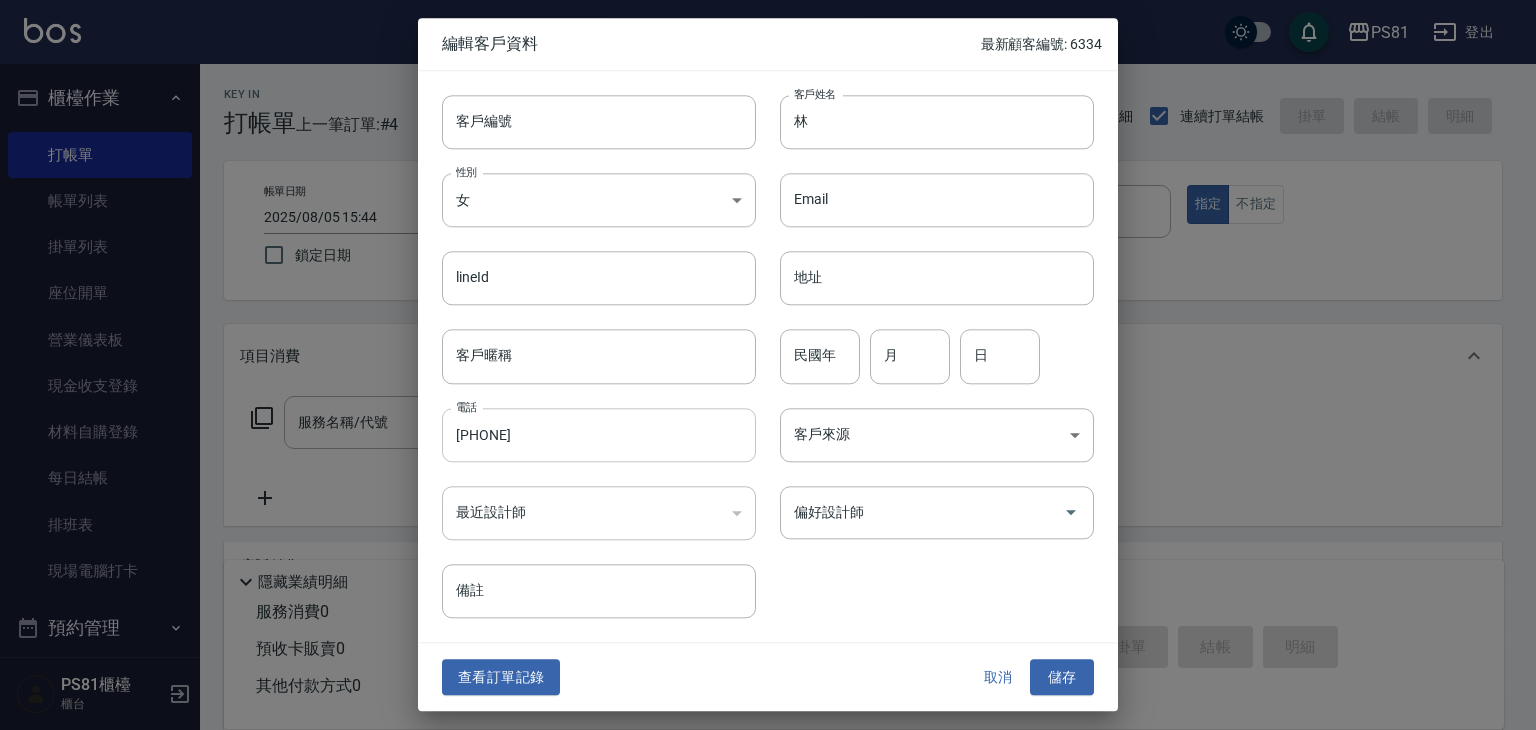 click on "[PHONE]" at bounding box center [599, 435] 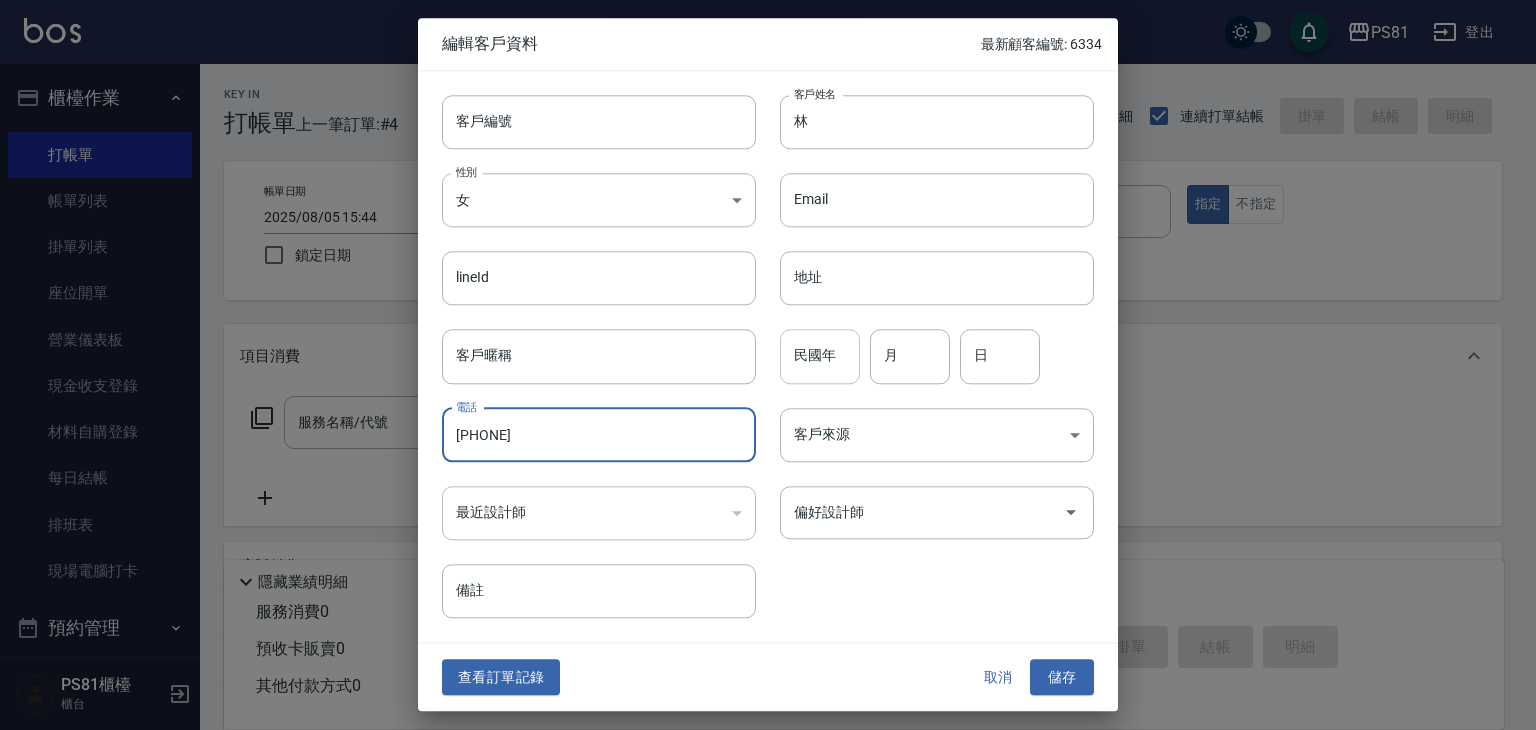 click on "民國年" at bounding box center (820, 357) 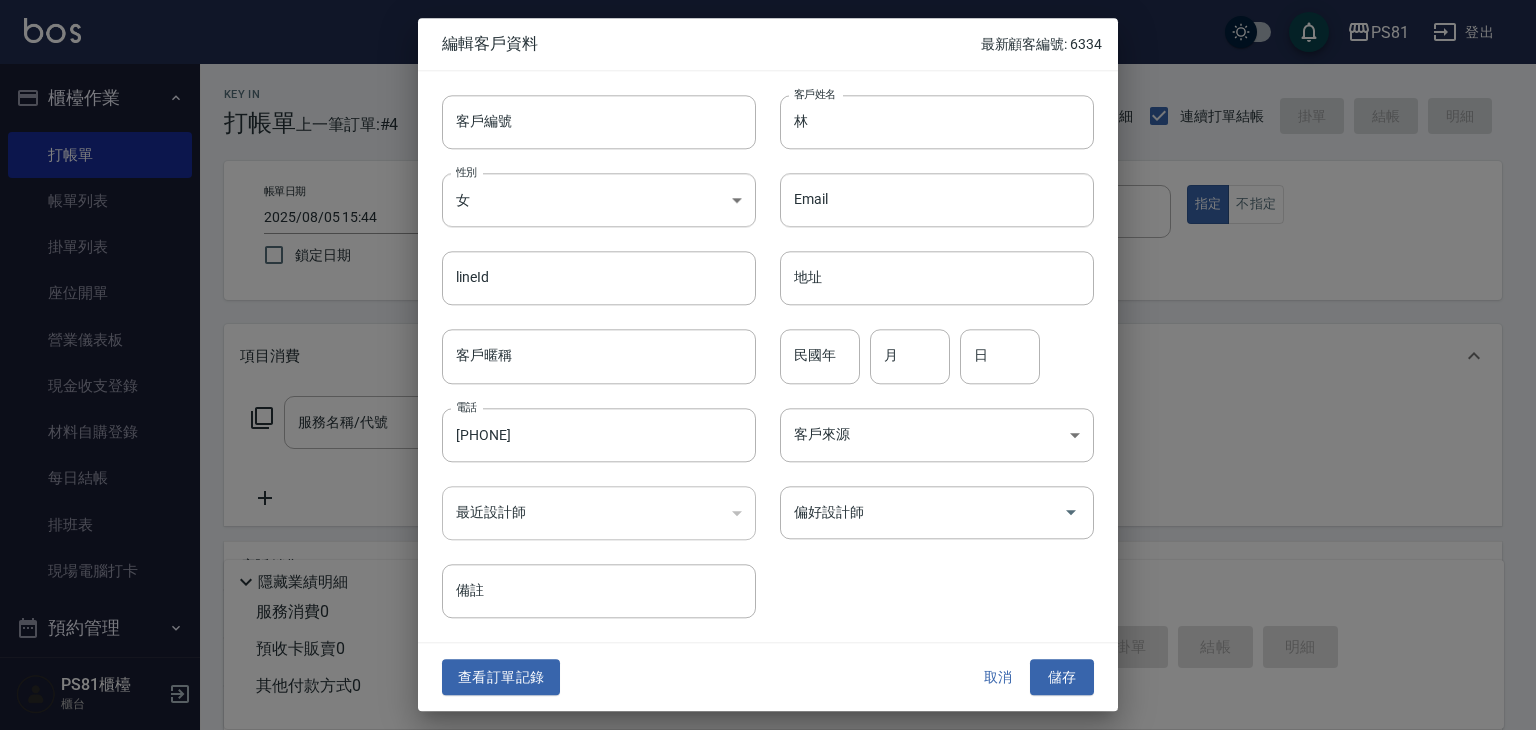 drag, startPoint x: 1266, startPoint y: 539, endPoint x: 1256, endPoint y: 549, distance: 14.142136 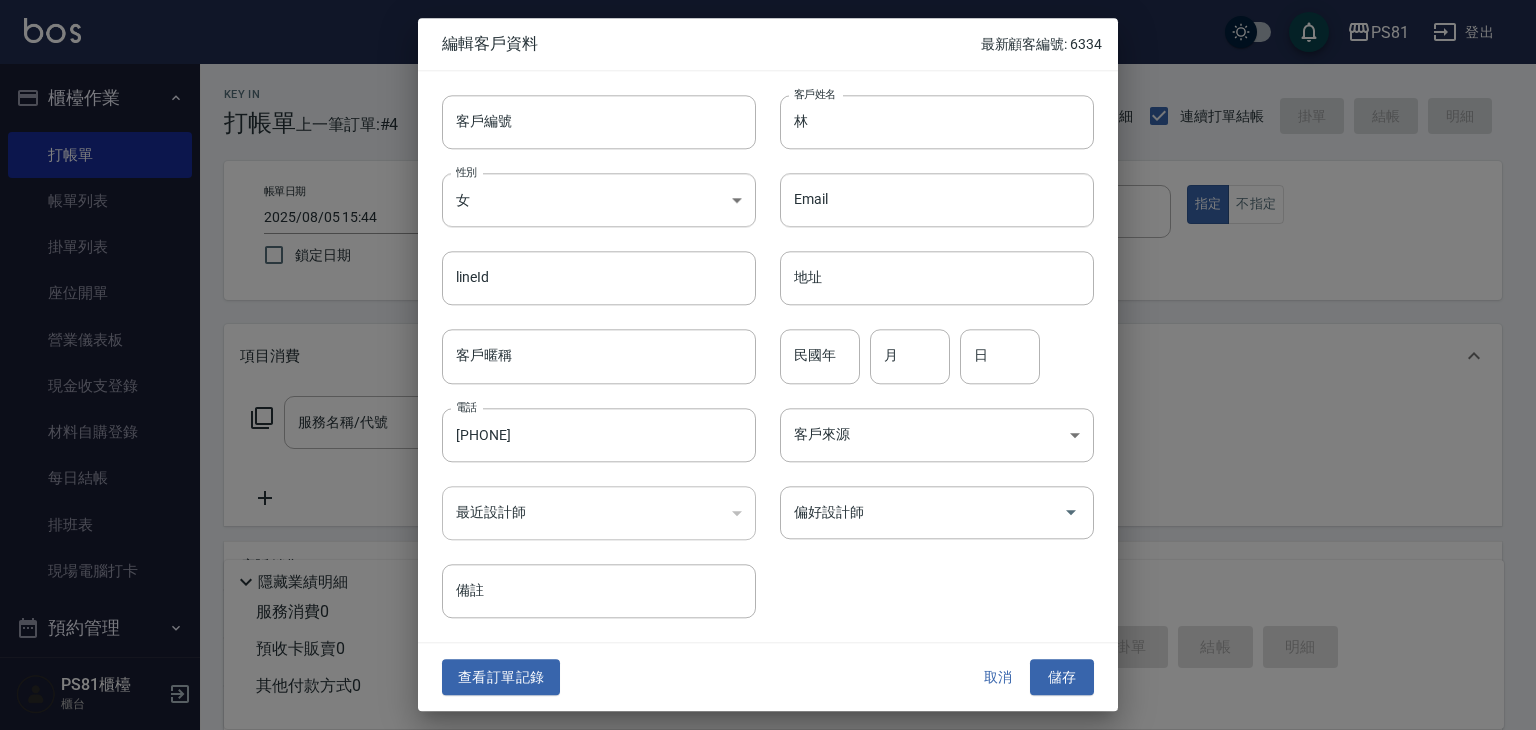 click on "儲存" at bounding box center [1062, 677] 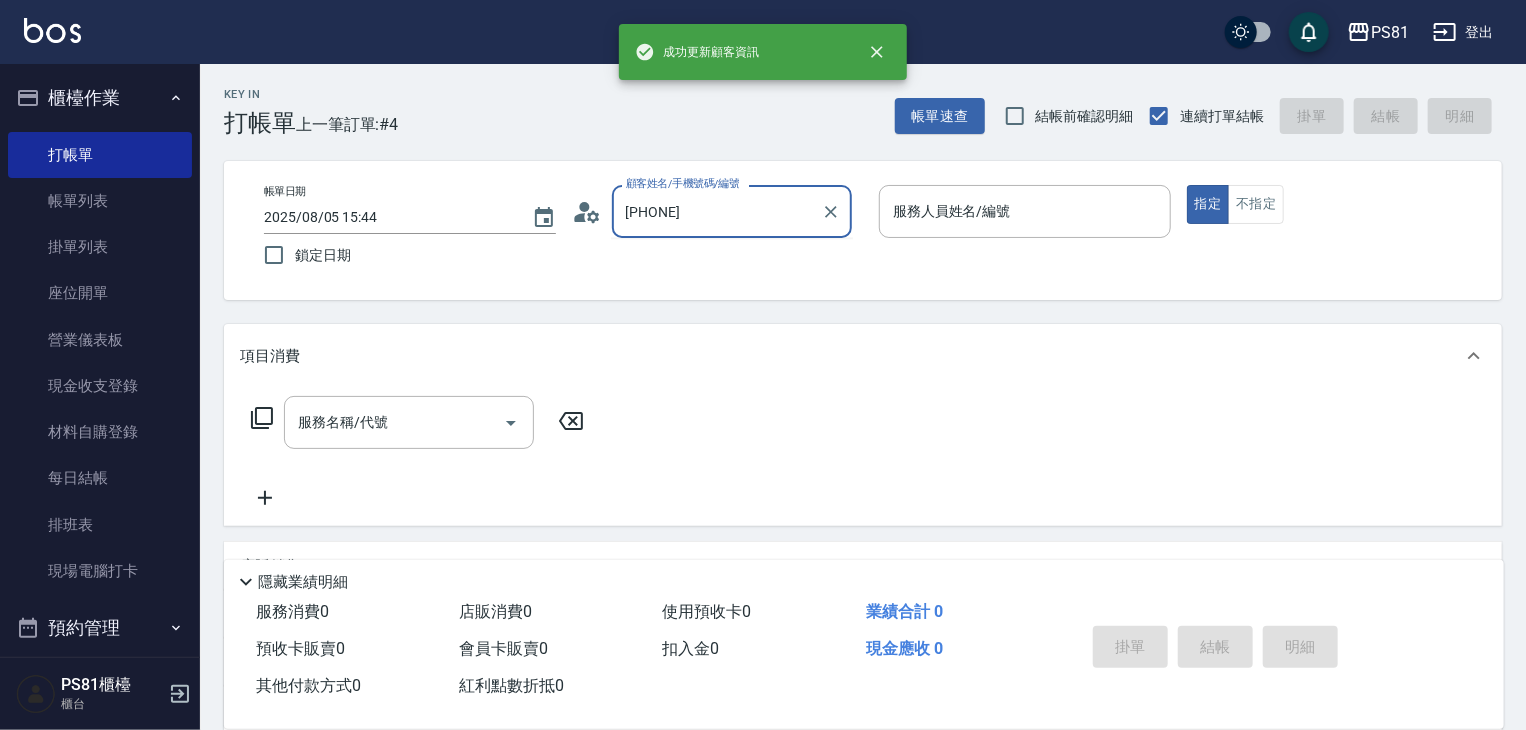 click on "[PHONE]" at bounding box center [717, 211] 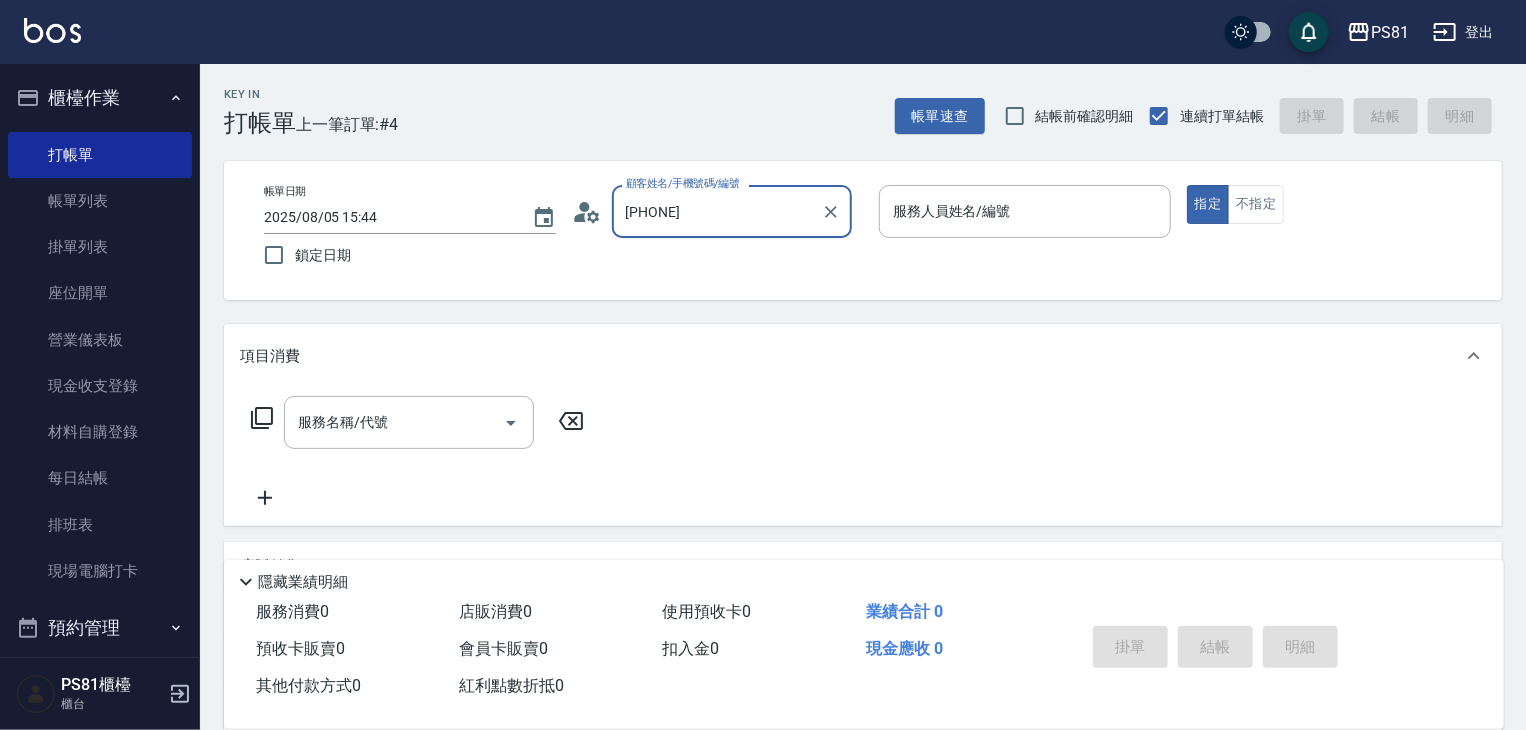 click on "[PHONE]" at bounding box center (717, 211) 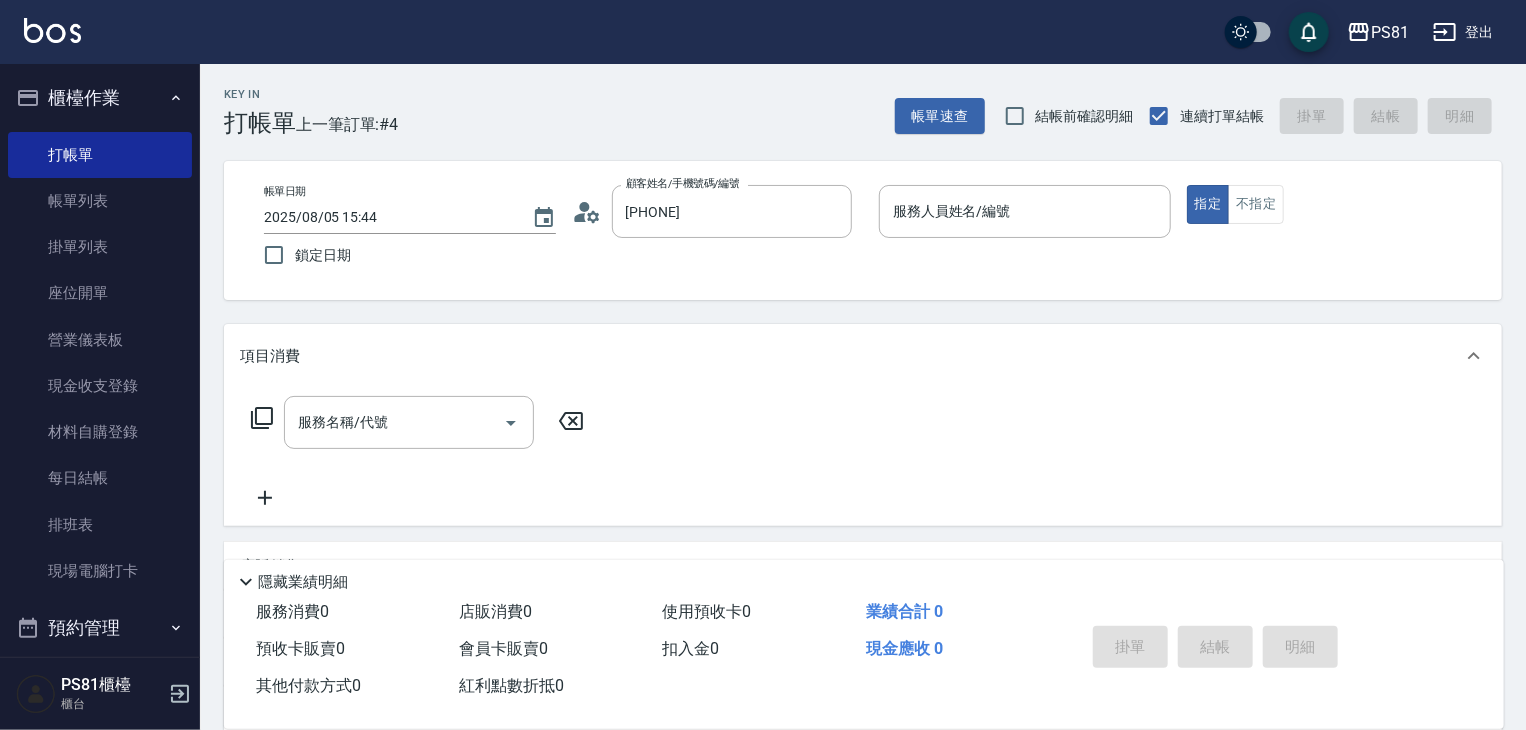 click on "帳單日期 2025/08/05 15:44 鎖定日期 顧客姓名/手機號碼/編號 [PHONE] 顧客姓名/手機號碼/編號 服務人員姓名/編號 服務人員姓名/編號 指定 不指定" at bounding box center [863, 230] 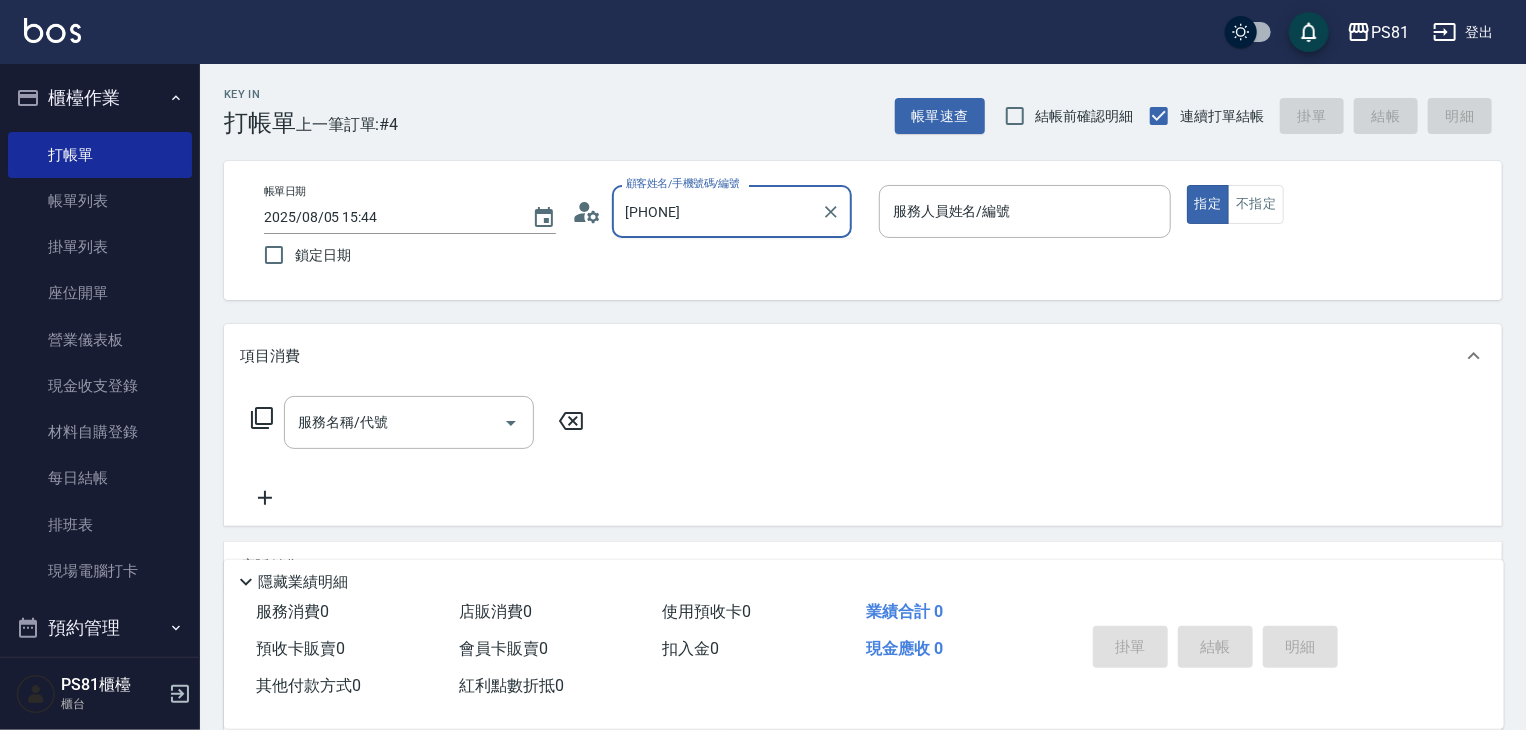 click on "[PHONE]" at bounding box center (717, 211) 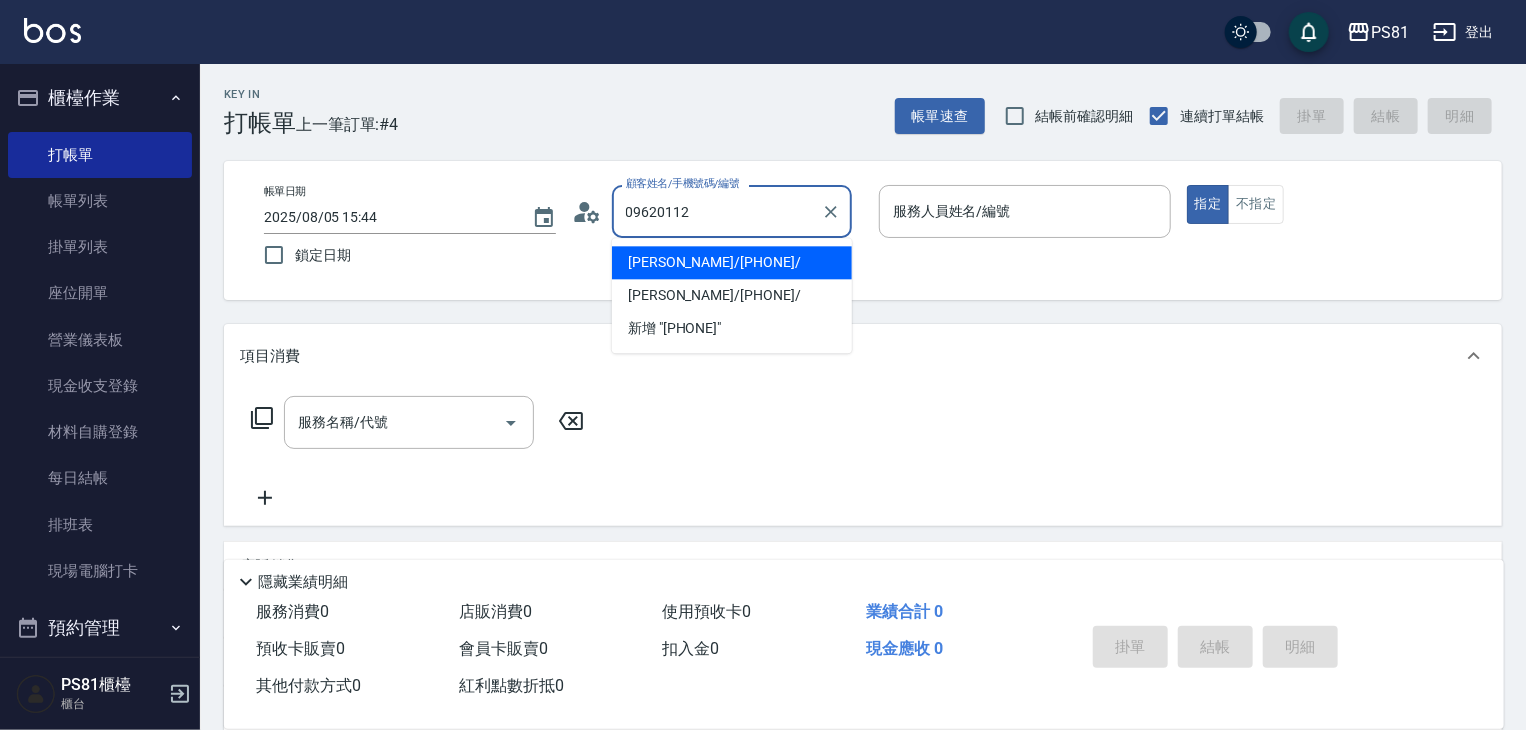 click on "[PERSON_NAME]/[PHONE]/" at bounding box center [732, 262] 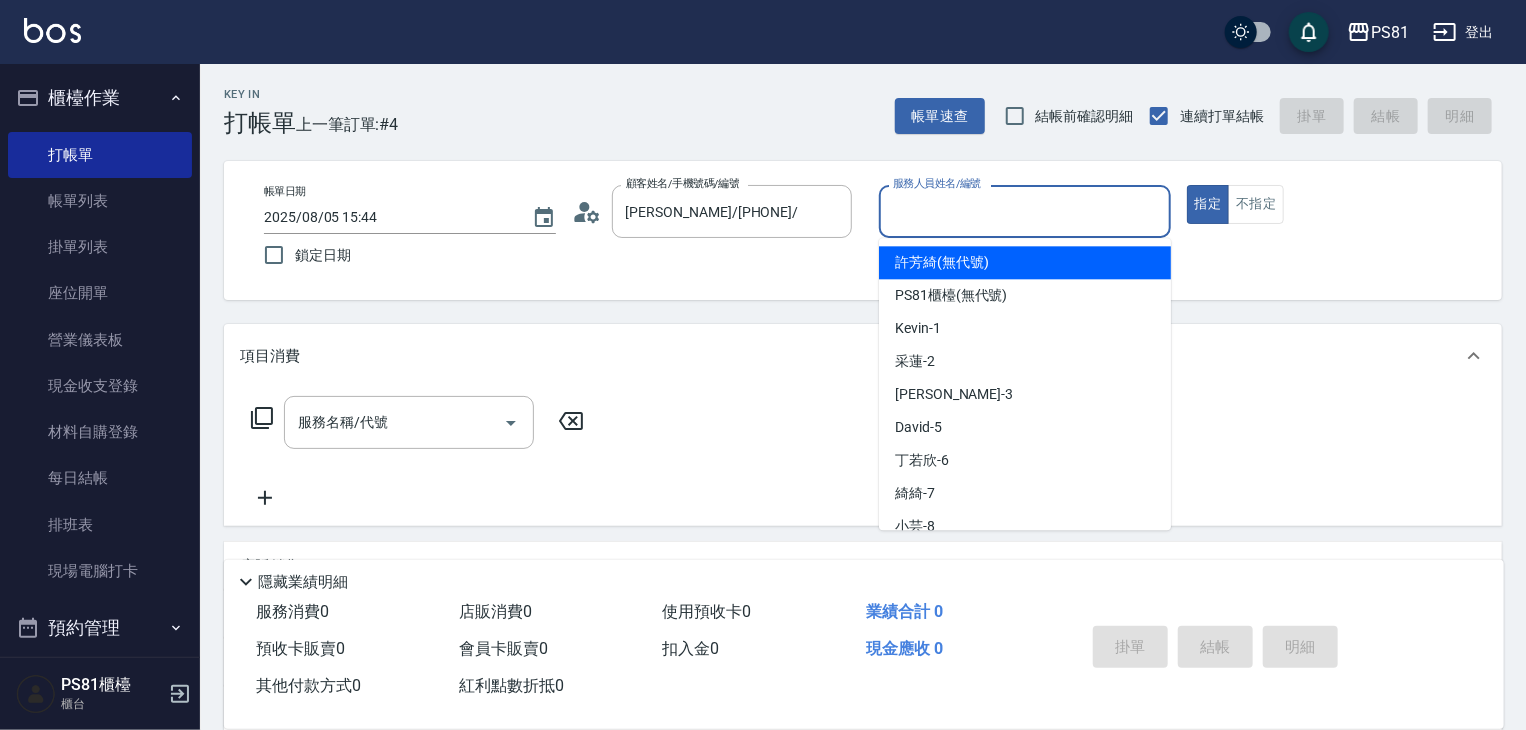 click on "服務人員姓名/編號" at bounding box center (1025, 211) 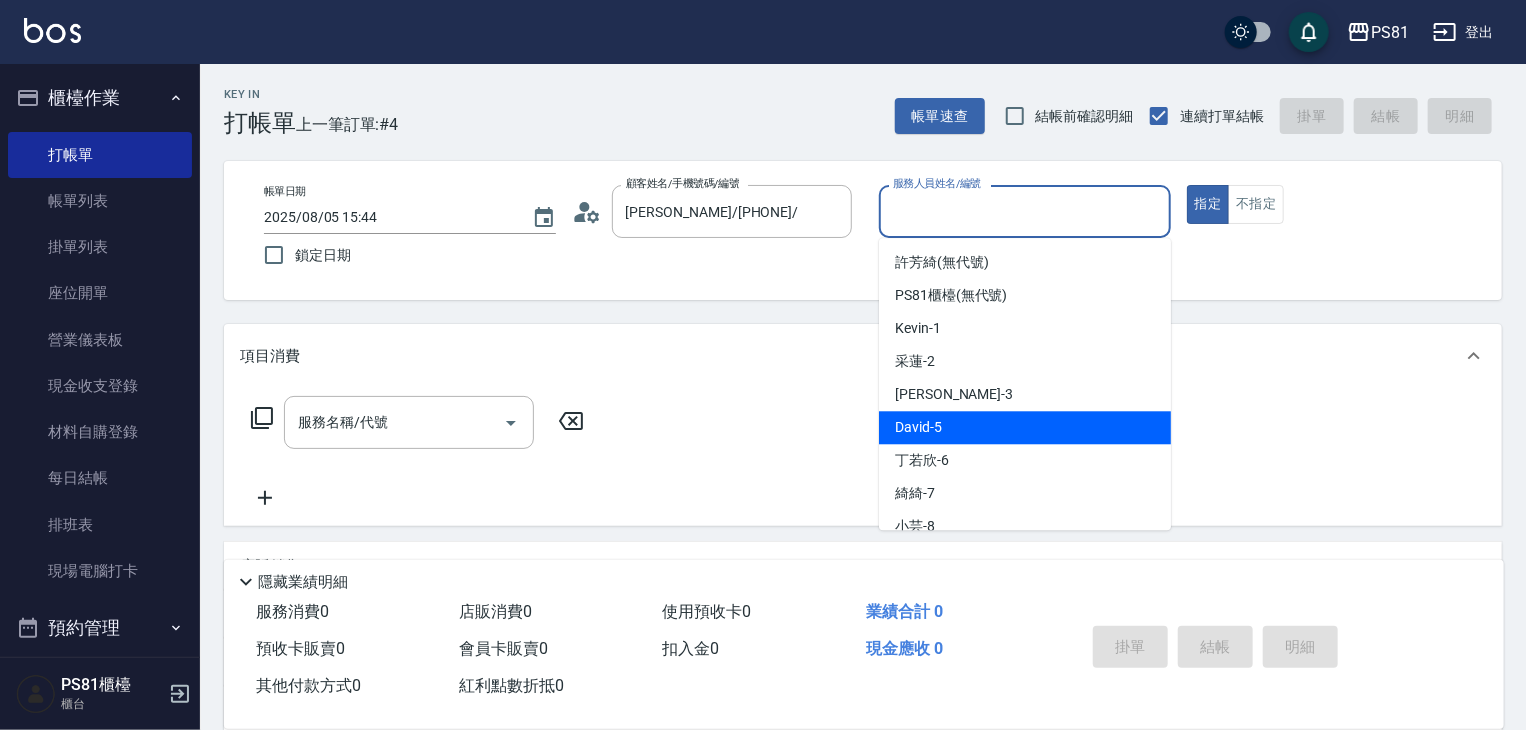 click on "[PERSON_NAME] -5" at bounding box center [1025, 427] 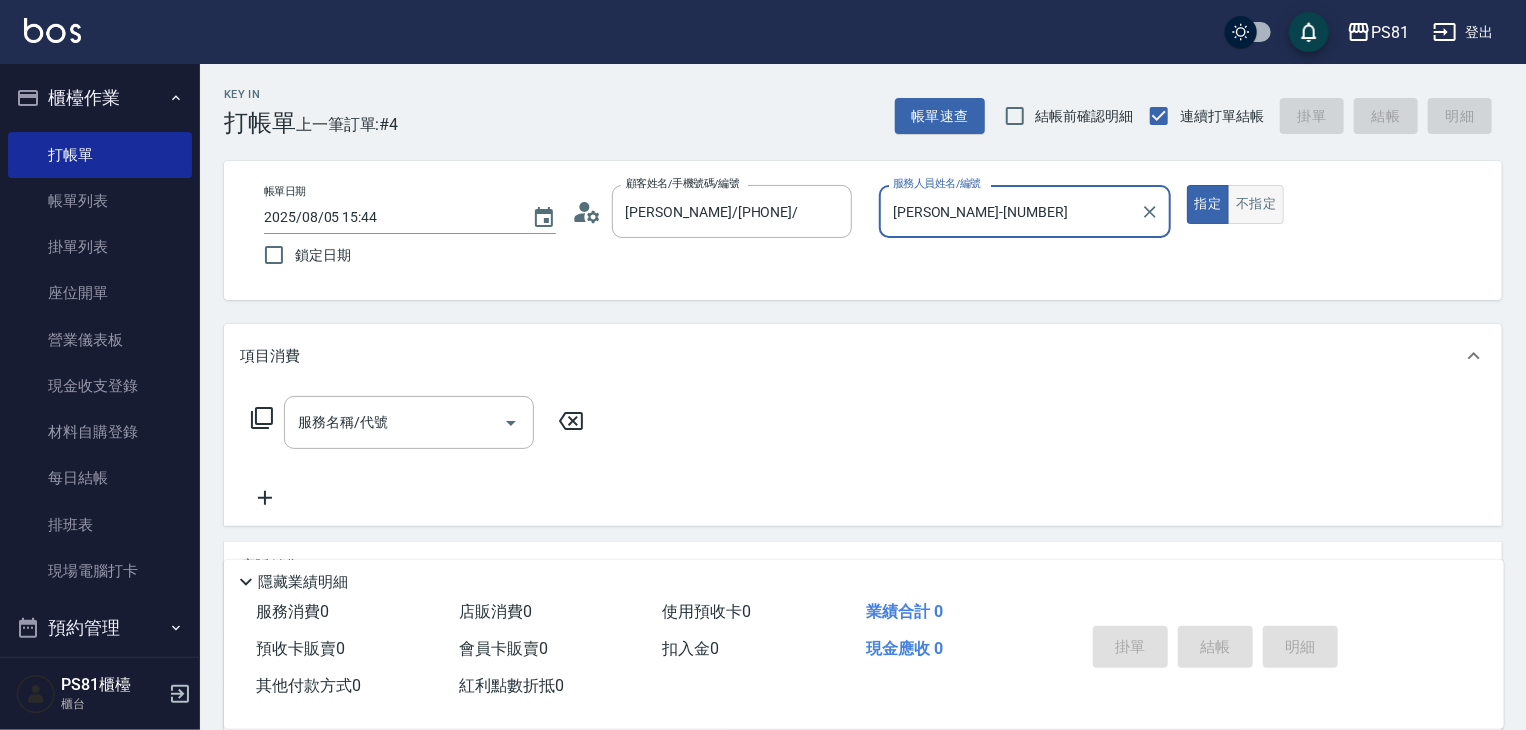 click on "不指定" at bounding box center [1256, 204] 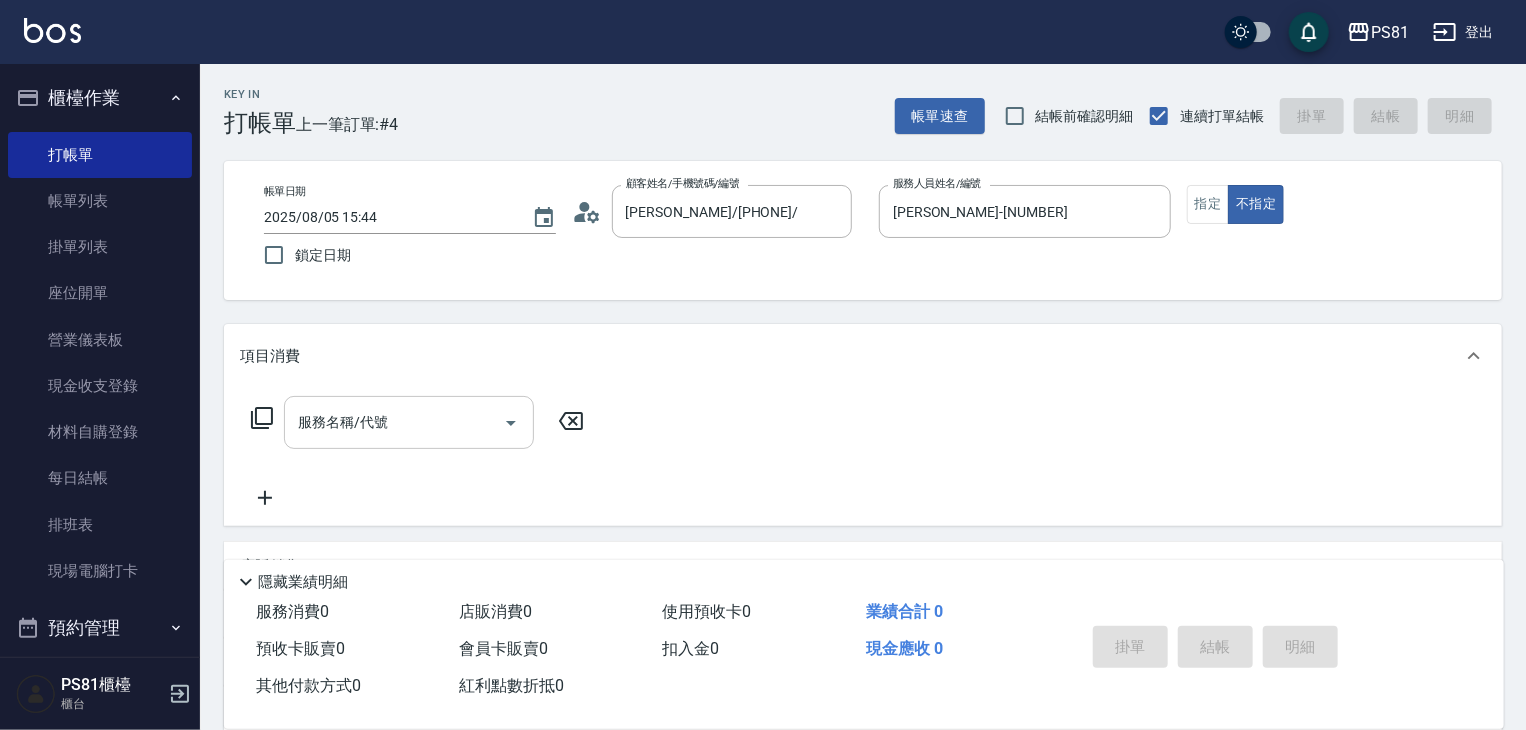 click on "服務名稱/代號" at bounding box center (394, 422) 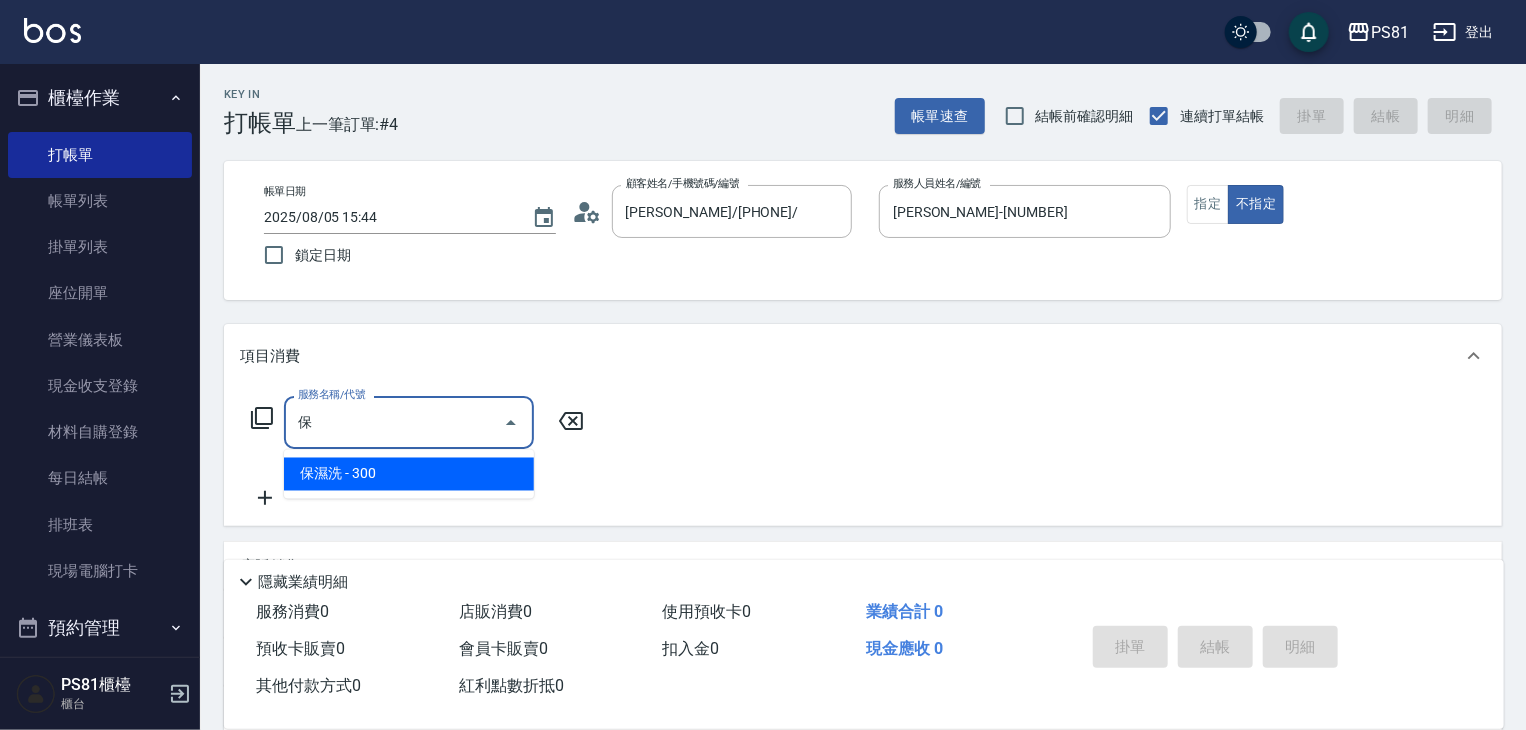 click on "保濕洗 - 300" at bounding box center (409, 474) 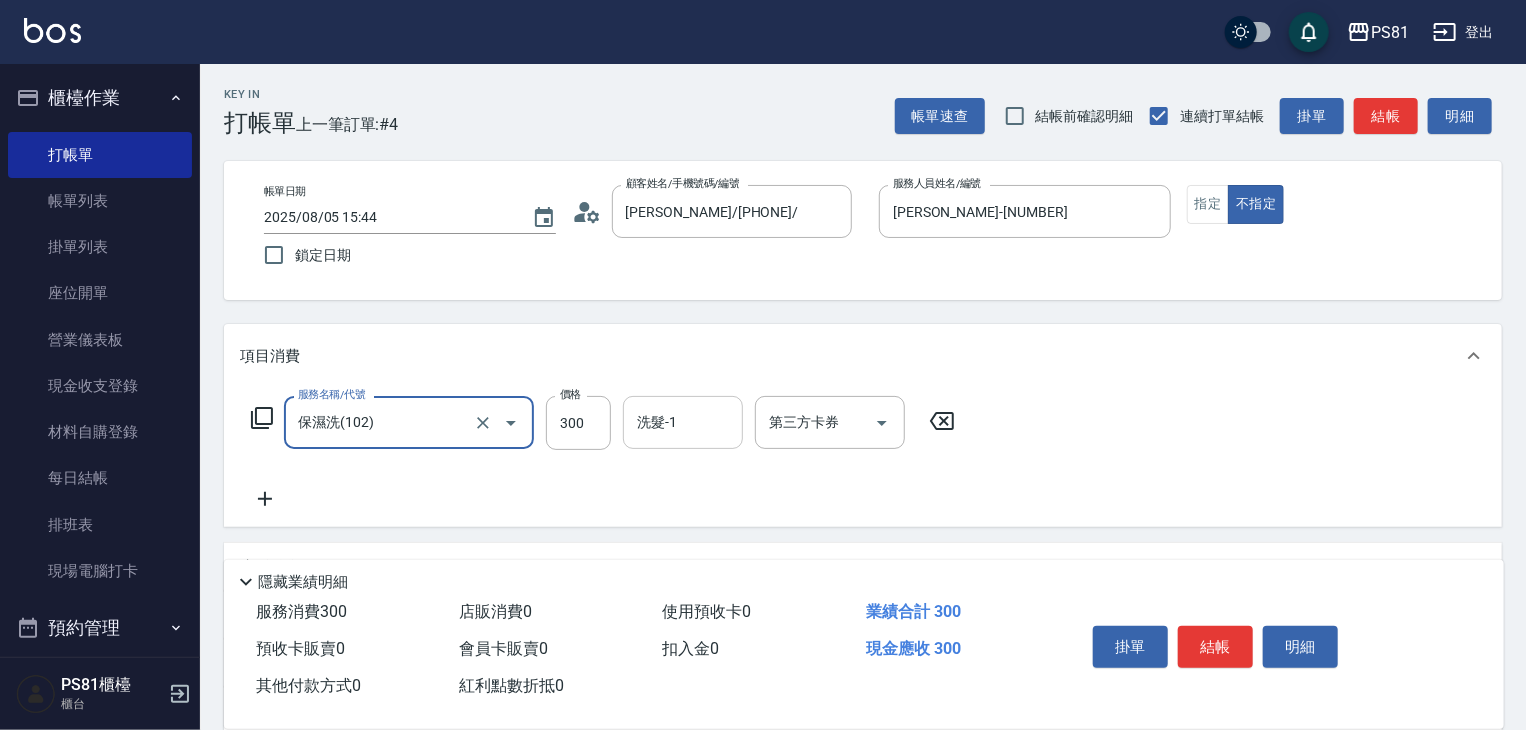 type on "保濕洗(102)" 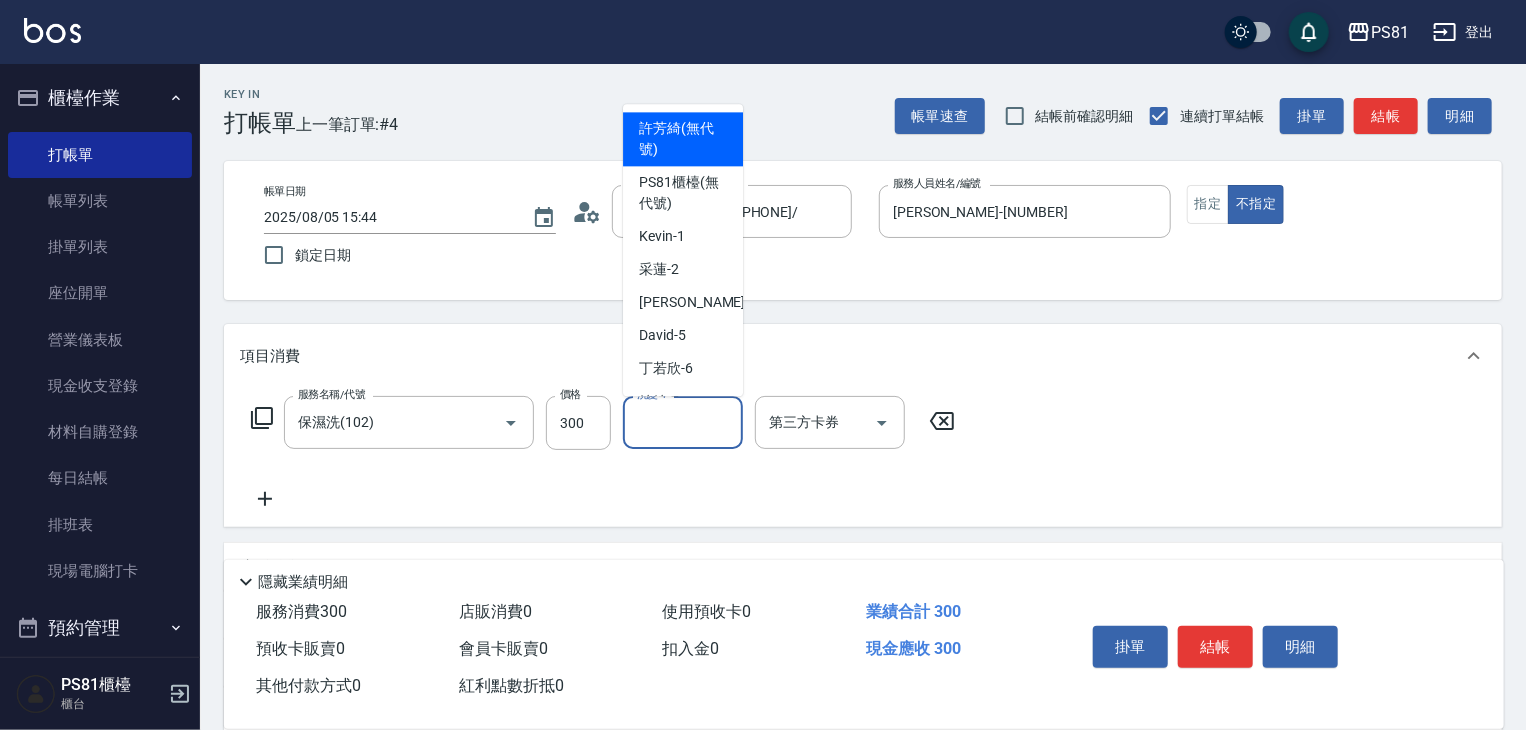 click on "洗髮-1" at bounding box center (683, 422) 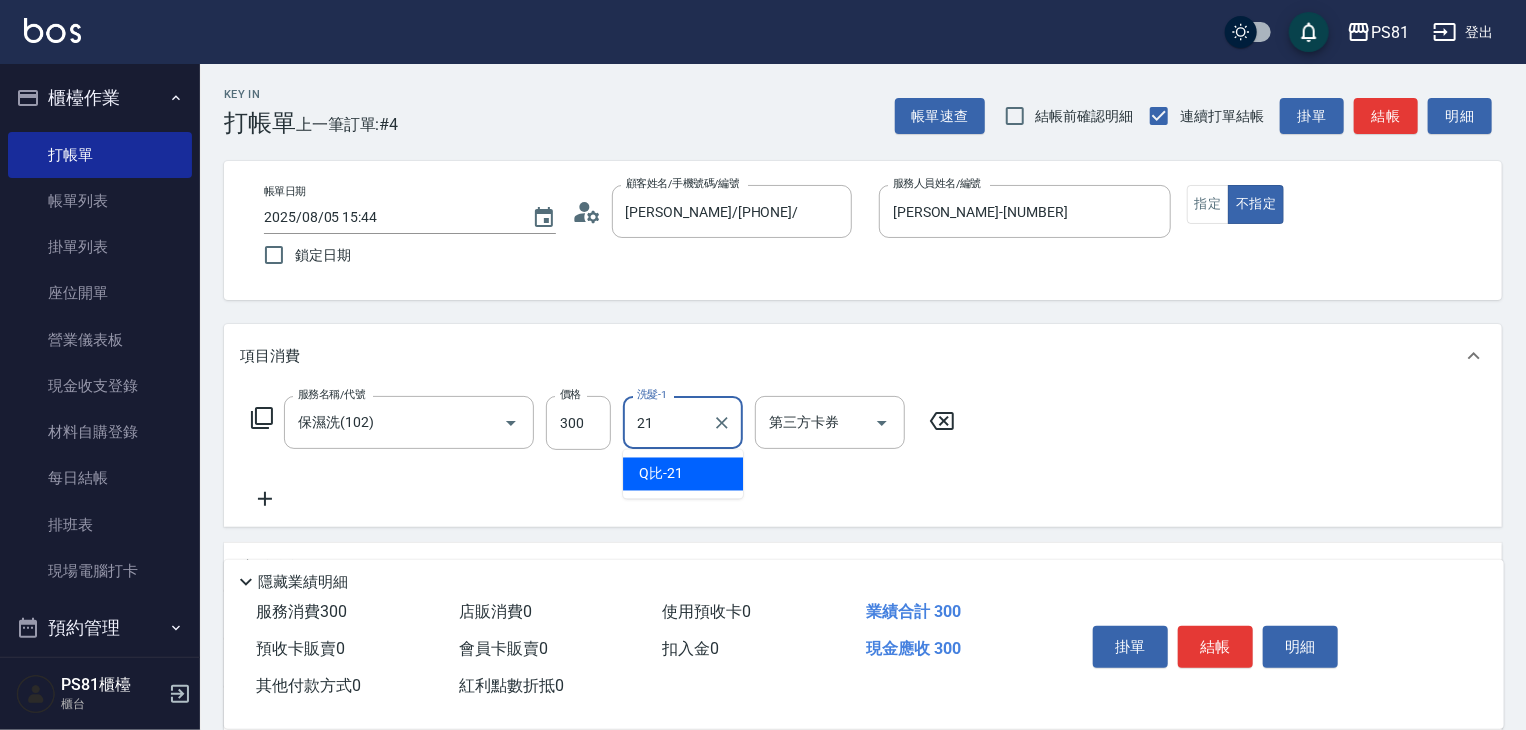 click on "Q比 -21" at bounding box center (683, 474) 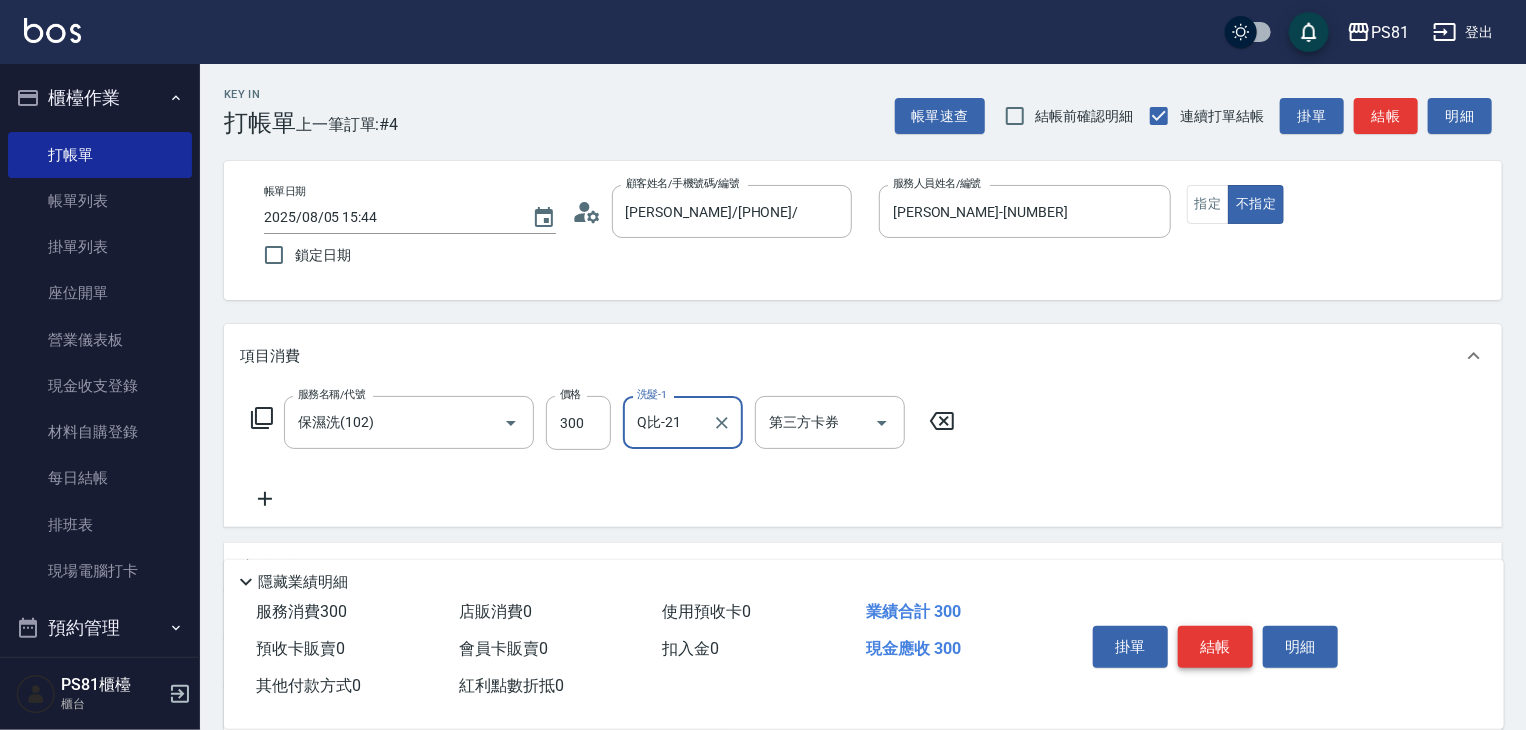type on "Q比-21" 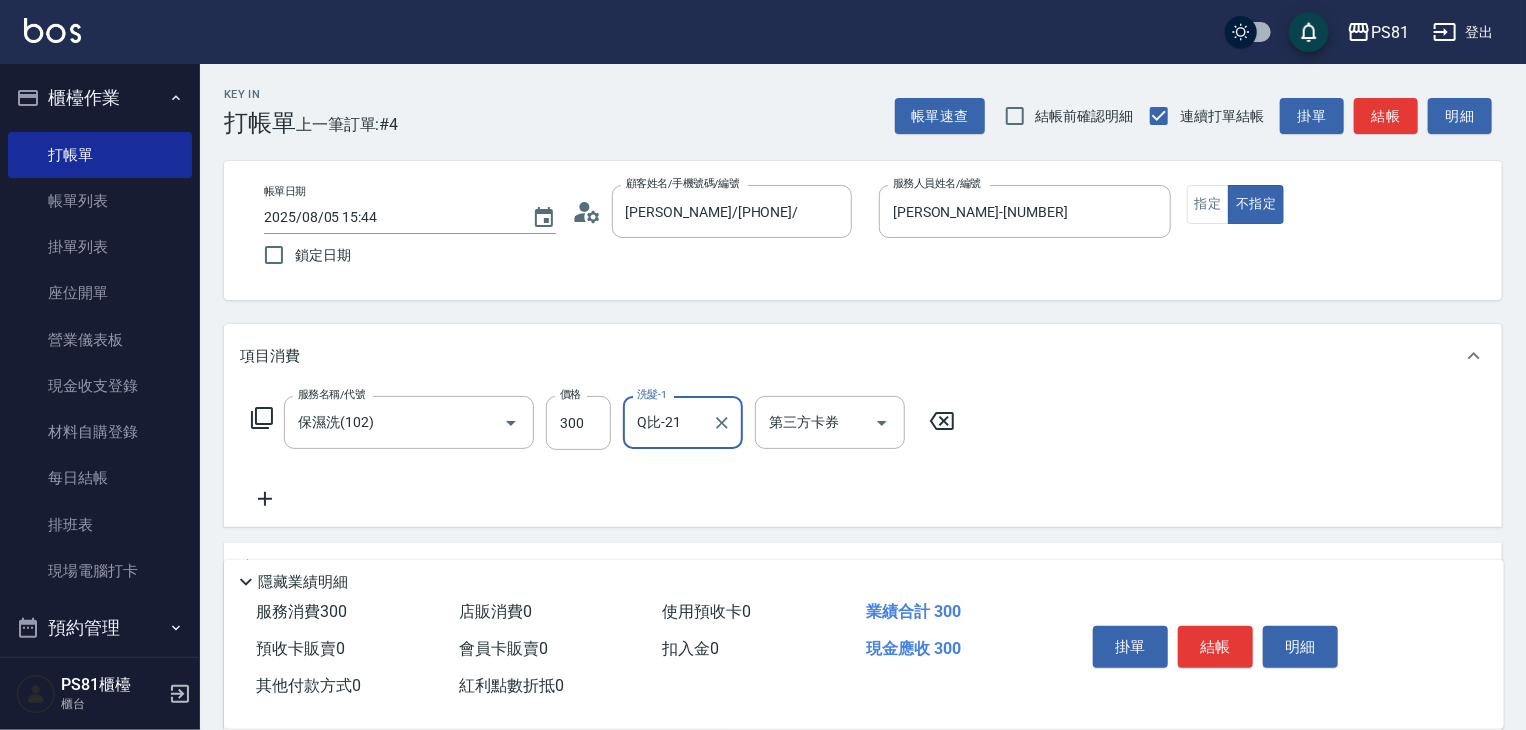 click on "結帳" at bounding box center (1215, 647) 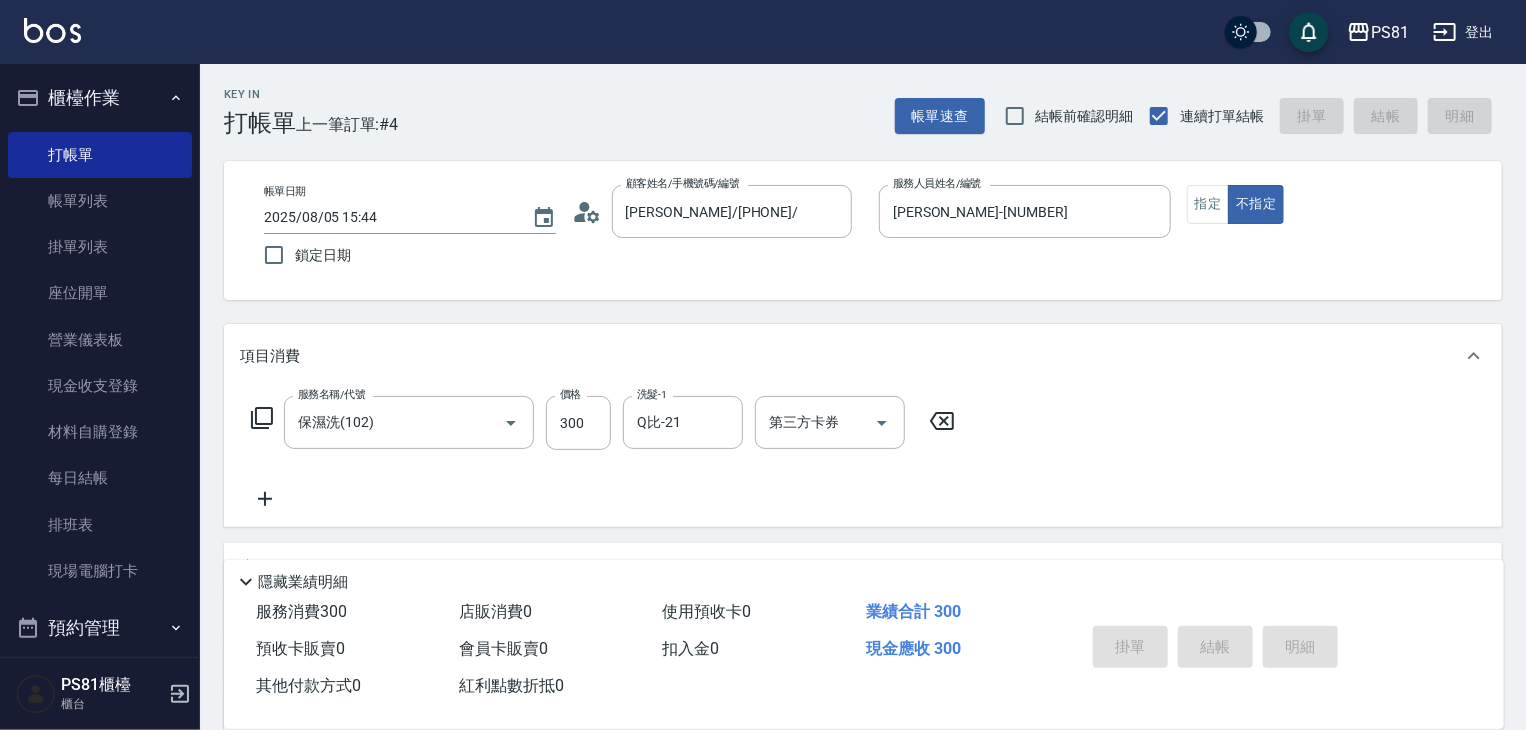 type on "2025/08/05 16:38" 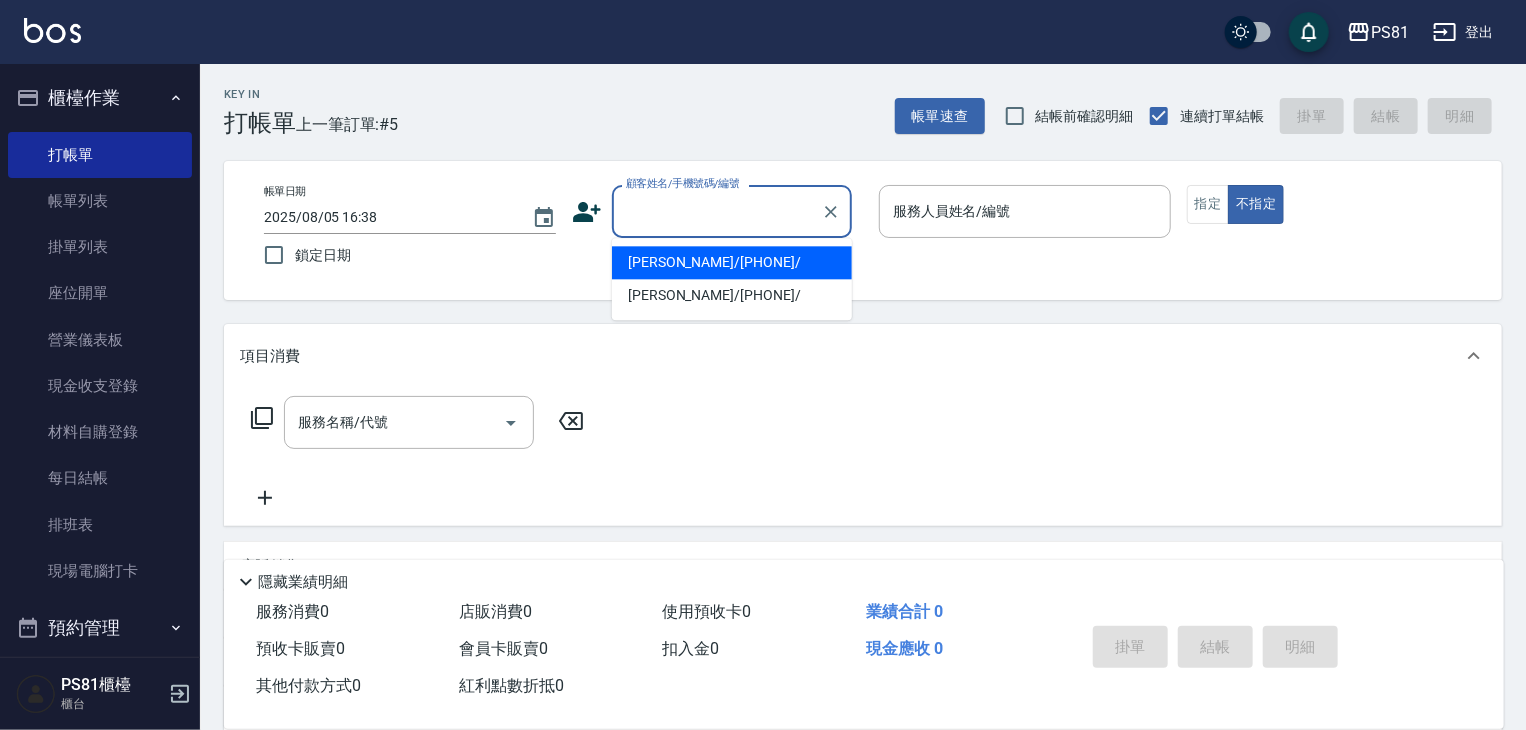 click on "顧客姓名/手機號碼/編號" at bounding box center (717, 211) 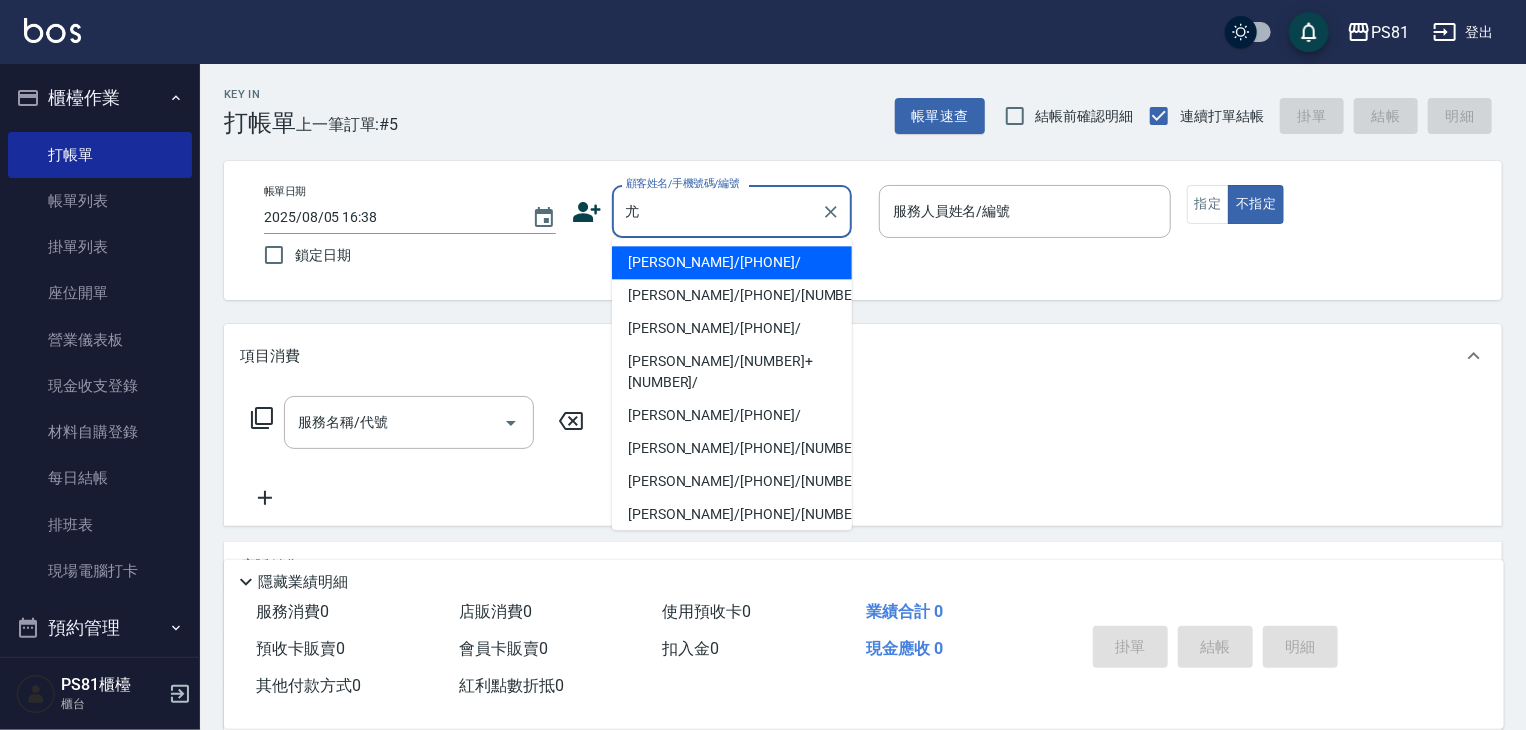click on "[PERSON_NAME]/[PHONE]/" at bounding box center (732, 415) 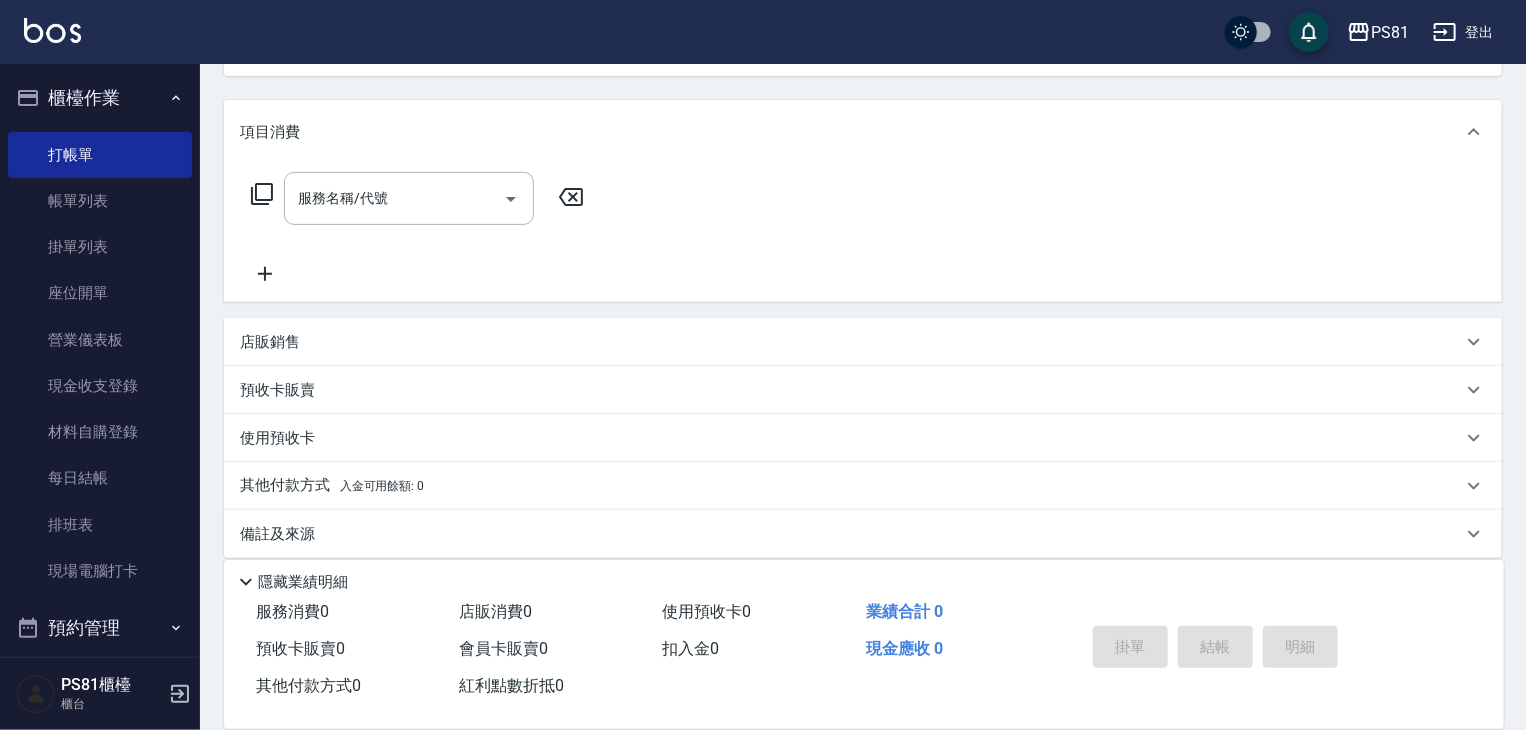 scroll, scrollTop: 242, scrollLeft: 0, axis: vertical 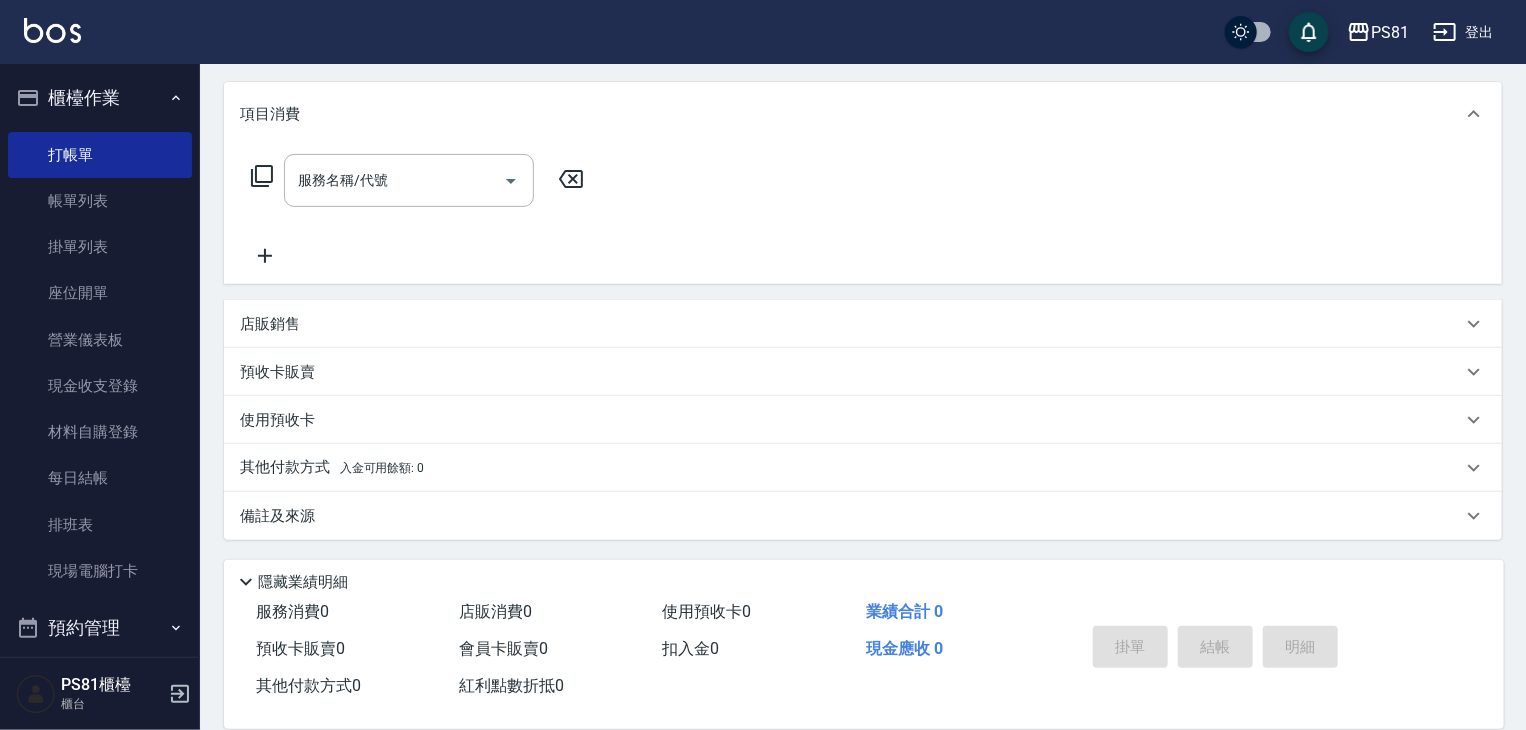 click on "店販銷售" at bounding box center [270, 324] 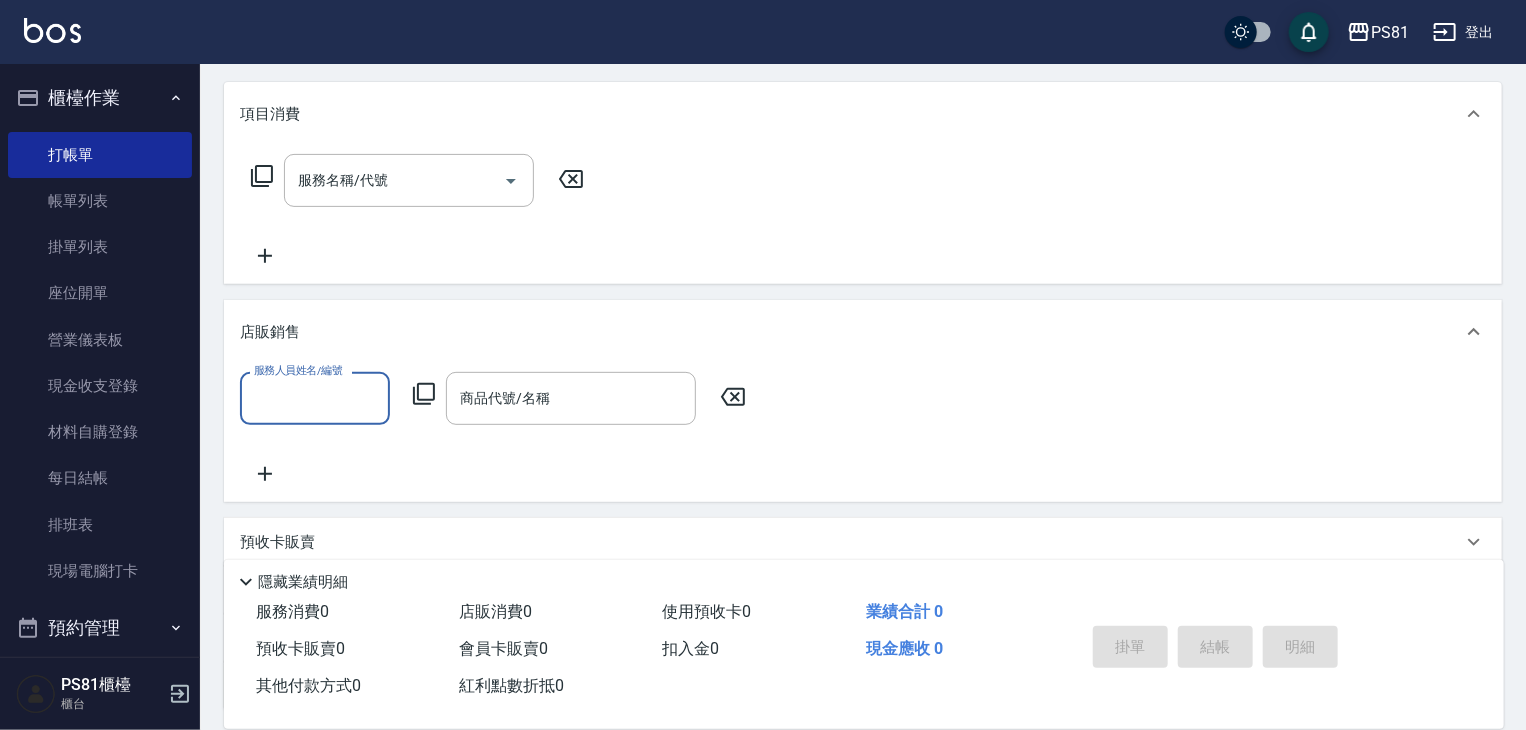 scroll, scrollTop: 0, scrollLeft: 0, axis: both 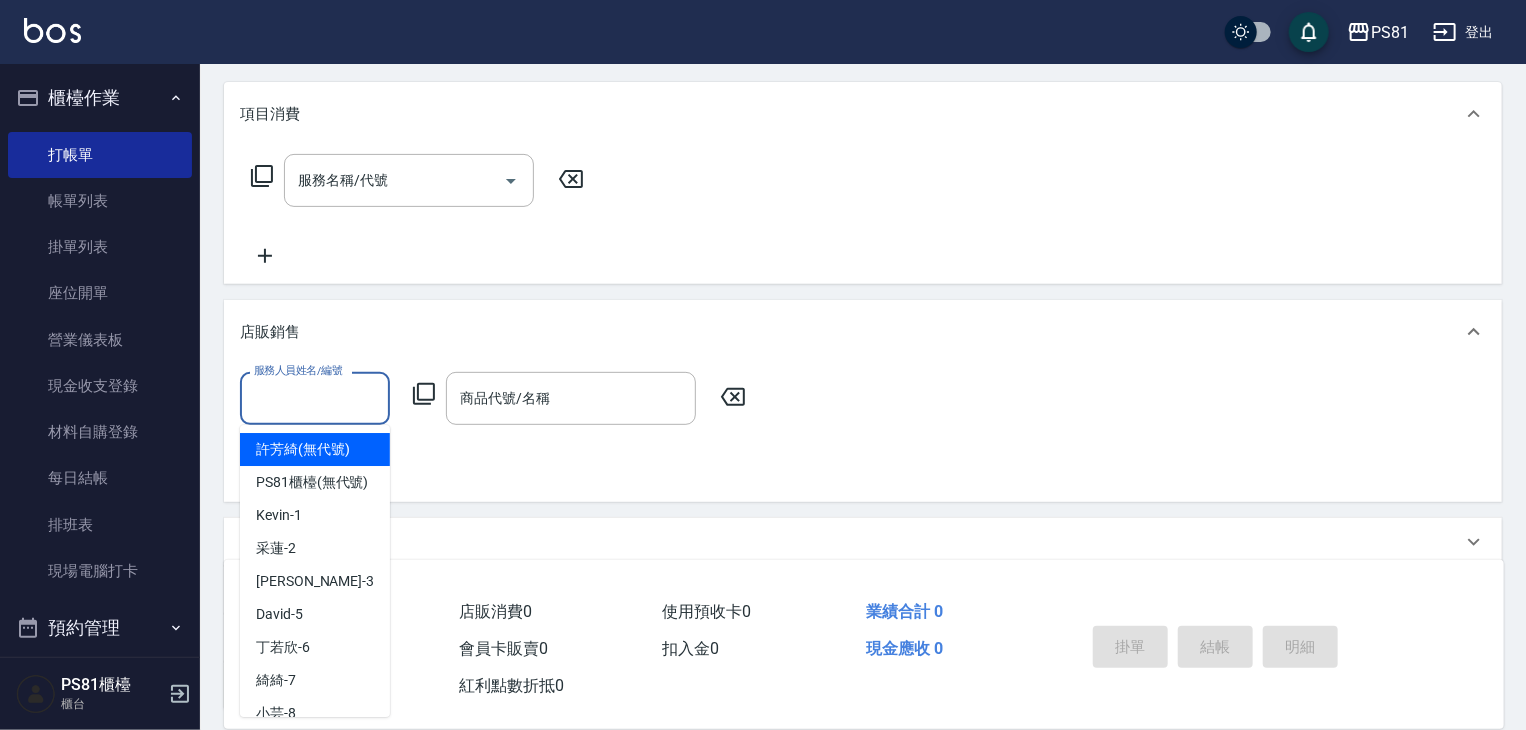click on "服務人員姓名/編號" at bounding box center [315, 398] 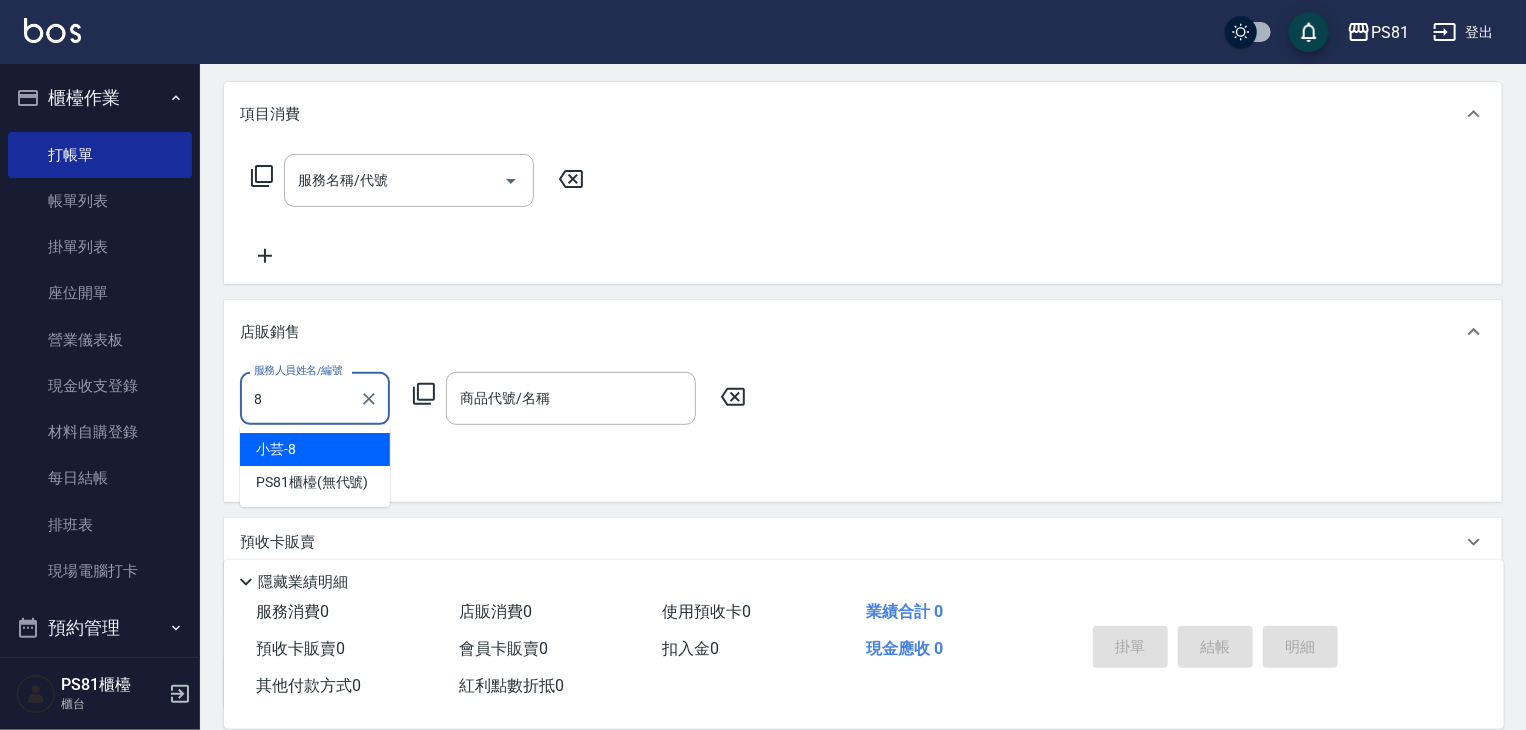 click on "[PERSON_NAME] -8" at bounding box center (276, 449) 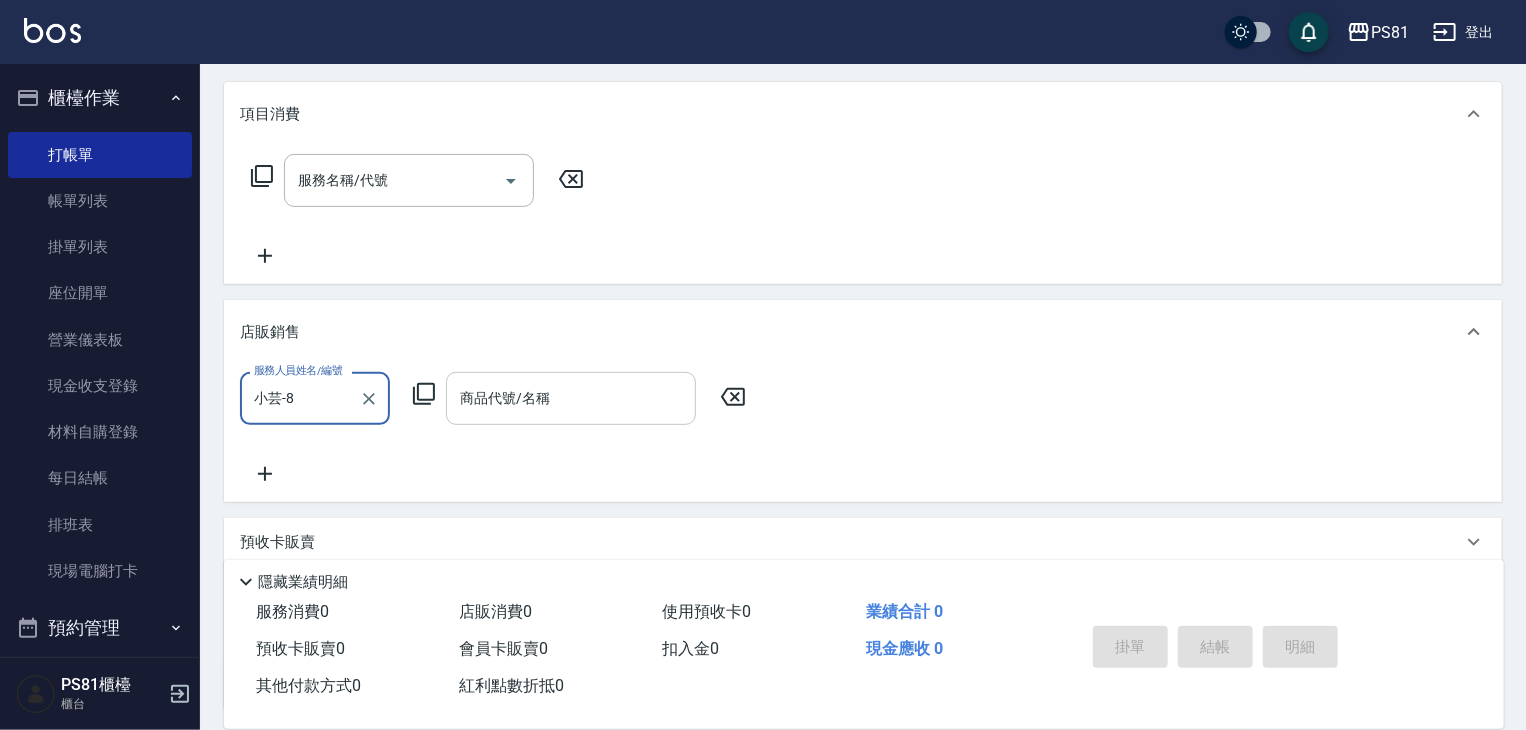 type on "小芸-8" 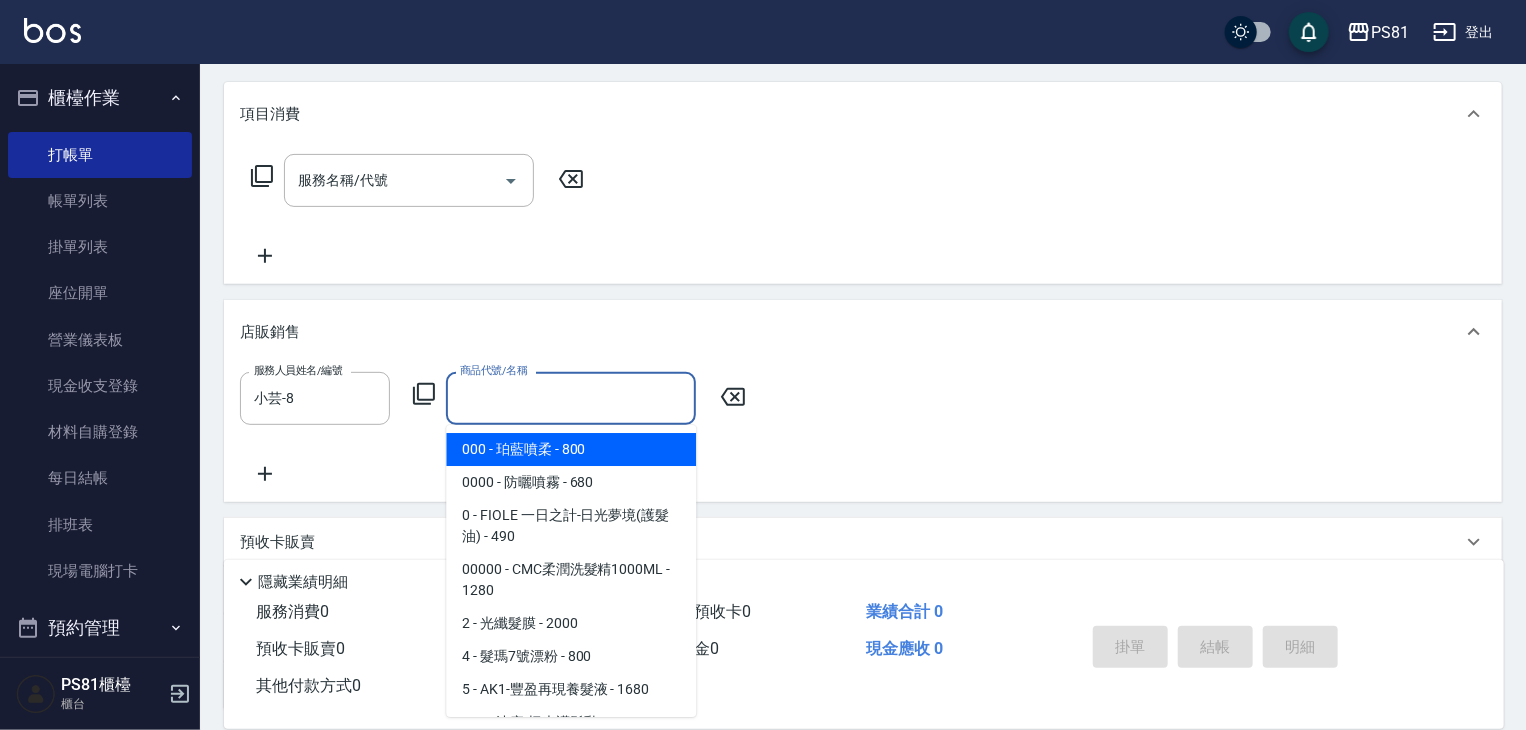 click on "商品代號/名稱" at bounding box center [571, 398] 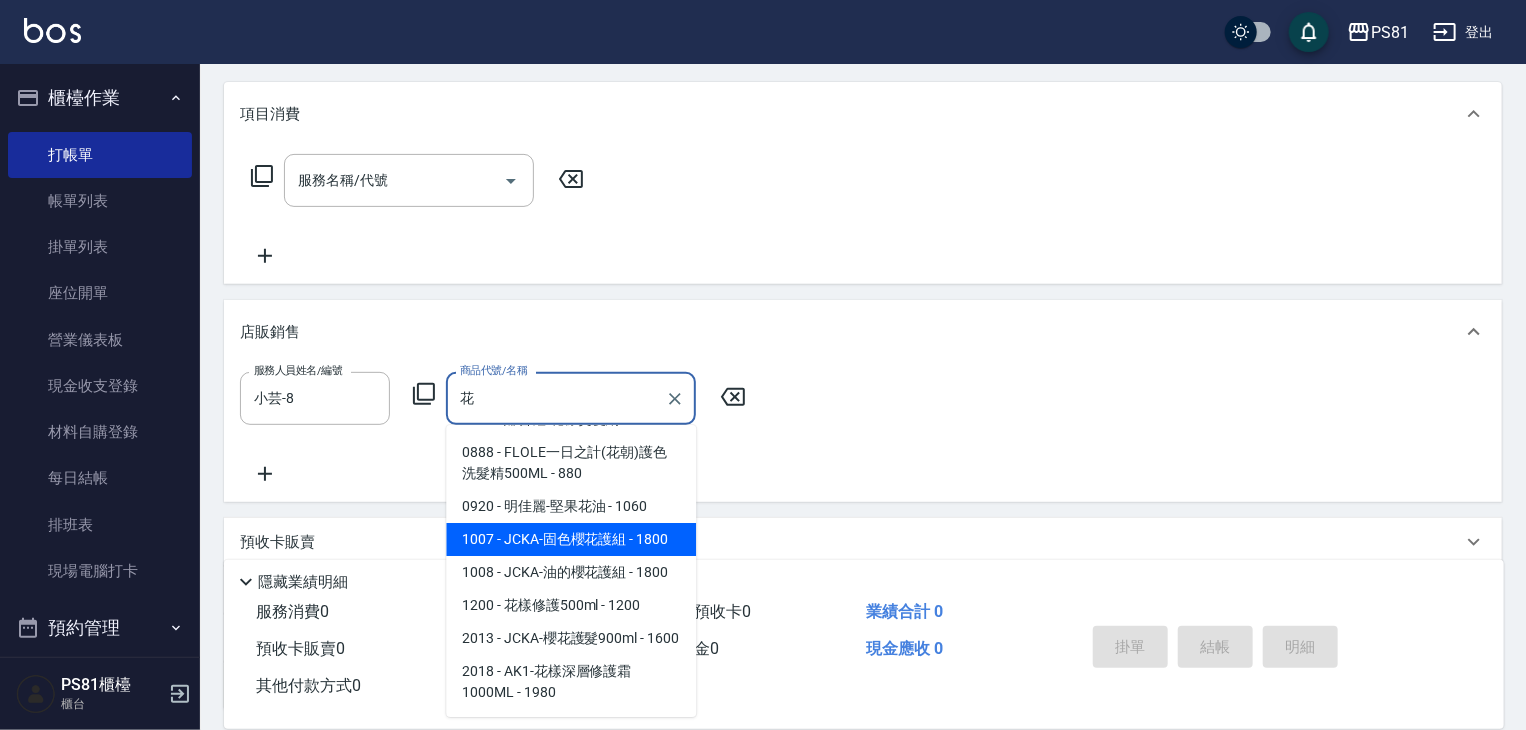 scroll, scrollTop: 51, scrollLeft: 0, axis: vertical 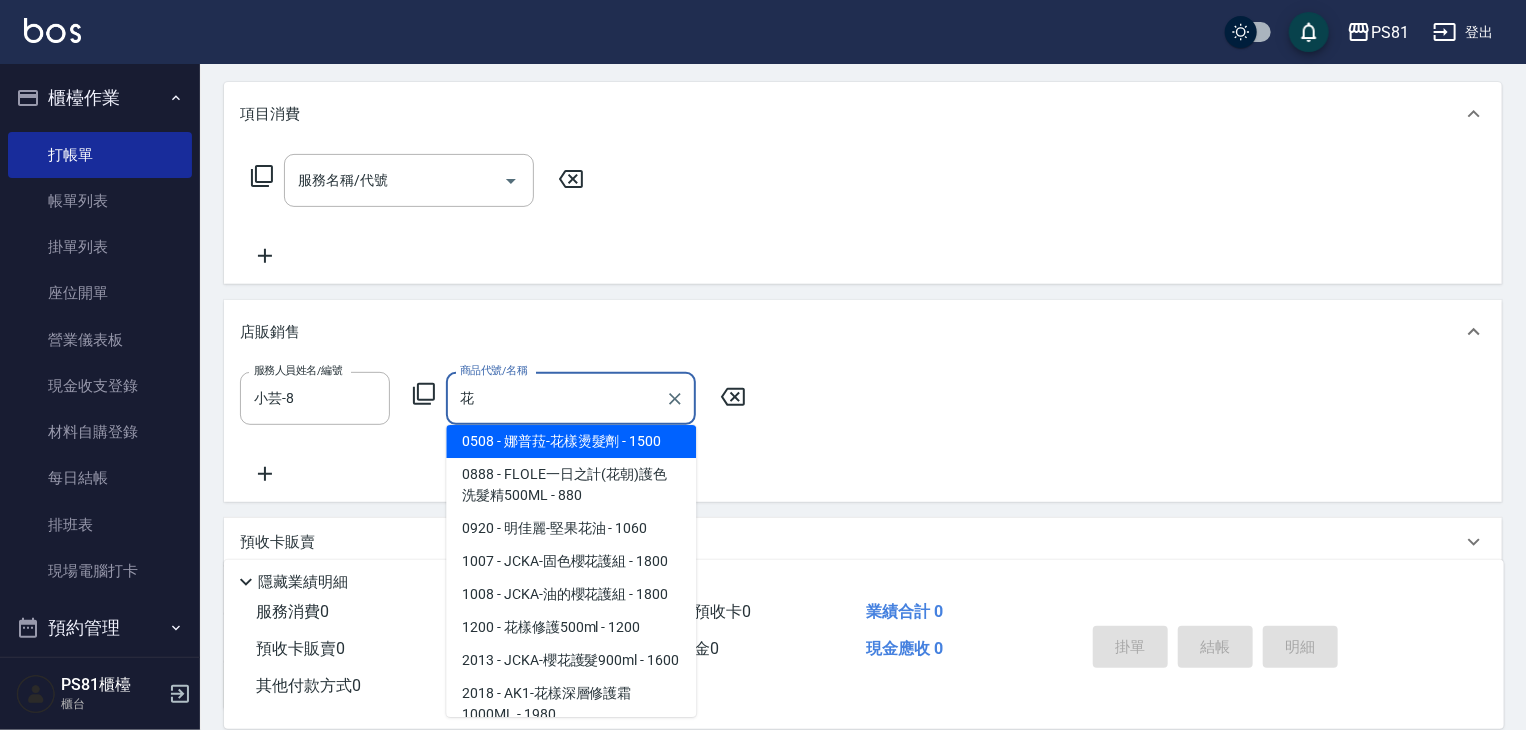 click on "2013 - JCKA-櫻花護髮900ml - 1600" at bounding box center [571, 660] 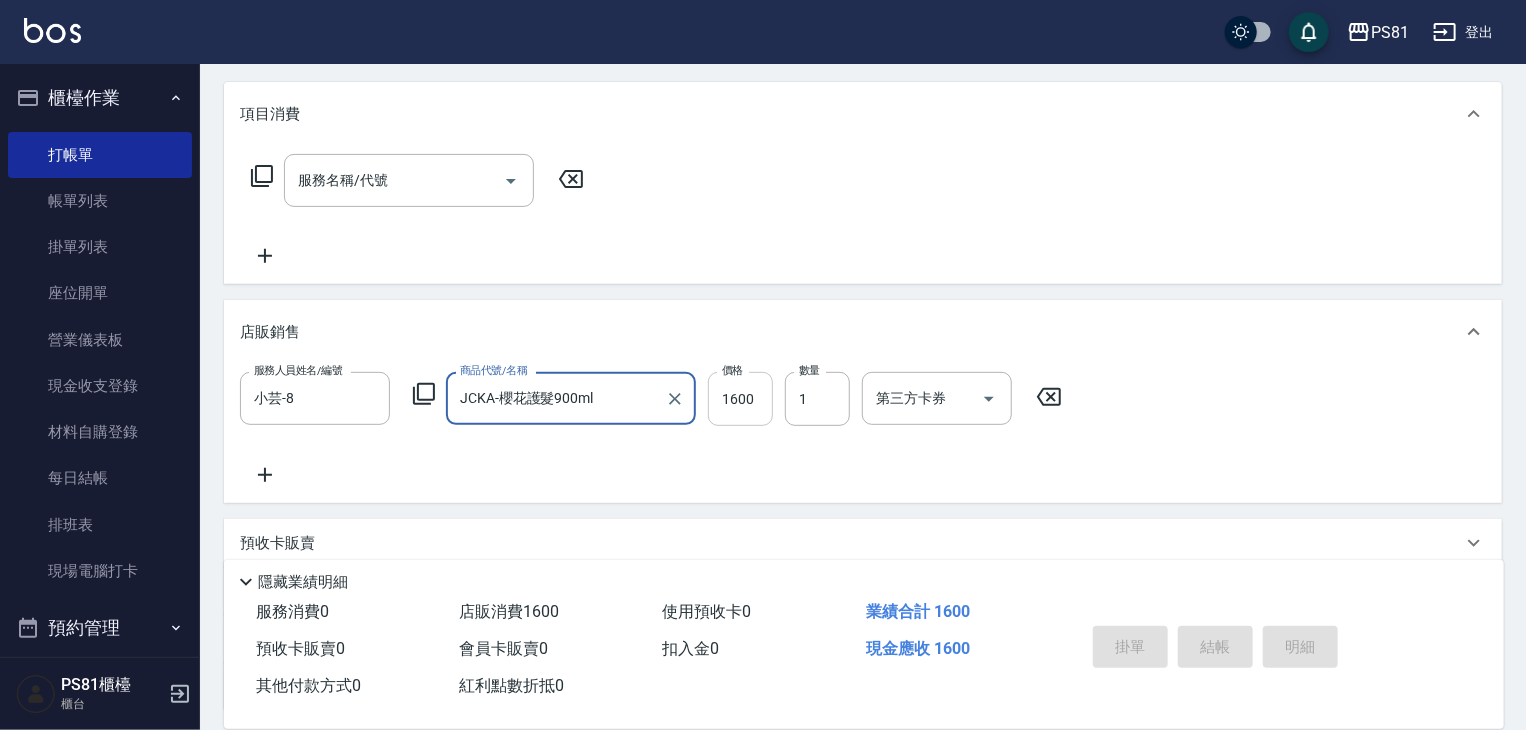type on "JCKA-櫻花護髮900ml" 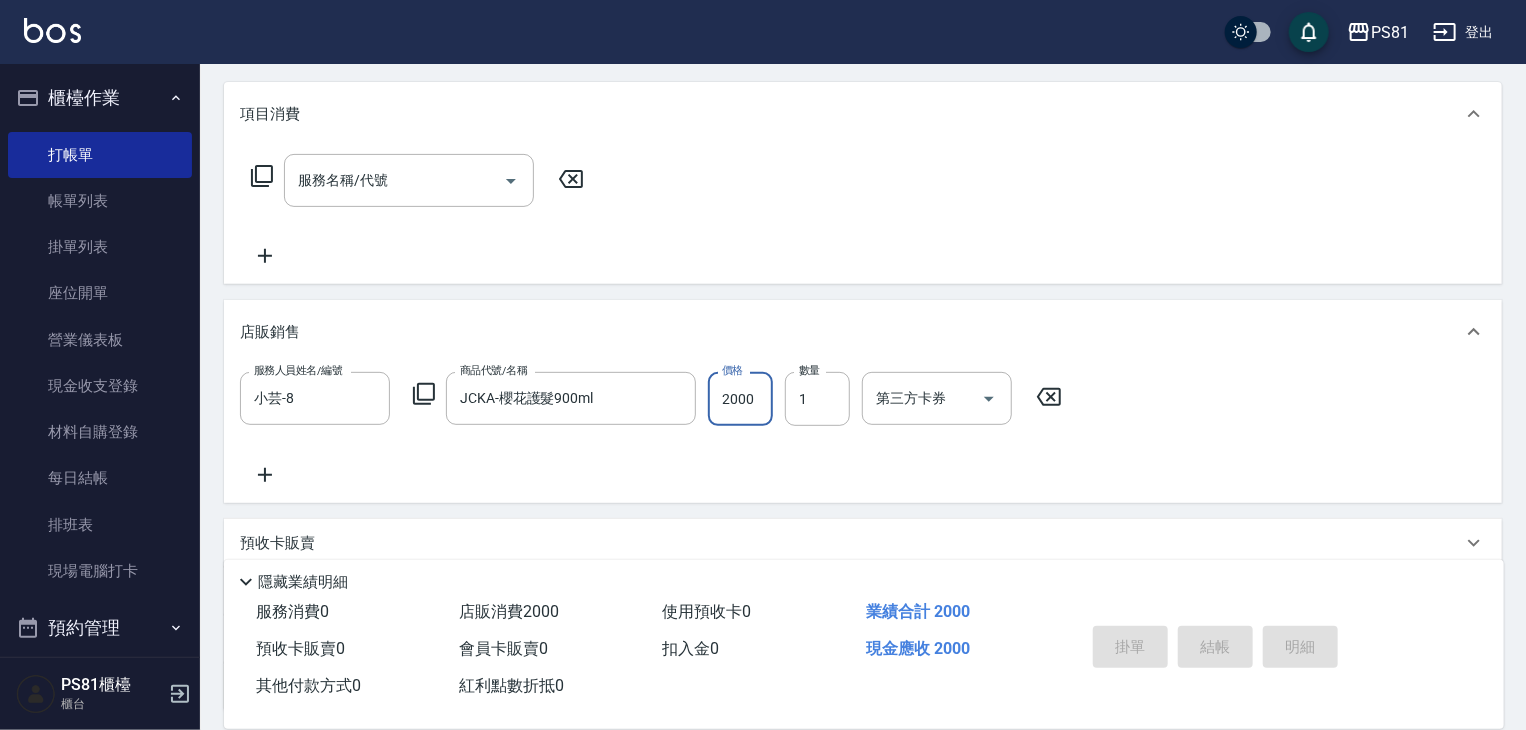 type on "2000" 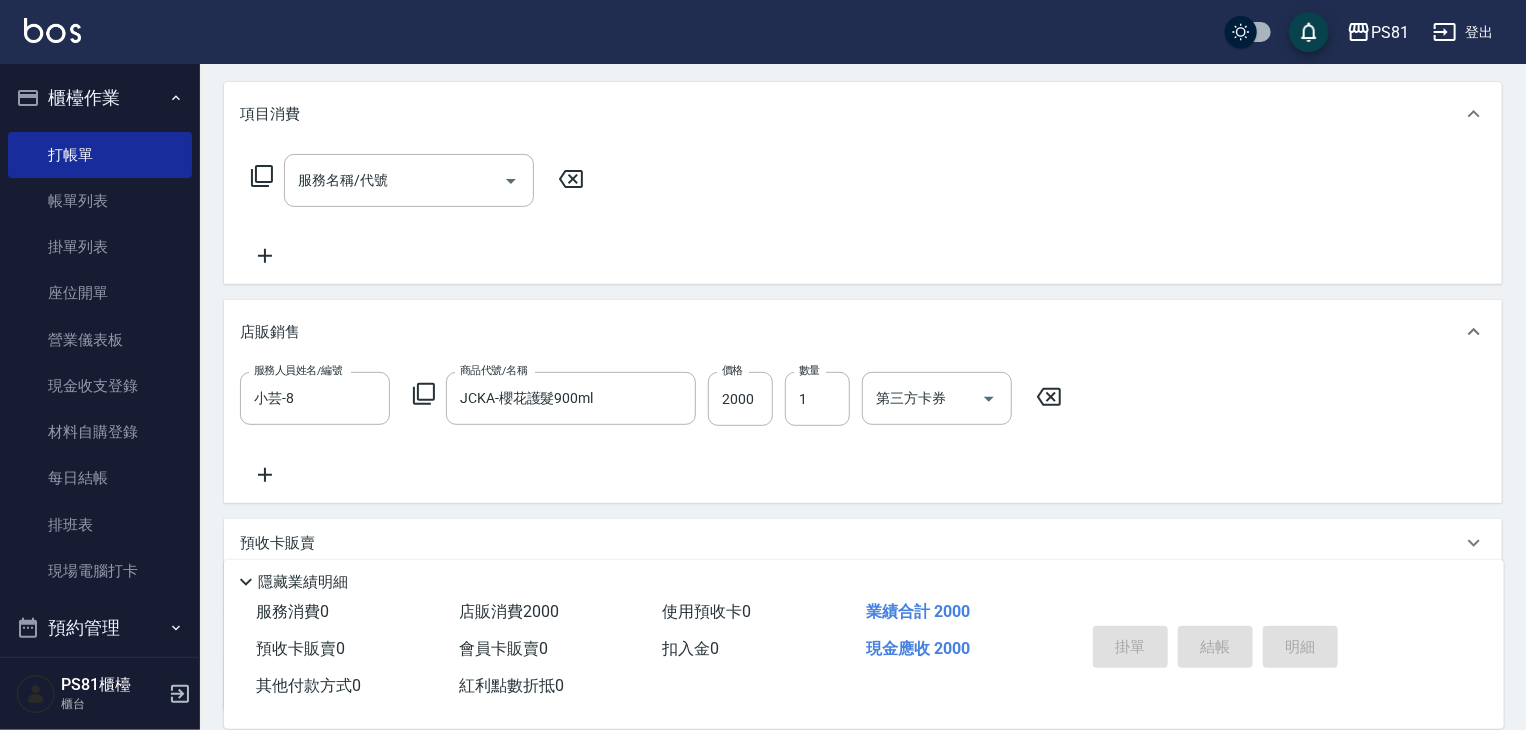 scroll, scrollTop: 342, scrollLeft: 0, axis: vertical 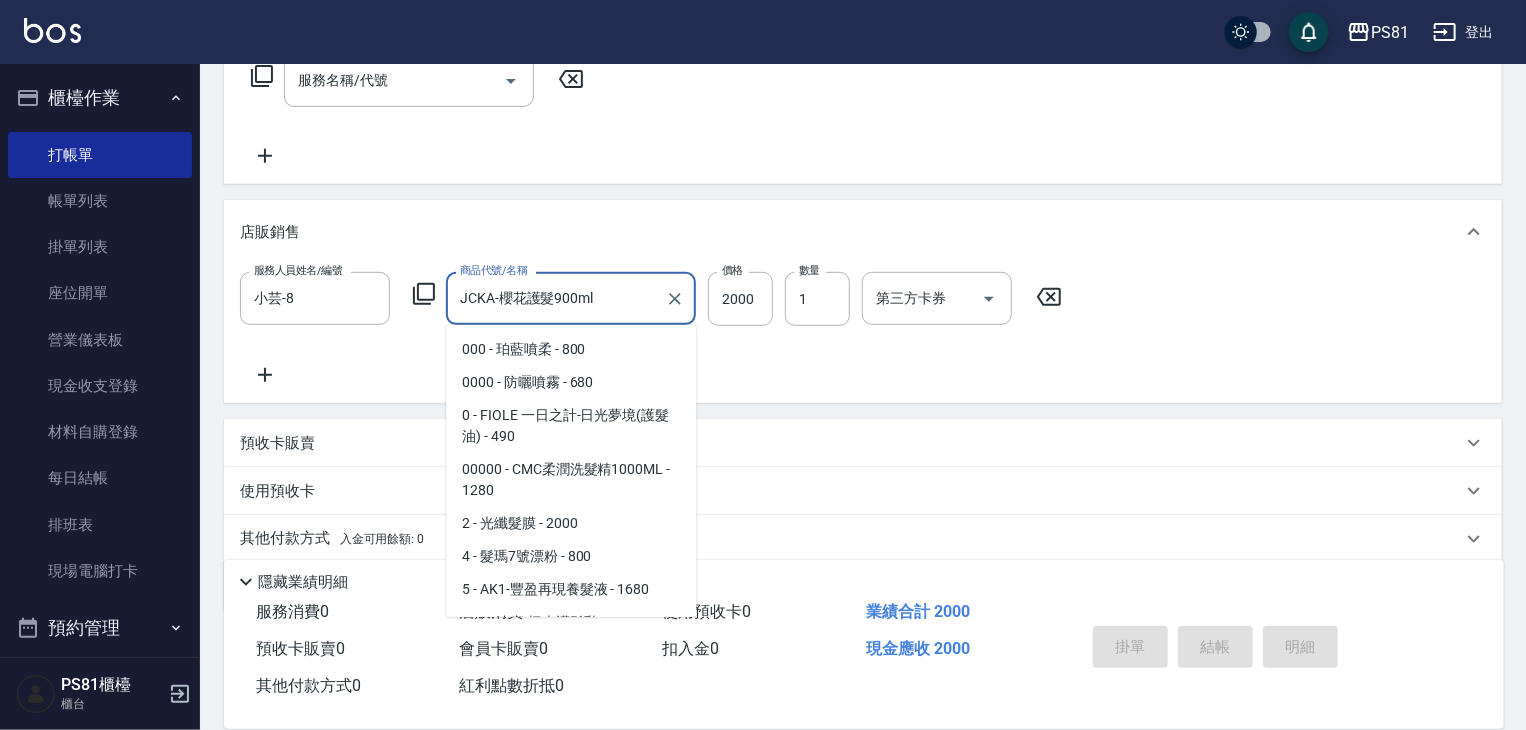 click on "JCKA-櫻花護髮900ml" at bounding box center (556, 298) 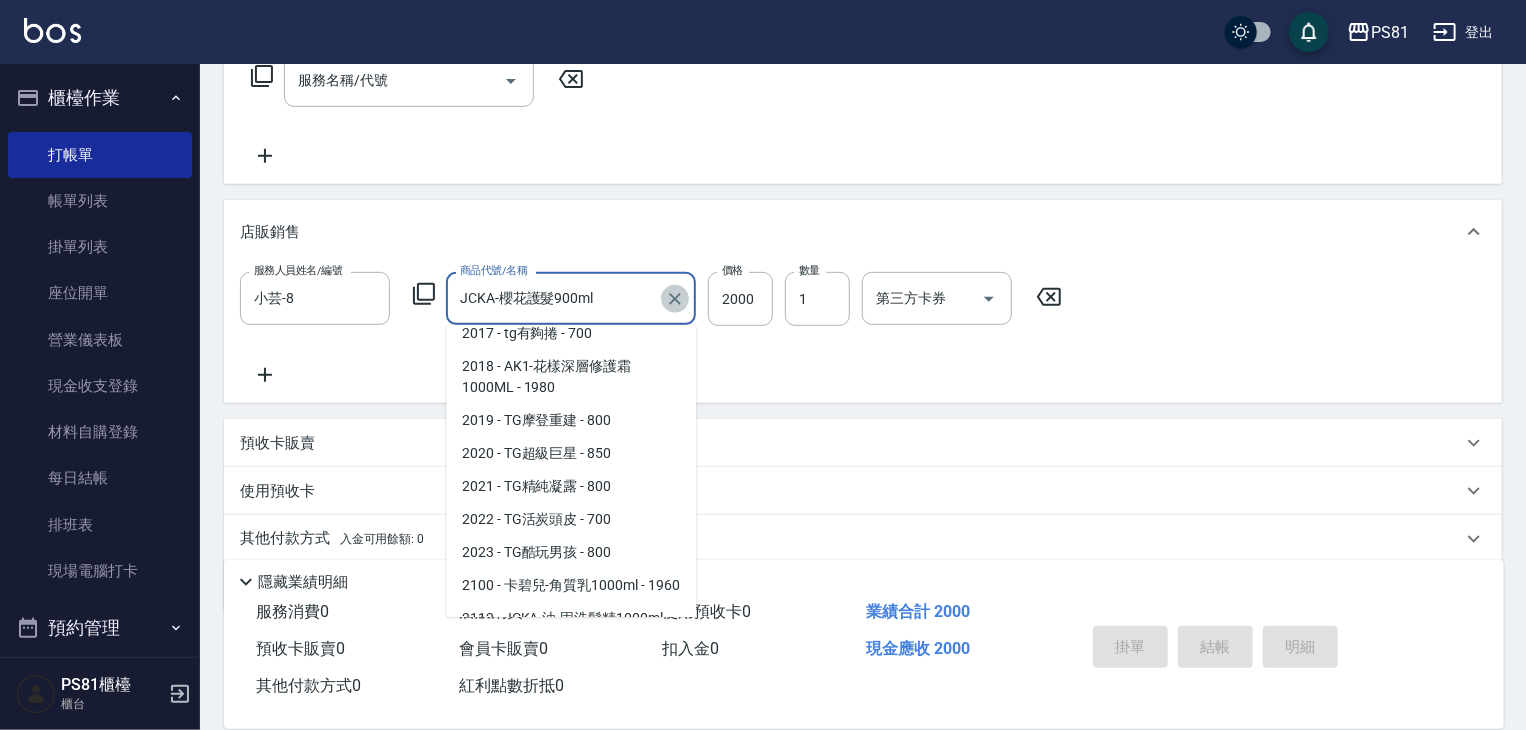 click 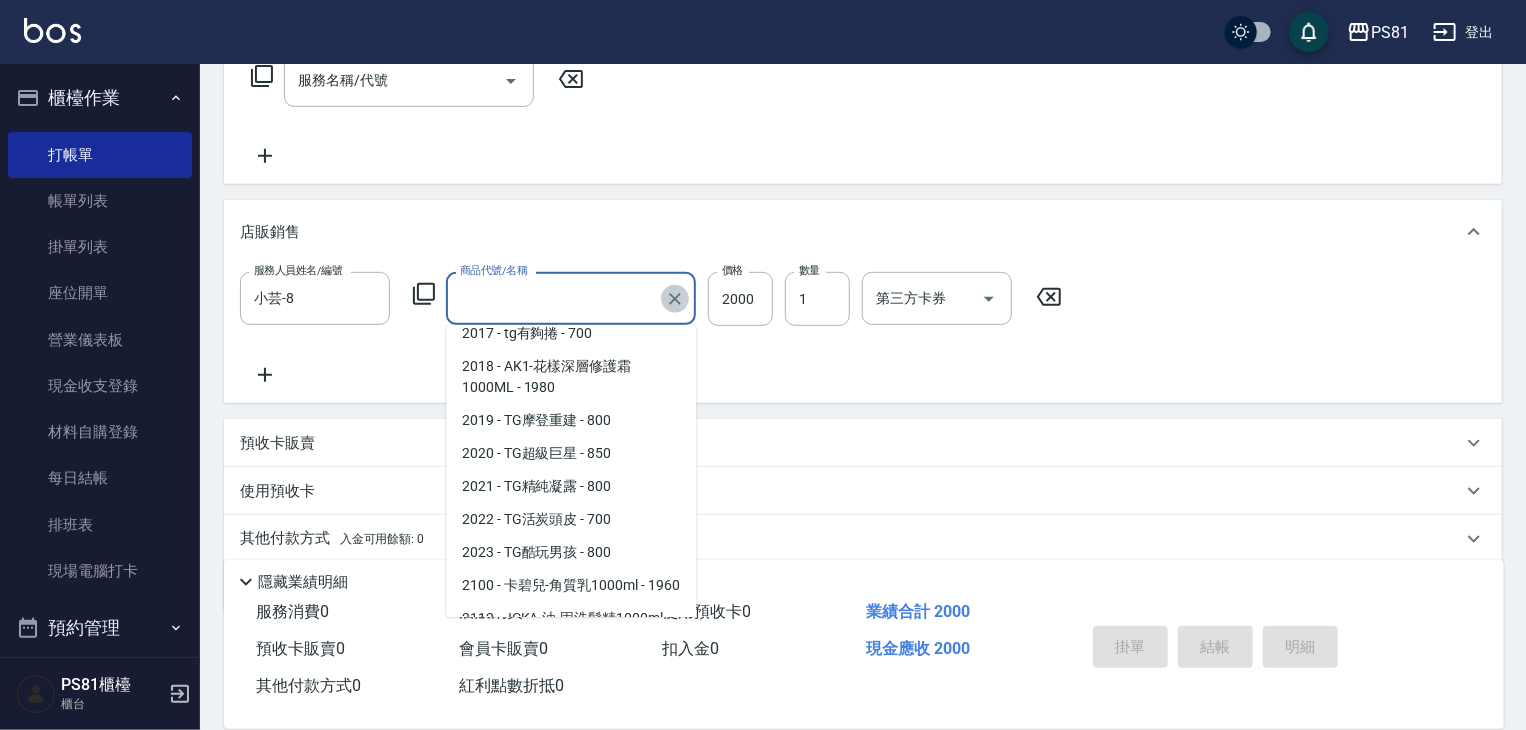 scroll, scrollTop: 8, scrollLeft: 0, axis: vertical 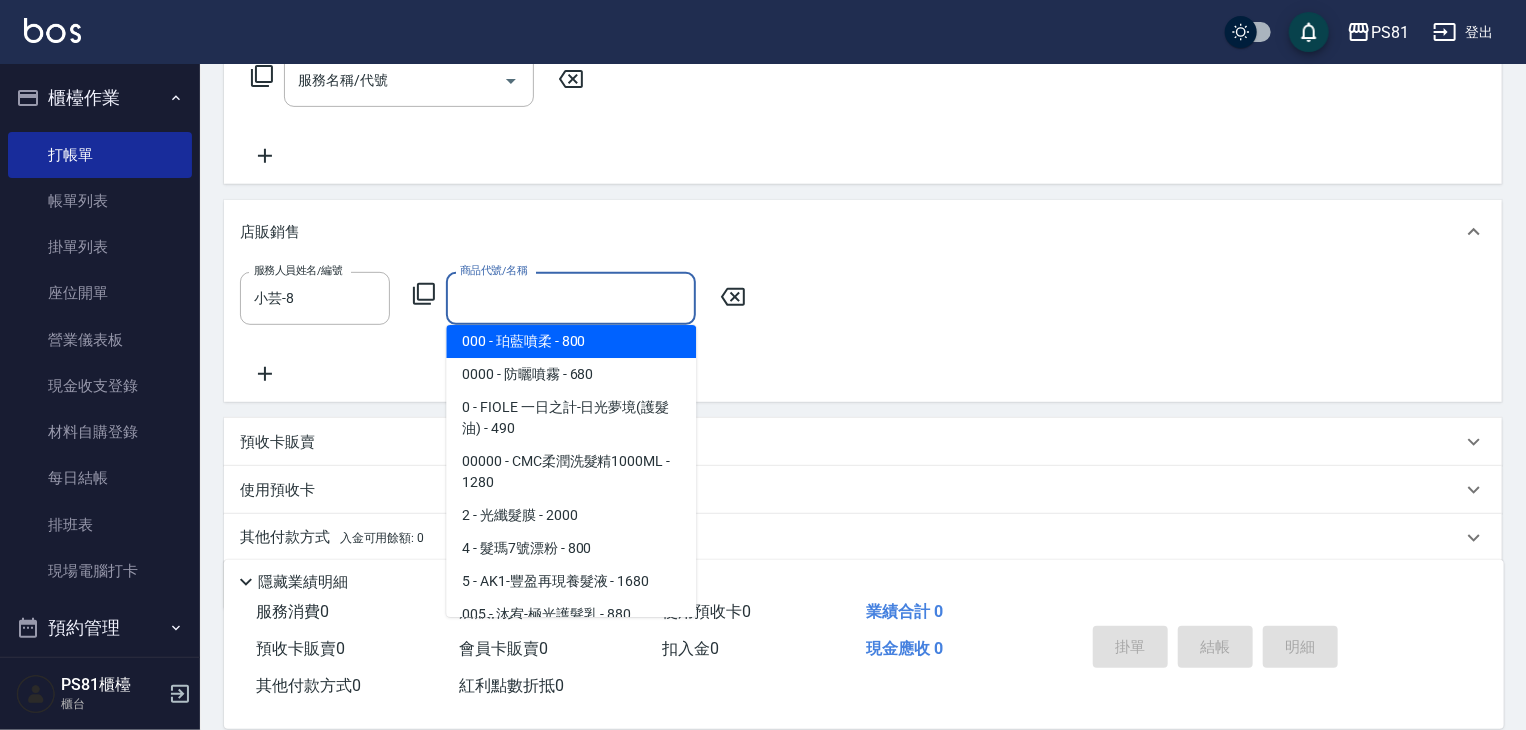 click on "商品代號/名稱" at bounding box center (571, 298) 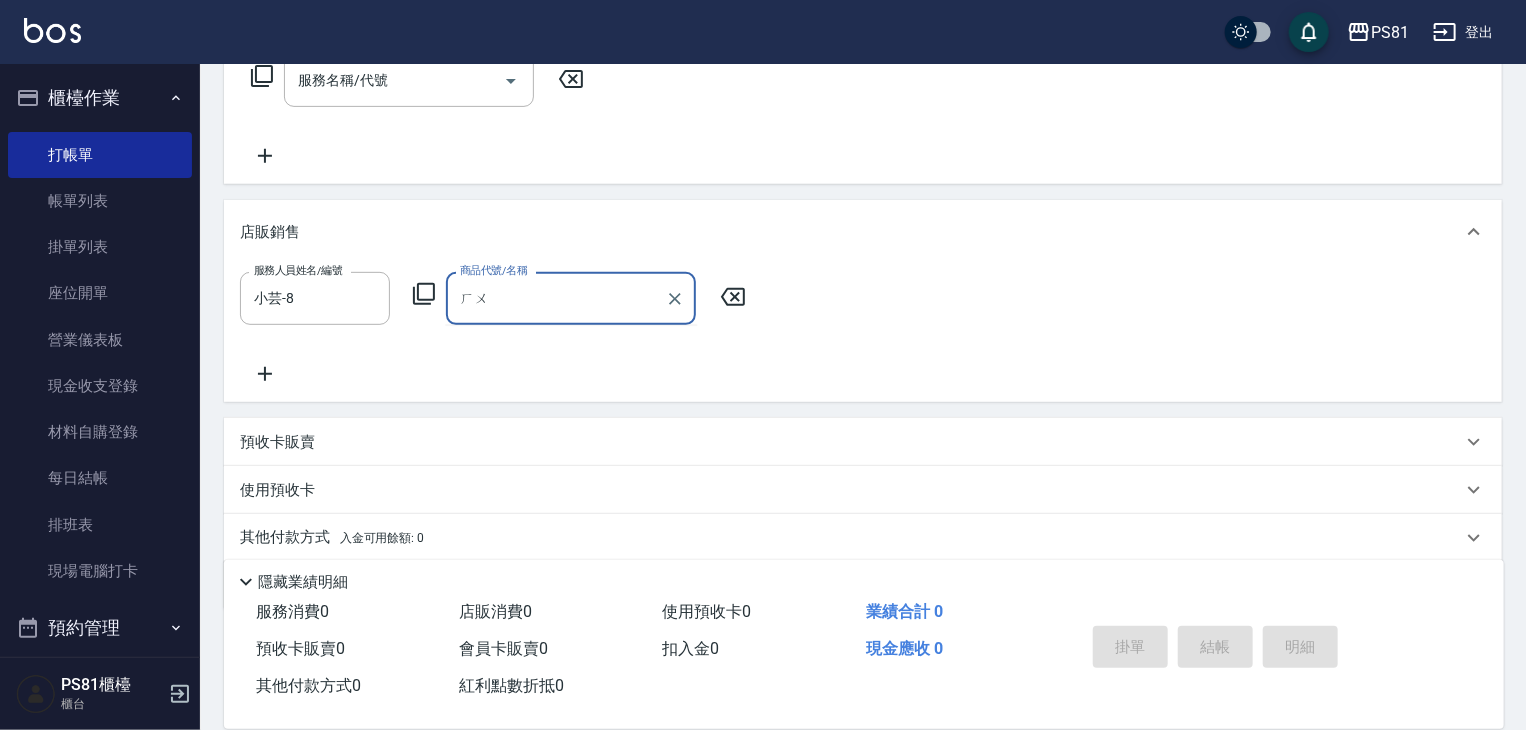 type on "呼" 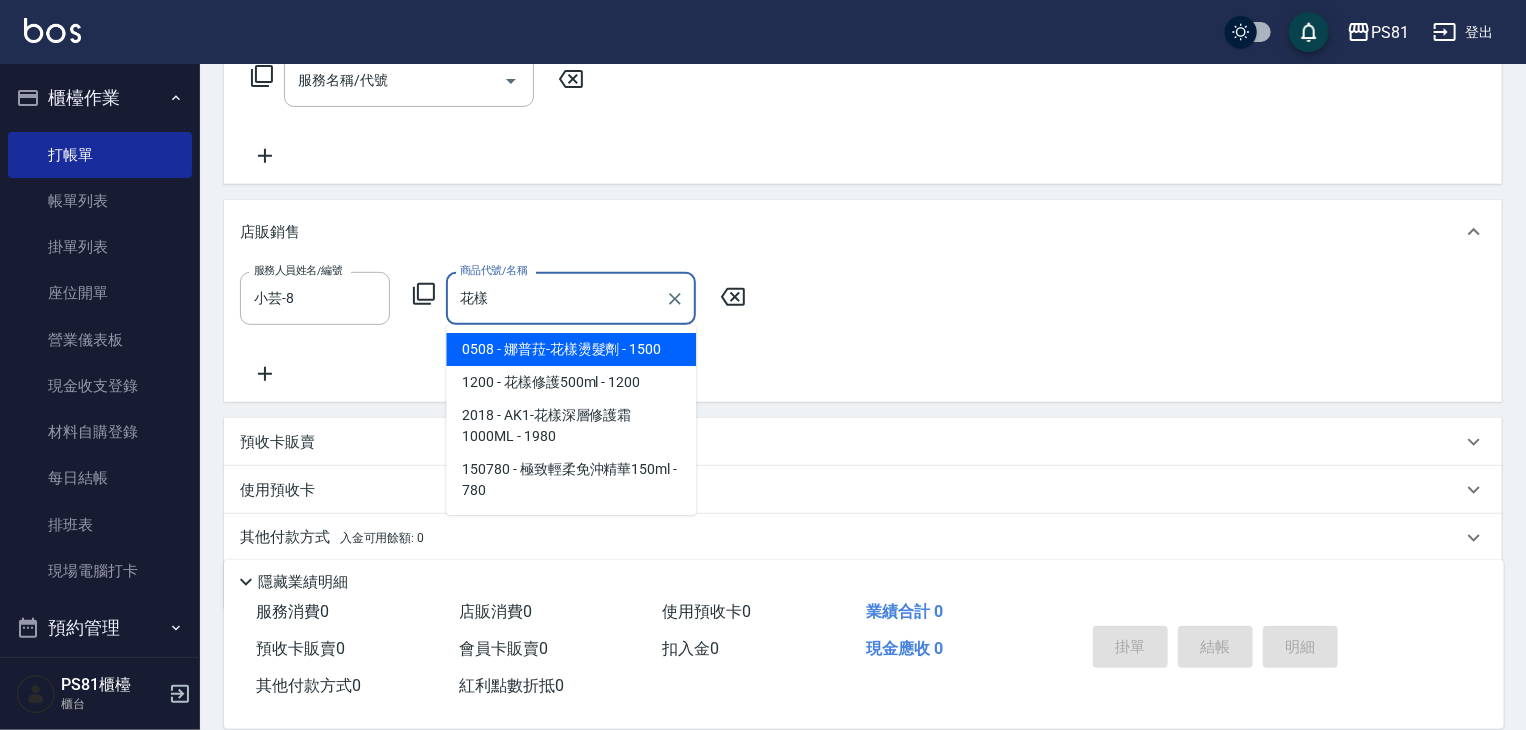 click on "2018 - AK1-花樣深層修護霜1000ML - 1980" at bounding box center [571, 426] 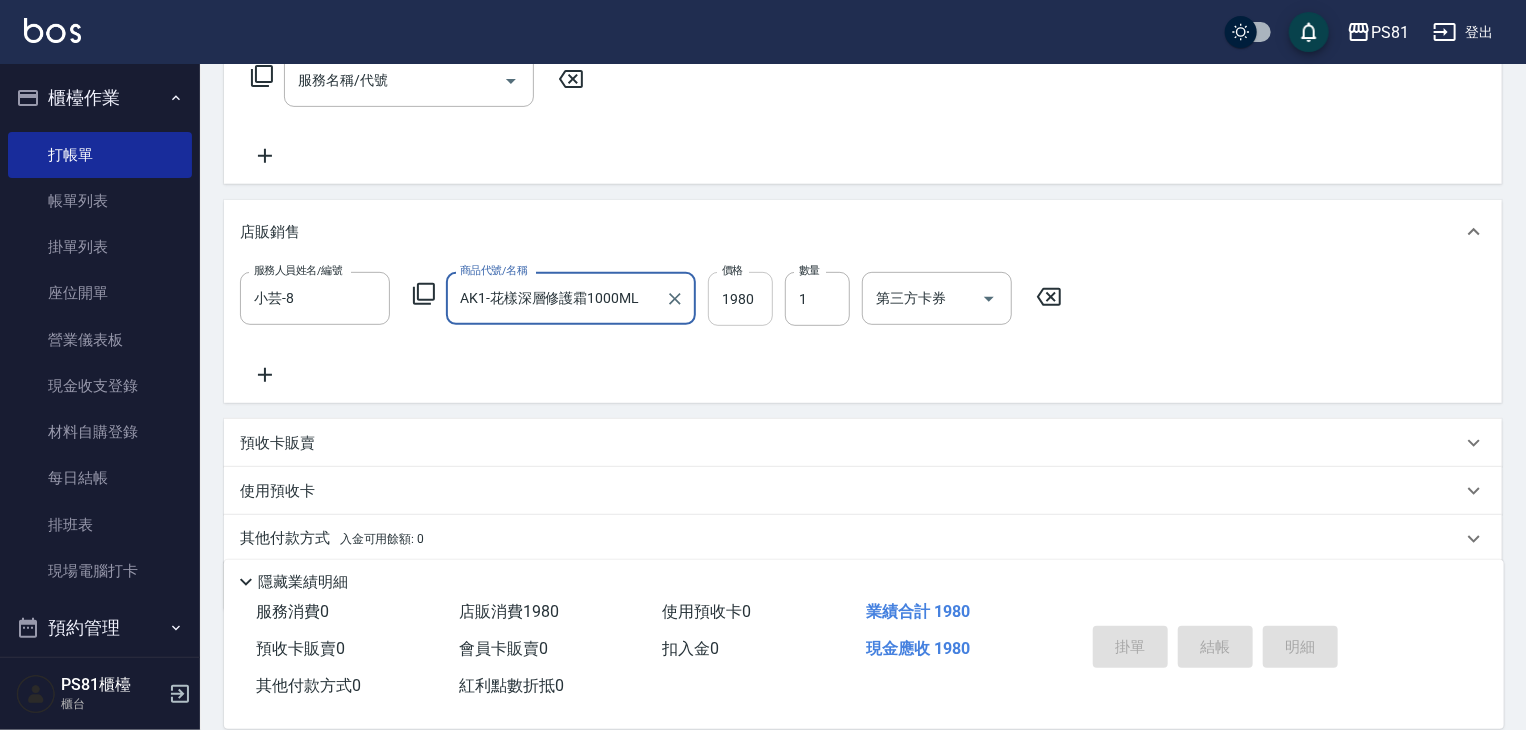 type on "AK1-花樣深層修護霜1000ML" 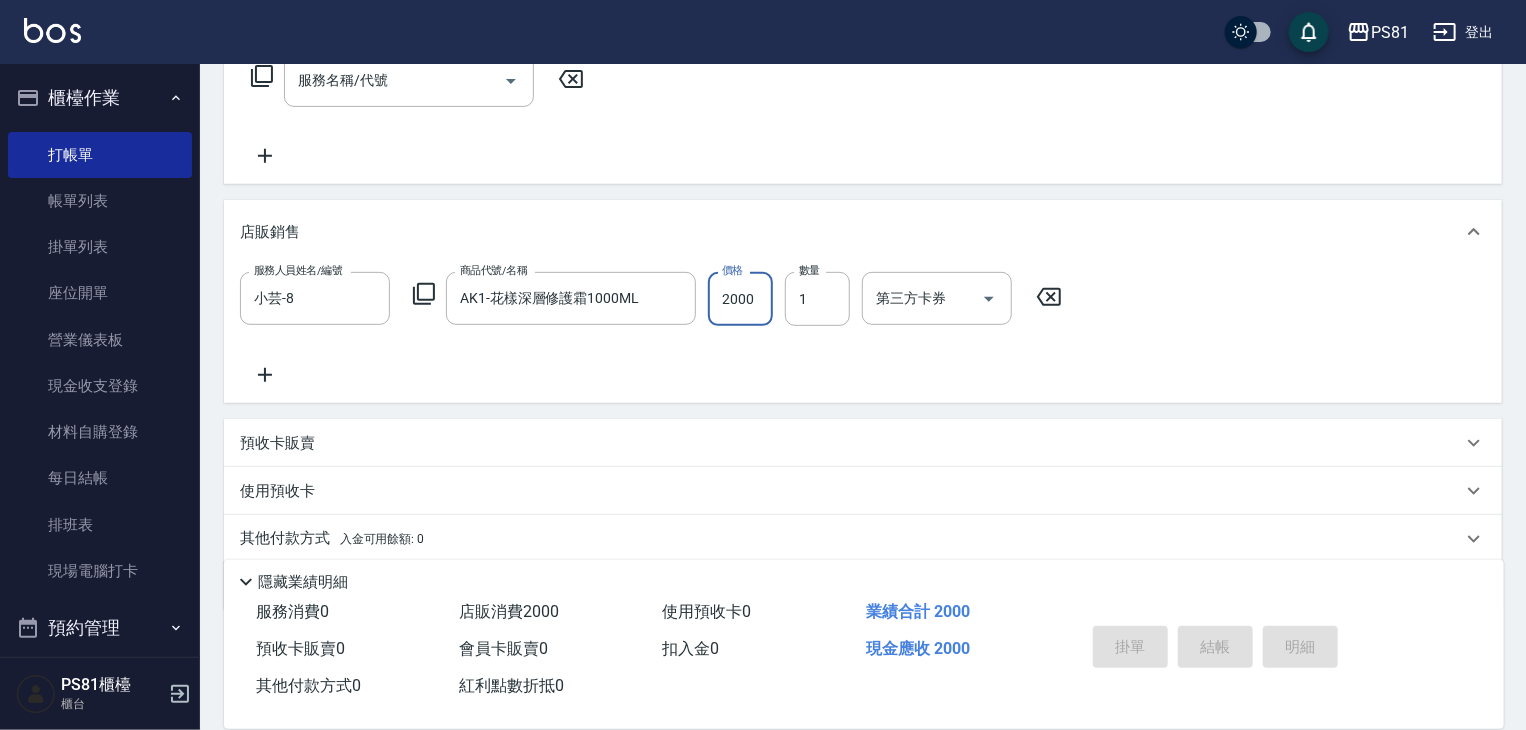 type on "2000" 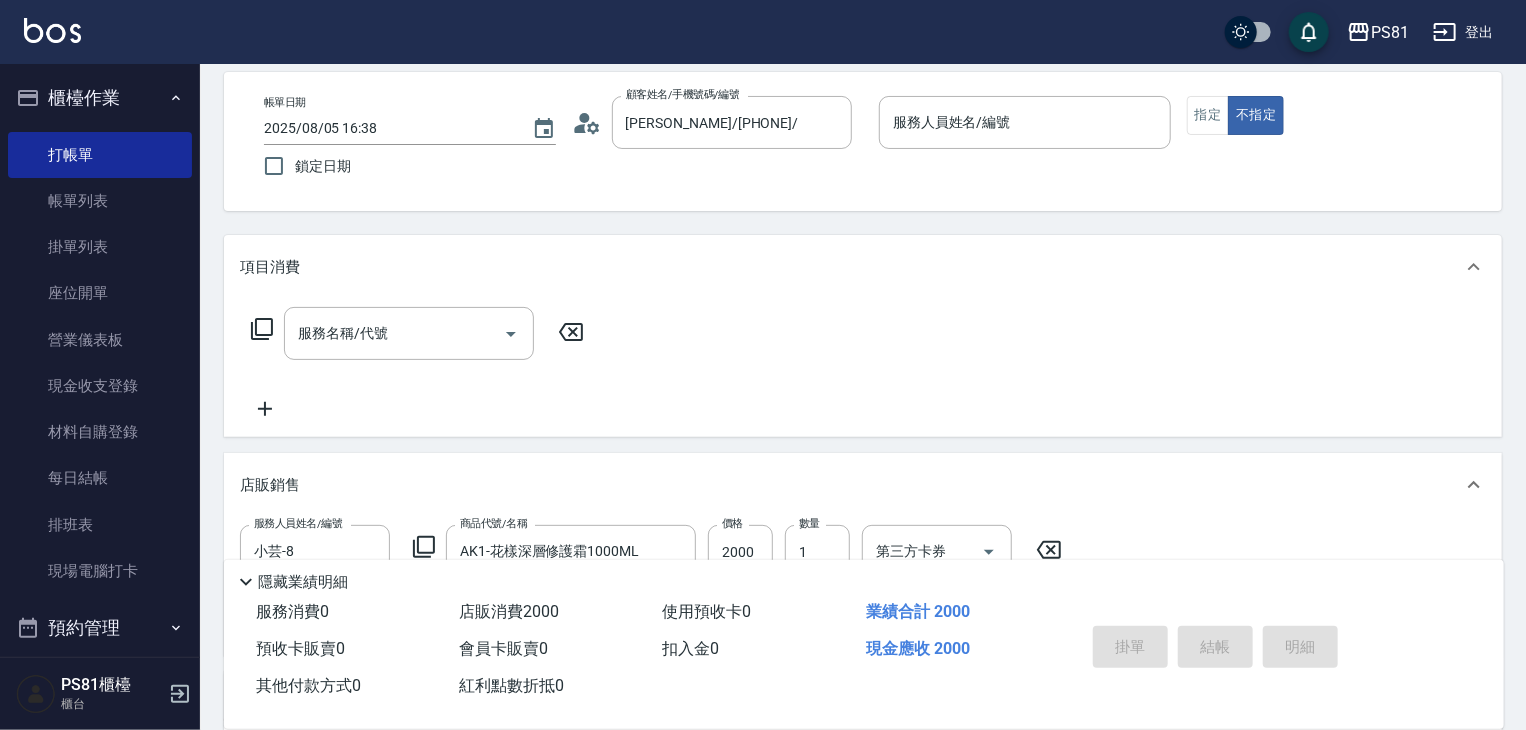 scroll, scrollTop: 13, scrollLeft: 0, axis: vertical 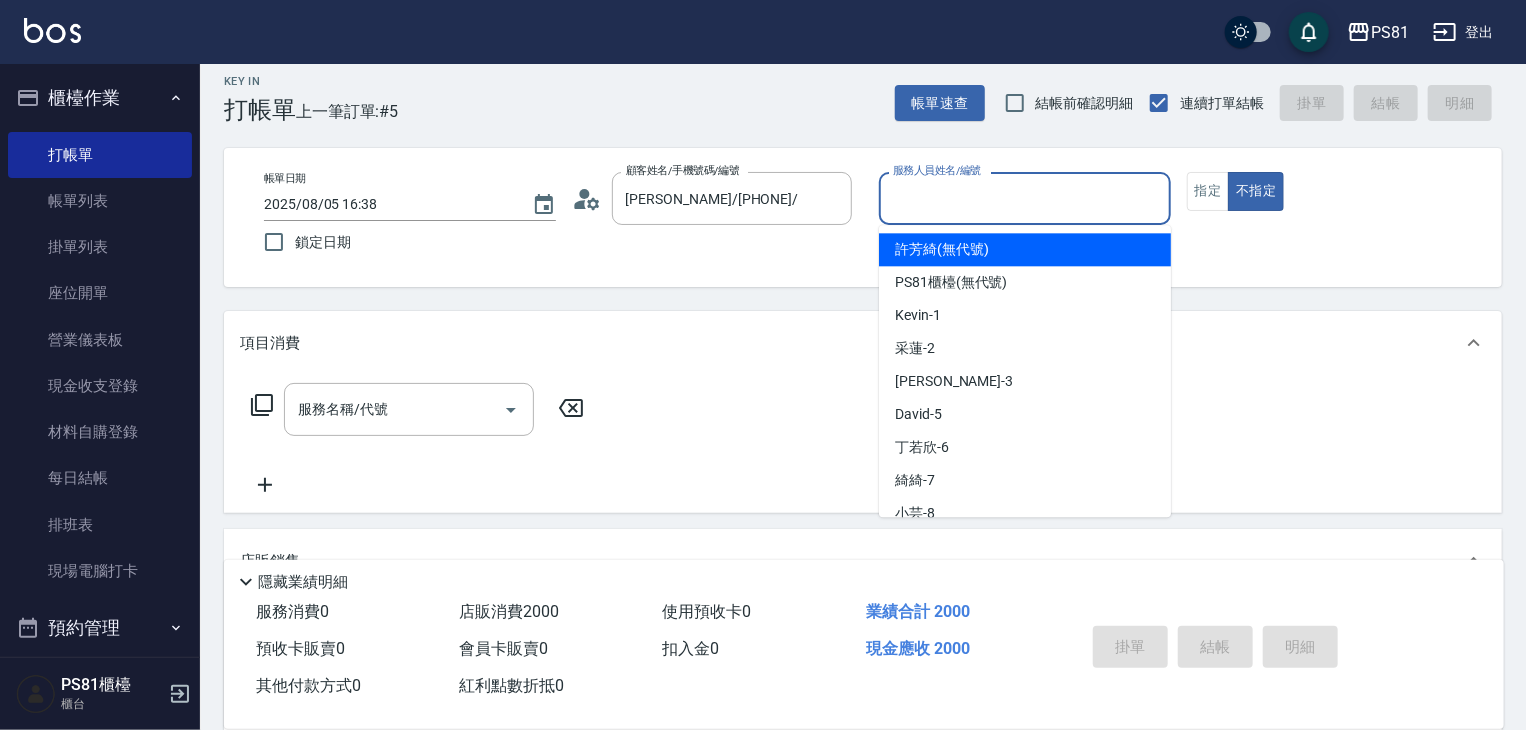 click on "服務人員姓名/編號" at bounding box center [1025, 198] 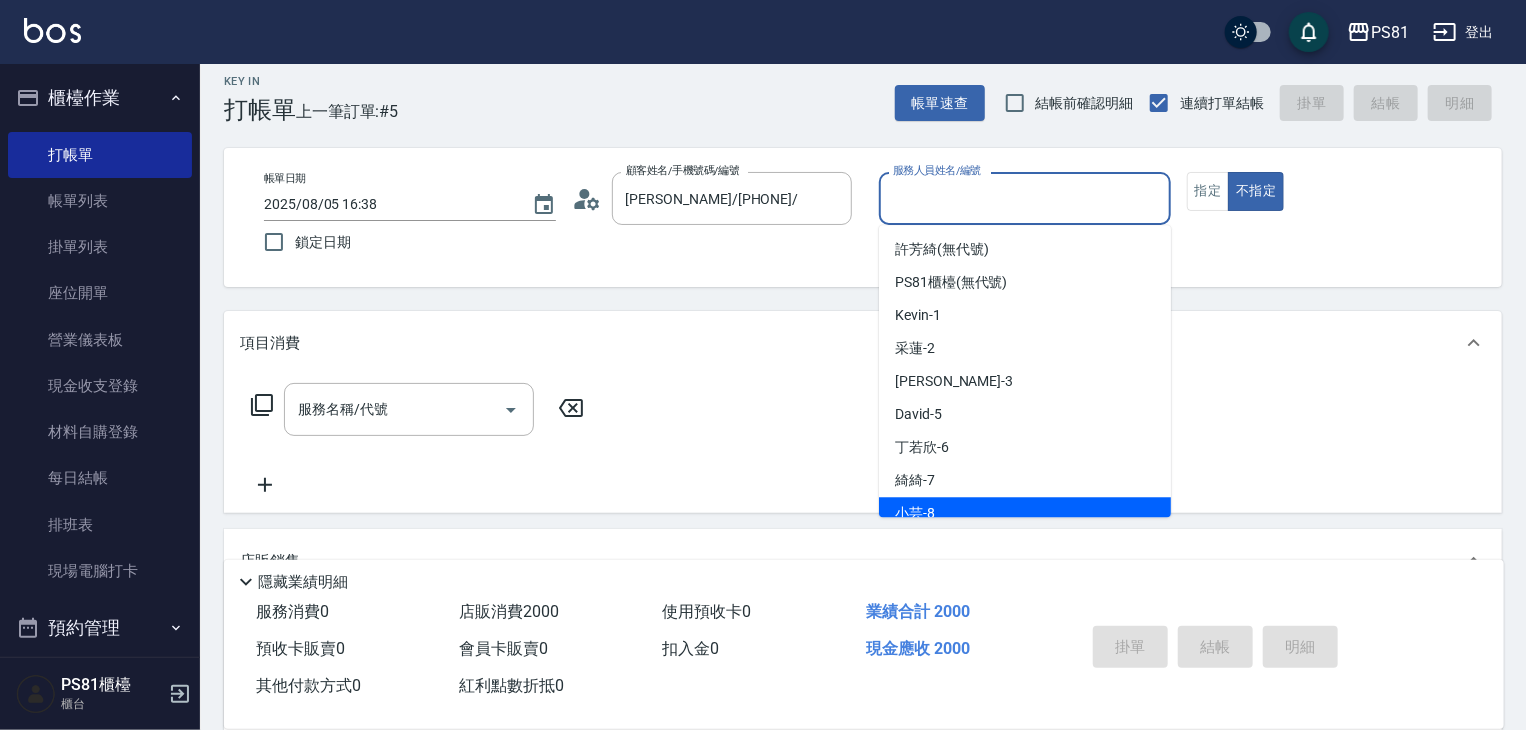 click on "[PERSON_NAME] -8" at bounding box center [1025, 513] 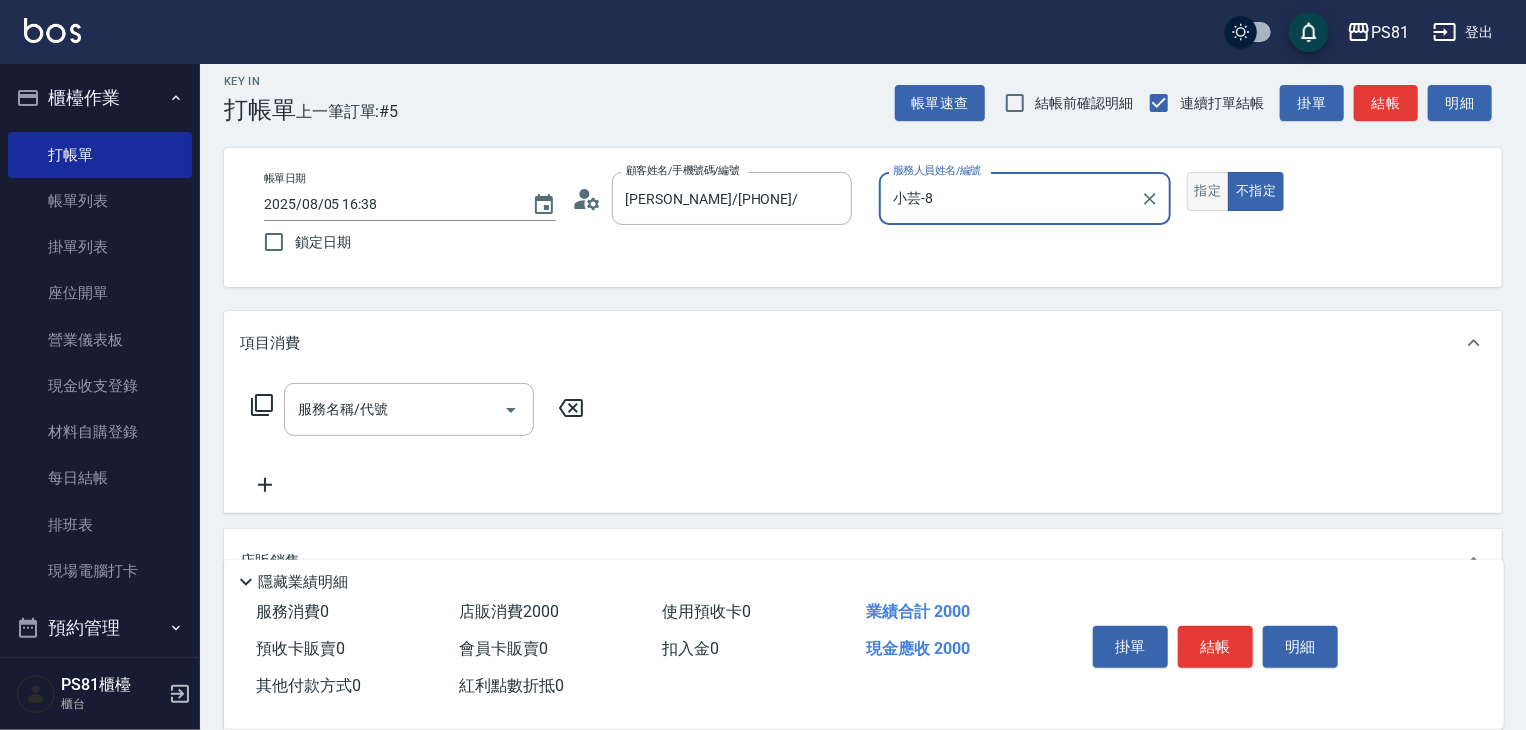 click on "指定" at bounding box center (1208, 191) 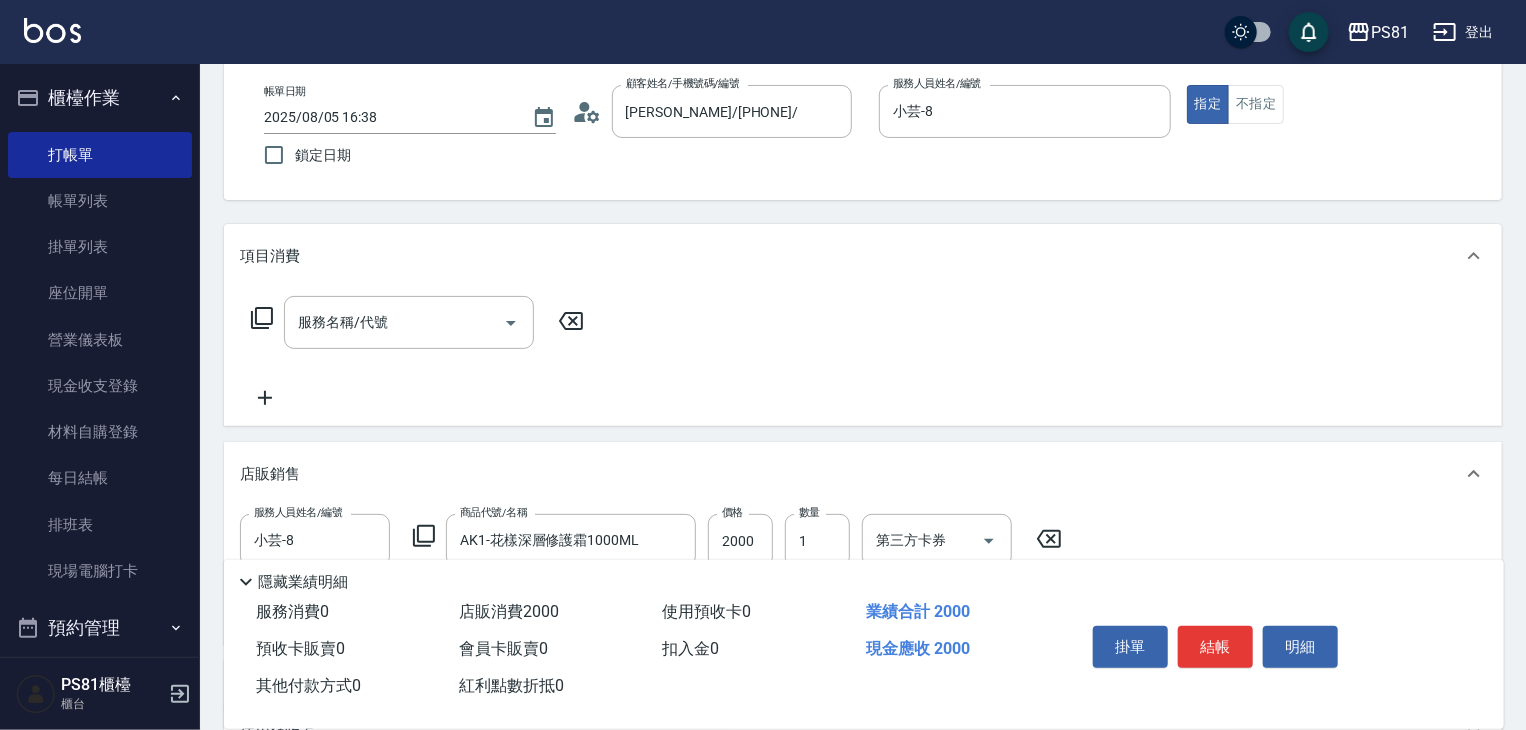 scroll, scrollTop: 0, scrollLeft: 0, axis: both 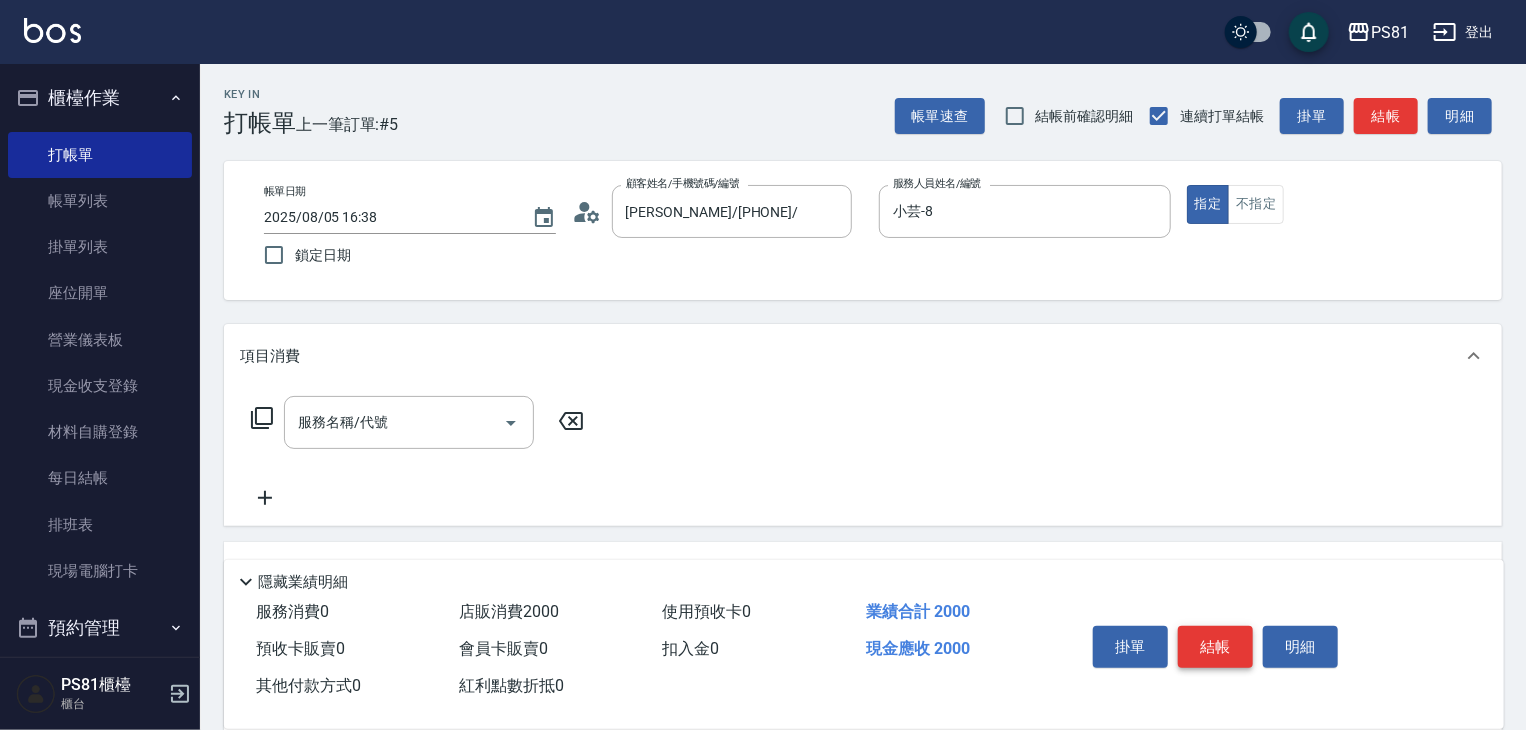 click on "結帳" at bounding box center (1215, 647) 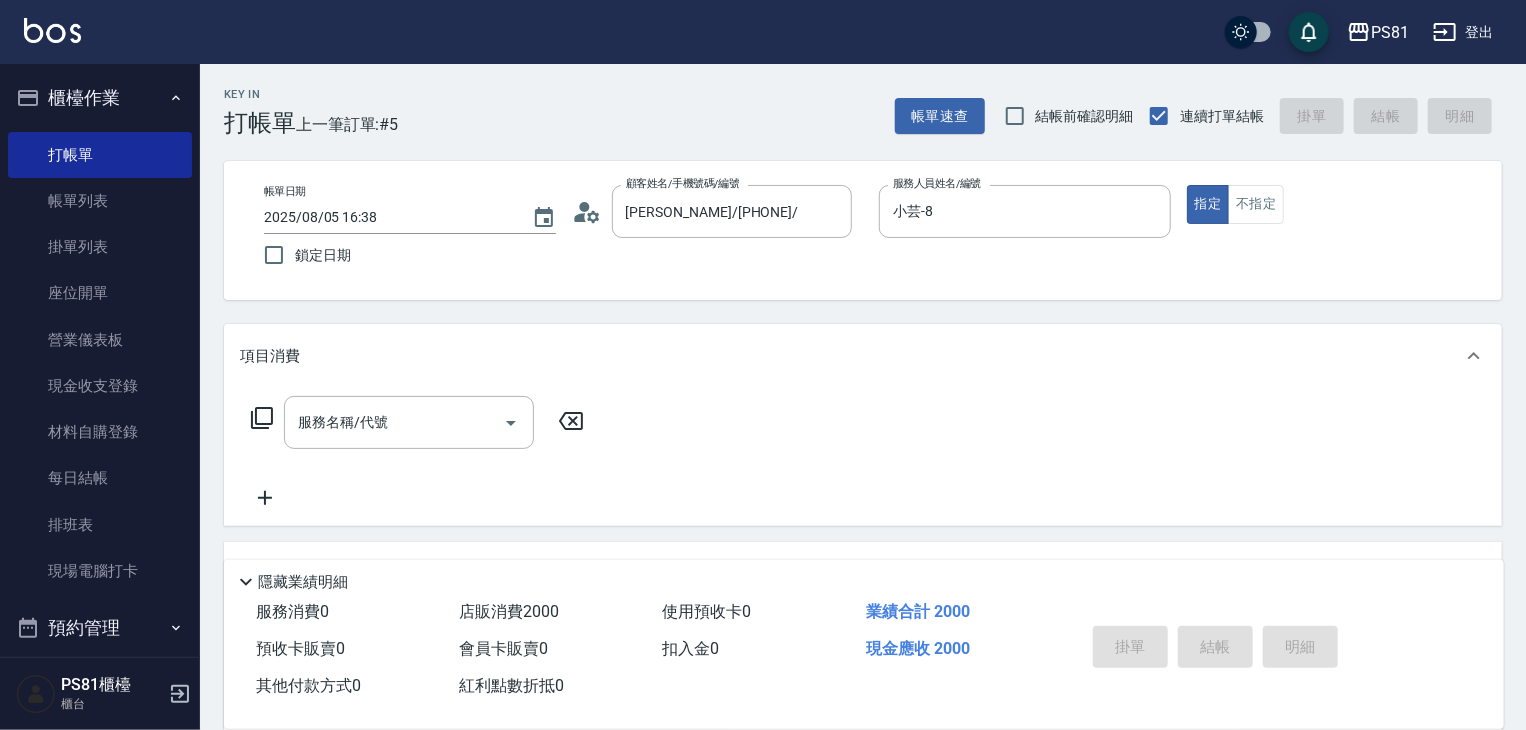 type on "2025/08/05 16:40" 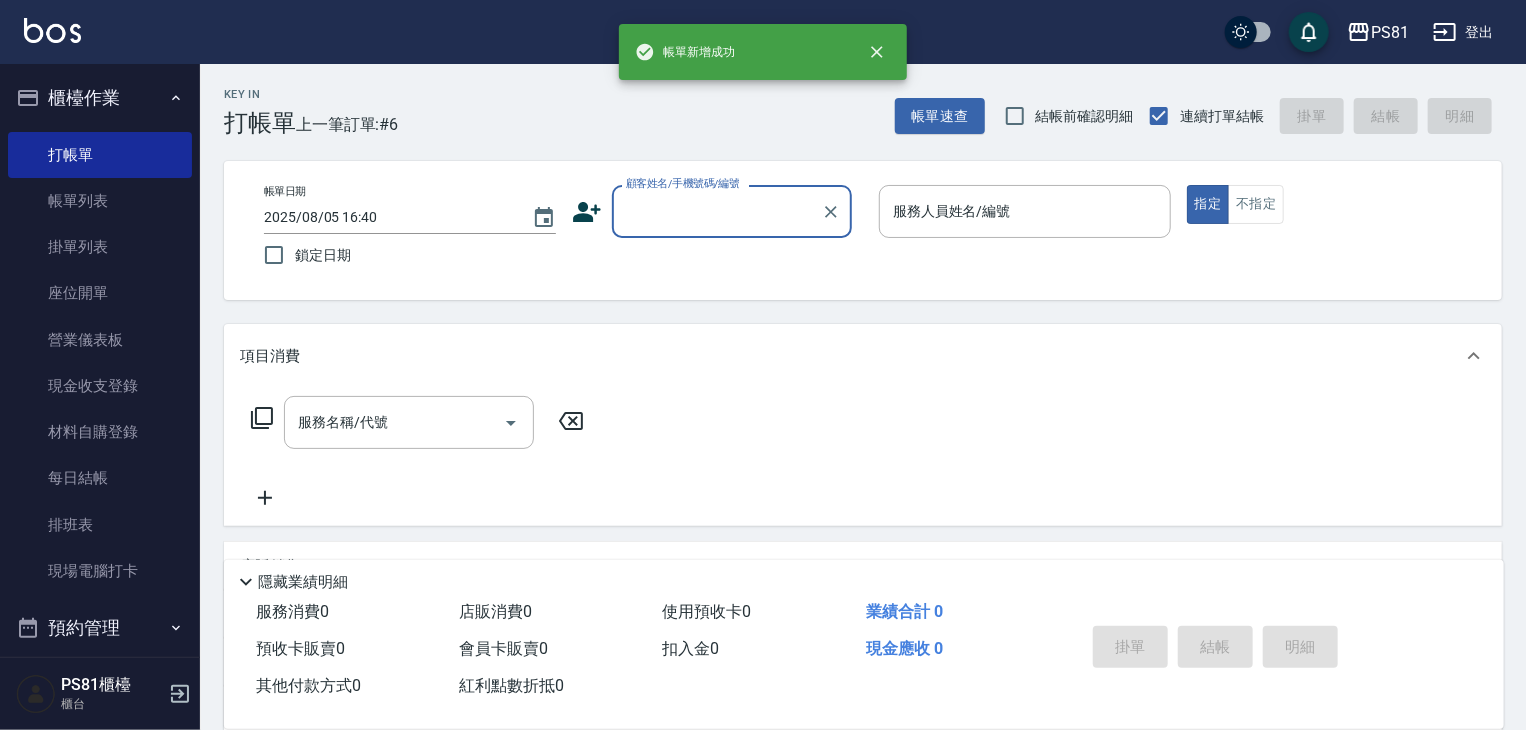 click on "顧客姓名/手機號碼/編號" at bounding box center (717, 211) 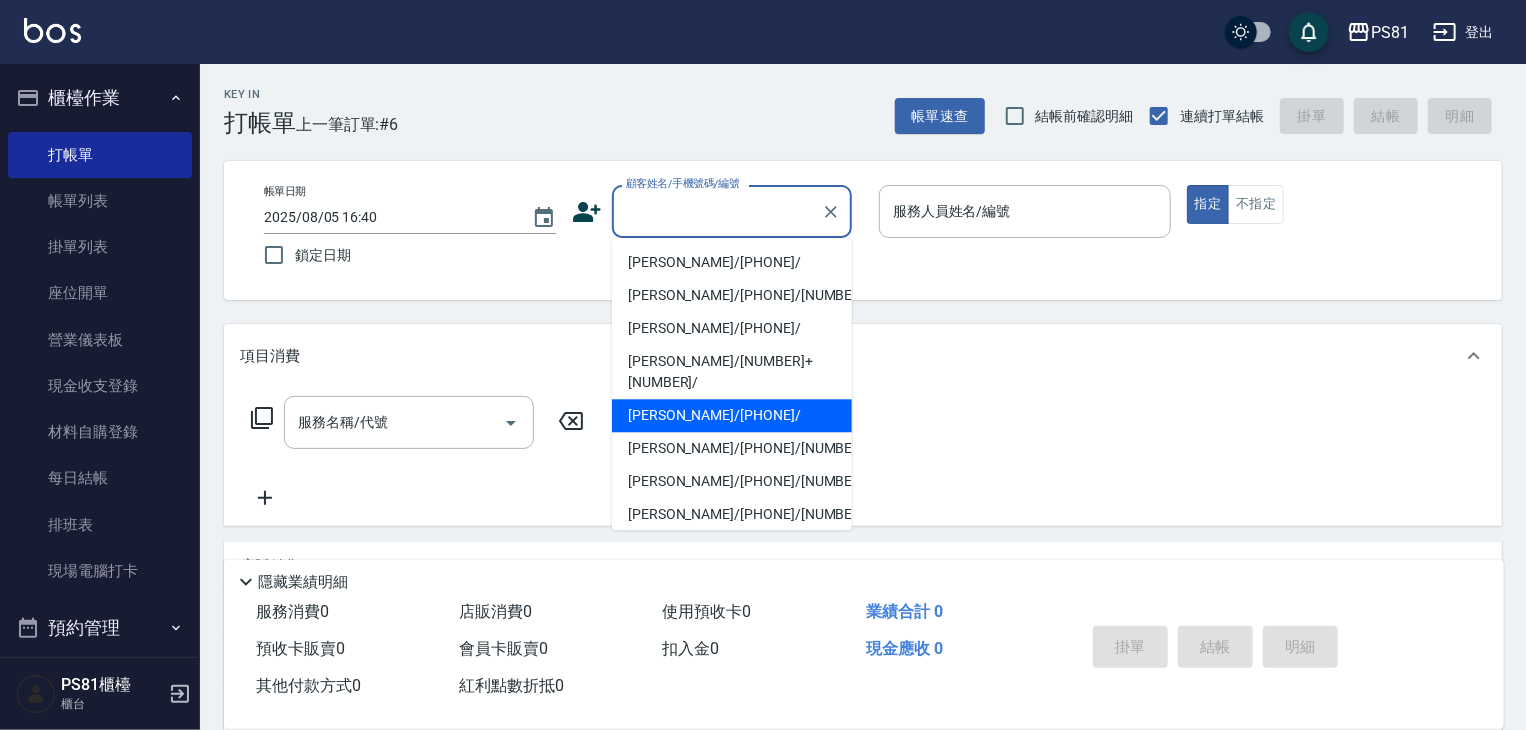 click on "[PERSON_NAME]/[PHONE]/" at bounding box center [732, 415] 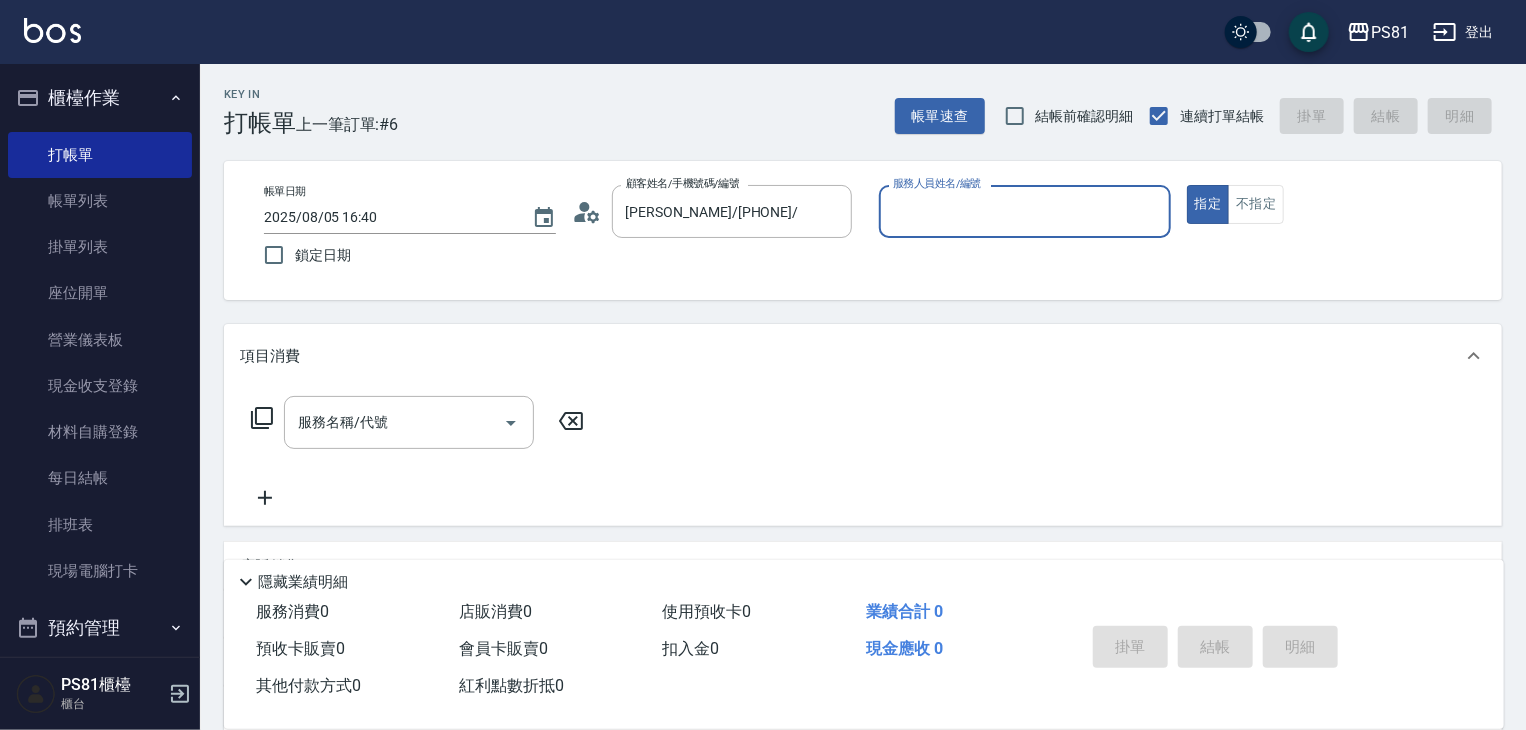 click on "服務人員姓名/編號" at bounding box center (1025, 211) 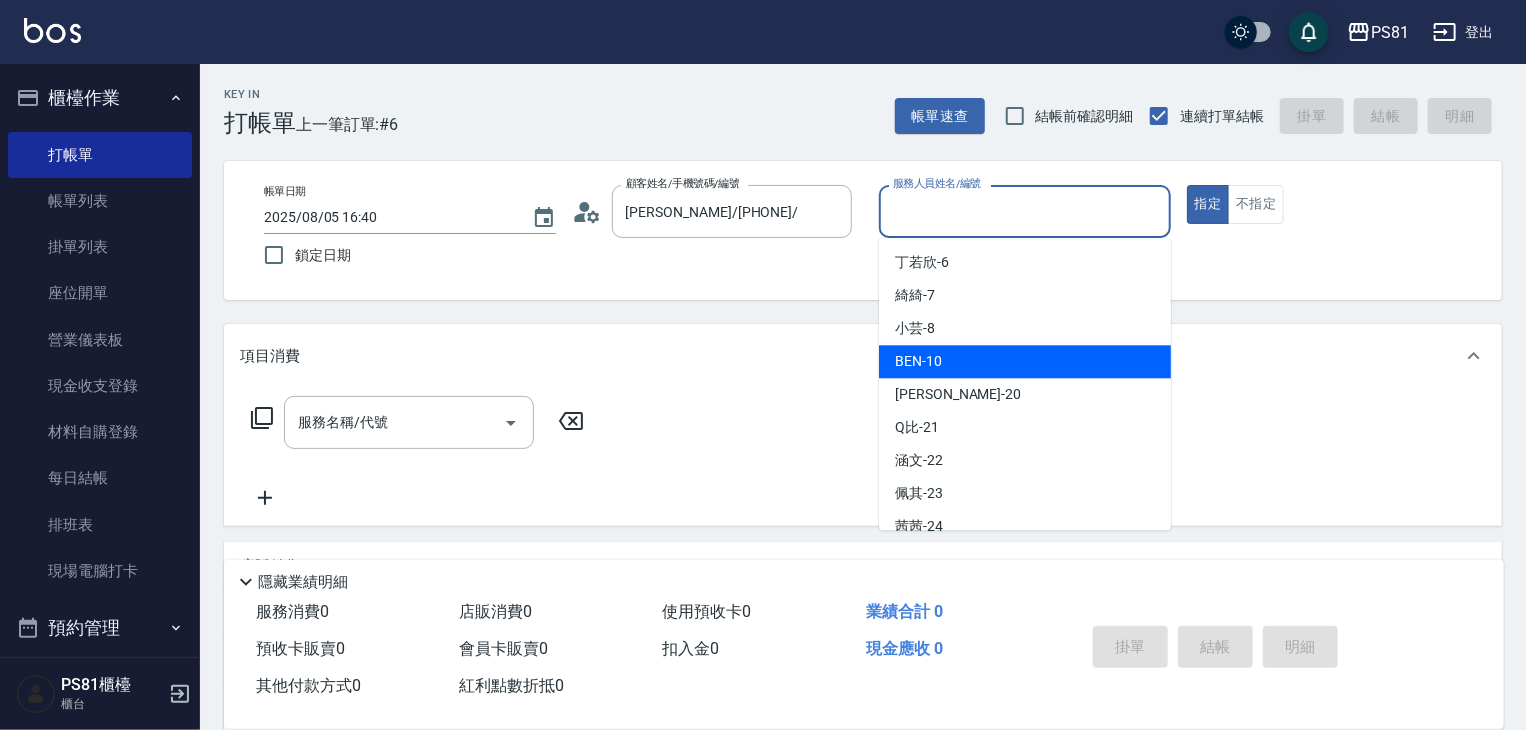 scroll, scrollTop: 200, scrollLeft: 0, axis: vertical 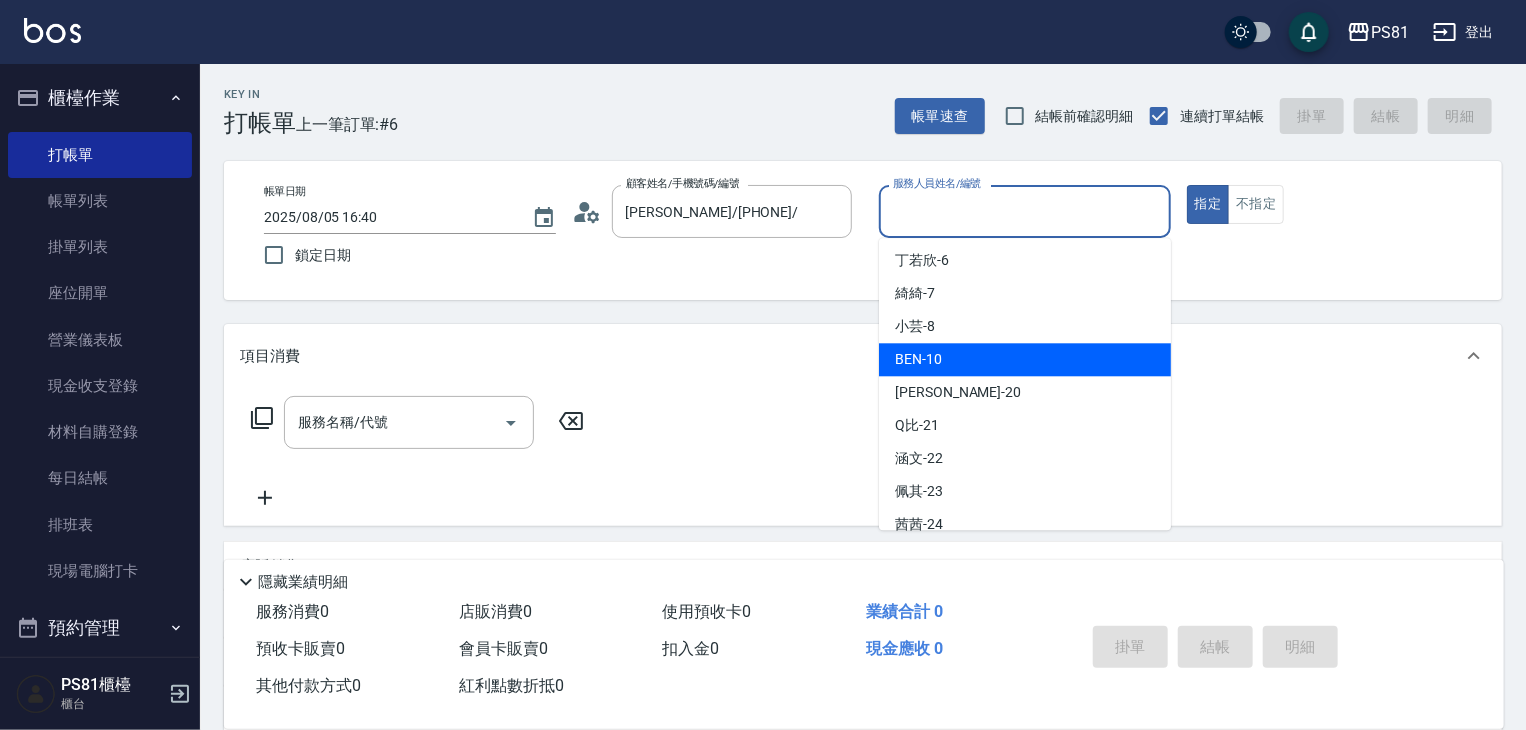 click on "項目消費" at bounding box center (851, 356) 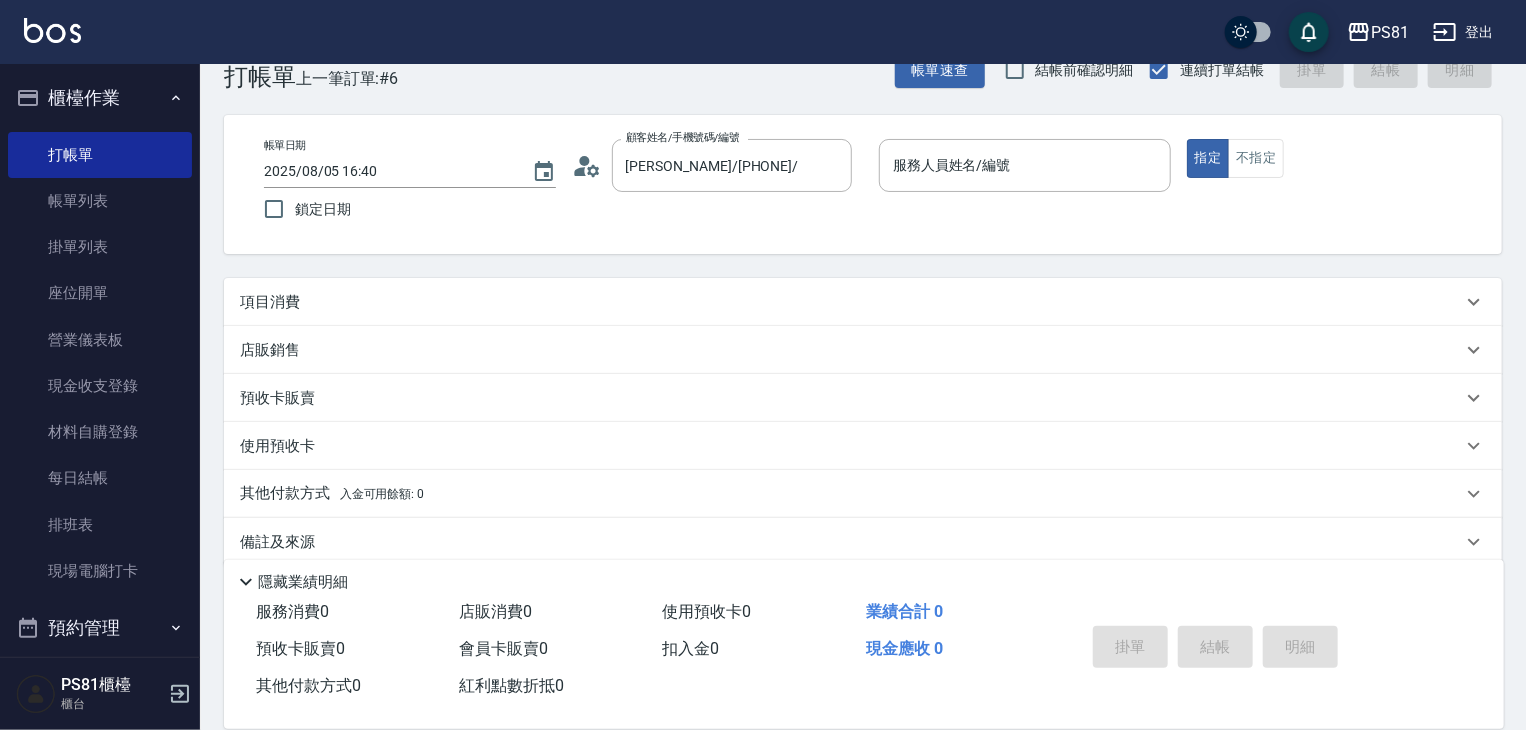 scroll, scrollTop: 72, scrollLeft: 0, axis: vertical 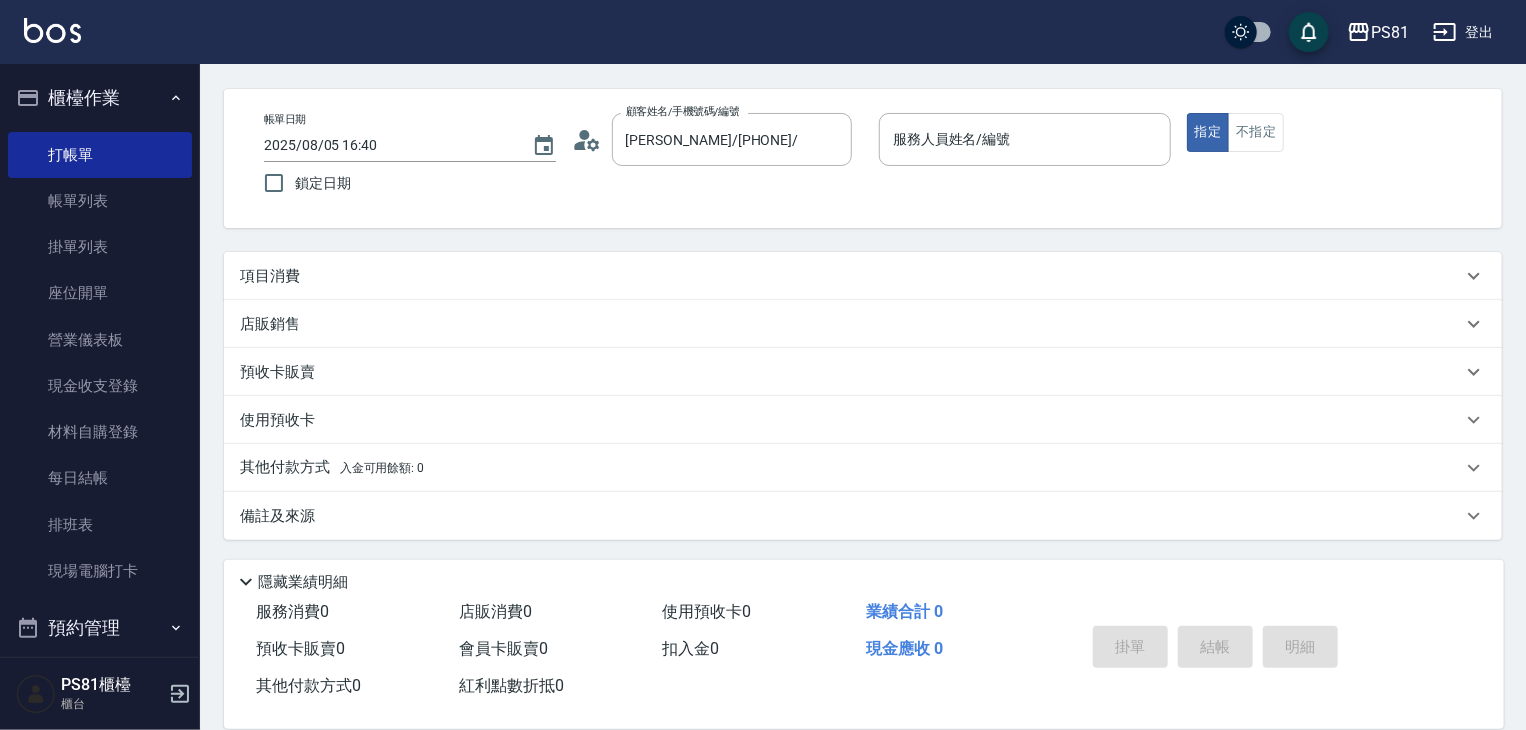 click on "店販銷售" at bounding box center [851, 324] 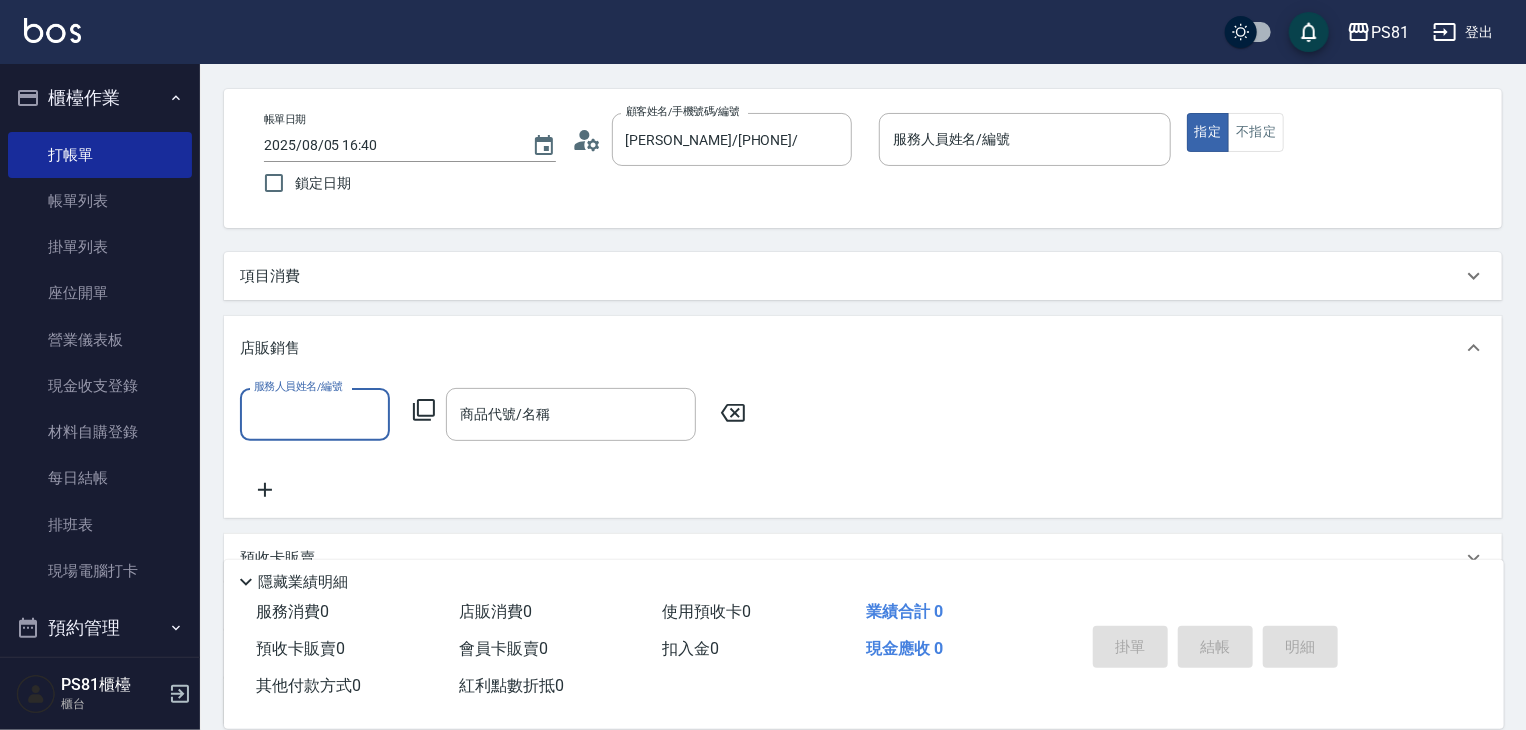 scroll, scrollTop: 0, scrollLeft: 0, axis: both 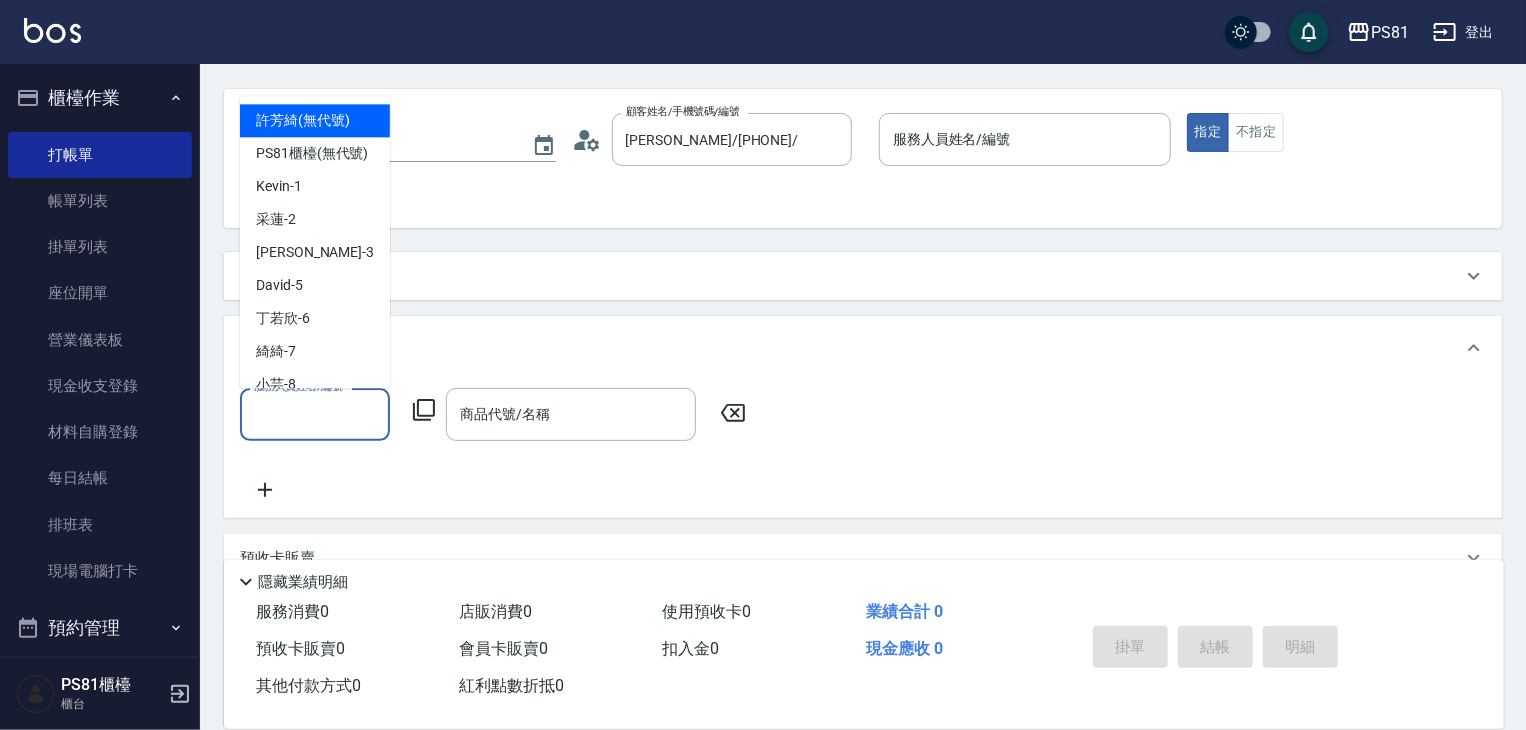 click on "服務人員姓名/編號" at bounding box center [315, 414] 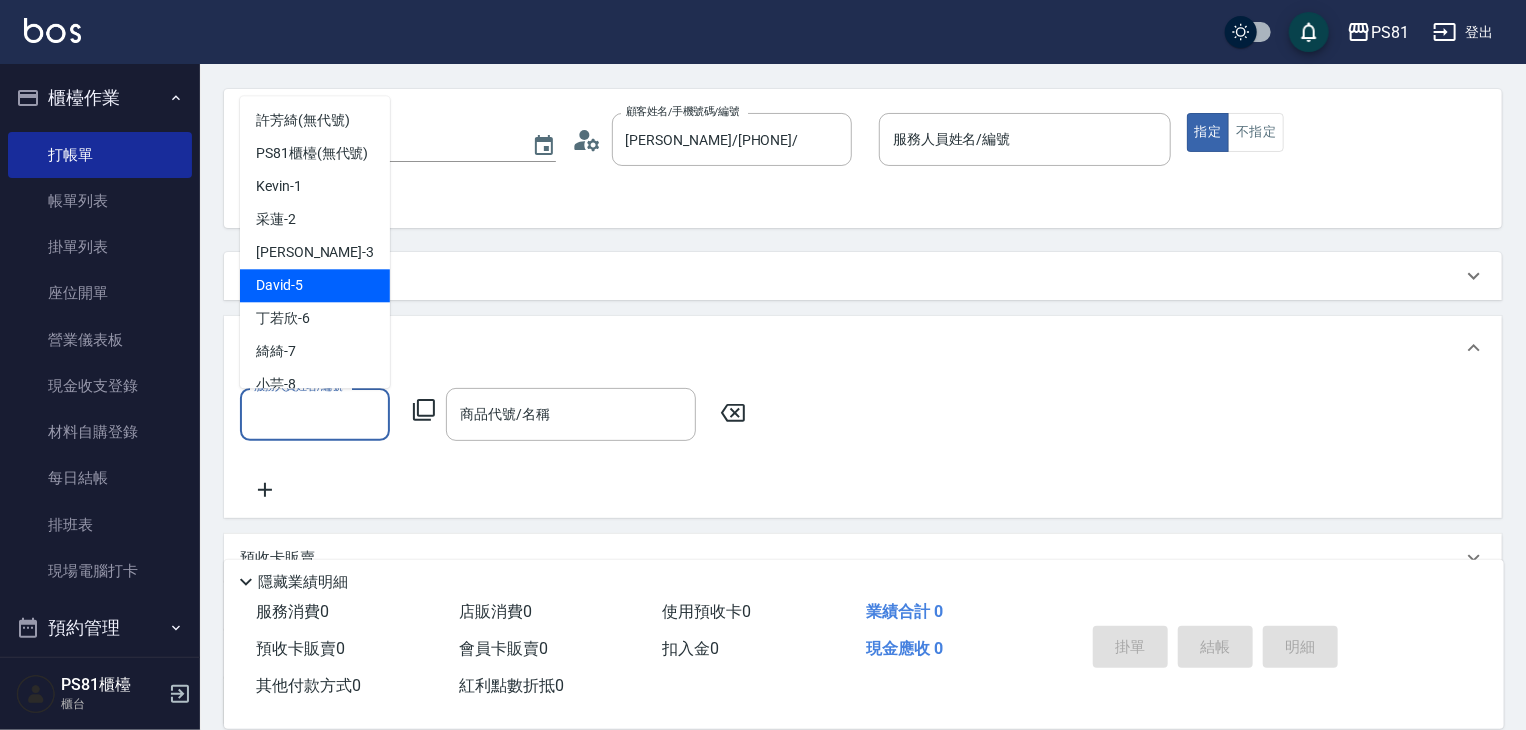 click on "[PERSON_NAME] -5" at bounding box center [315, 285] 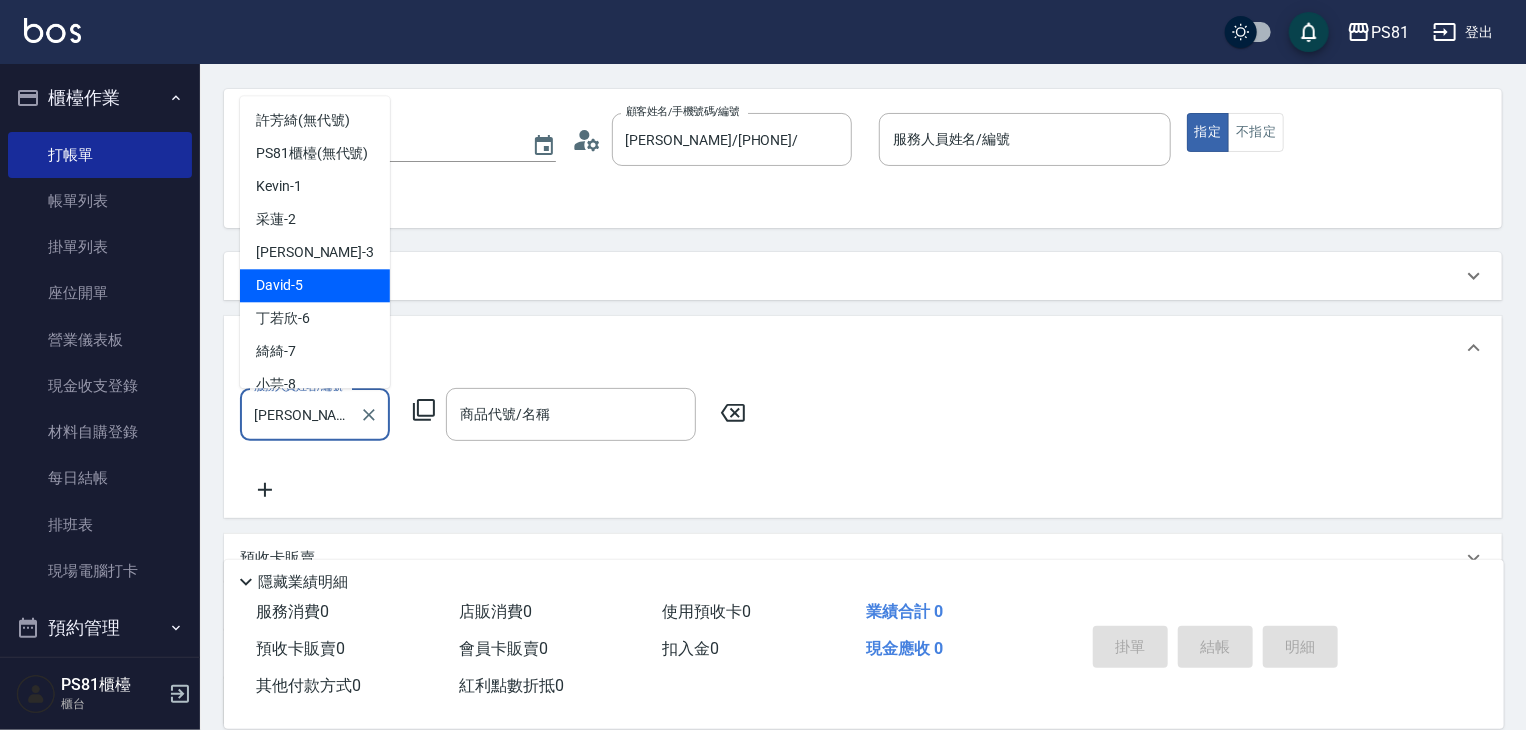 click on "[PERSON_NAME]-[NUMBER]" at bounding box center (300, 414) 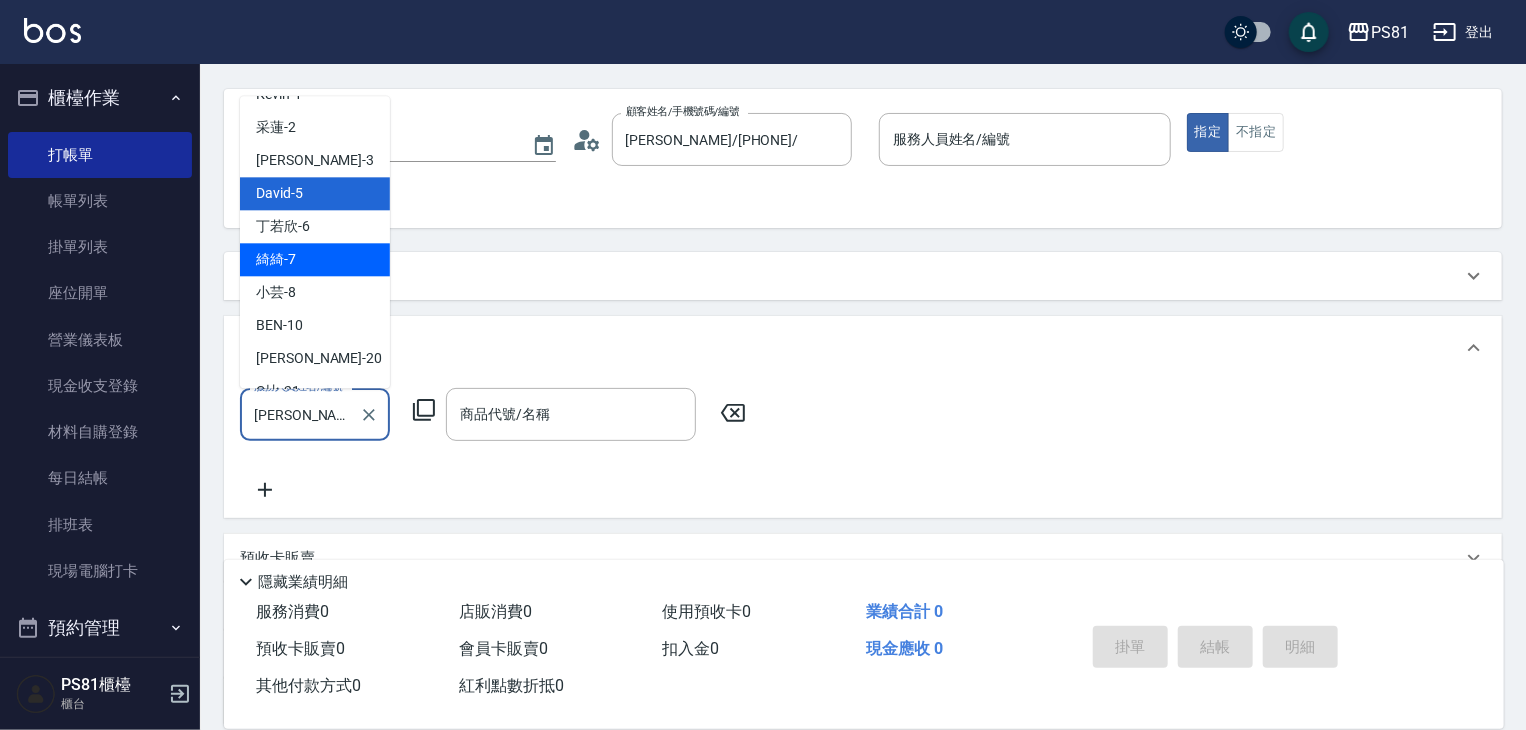 scroll, scrollTop: 200, scrollLeft: 0, axis: vertical 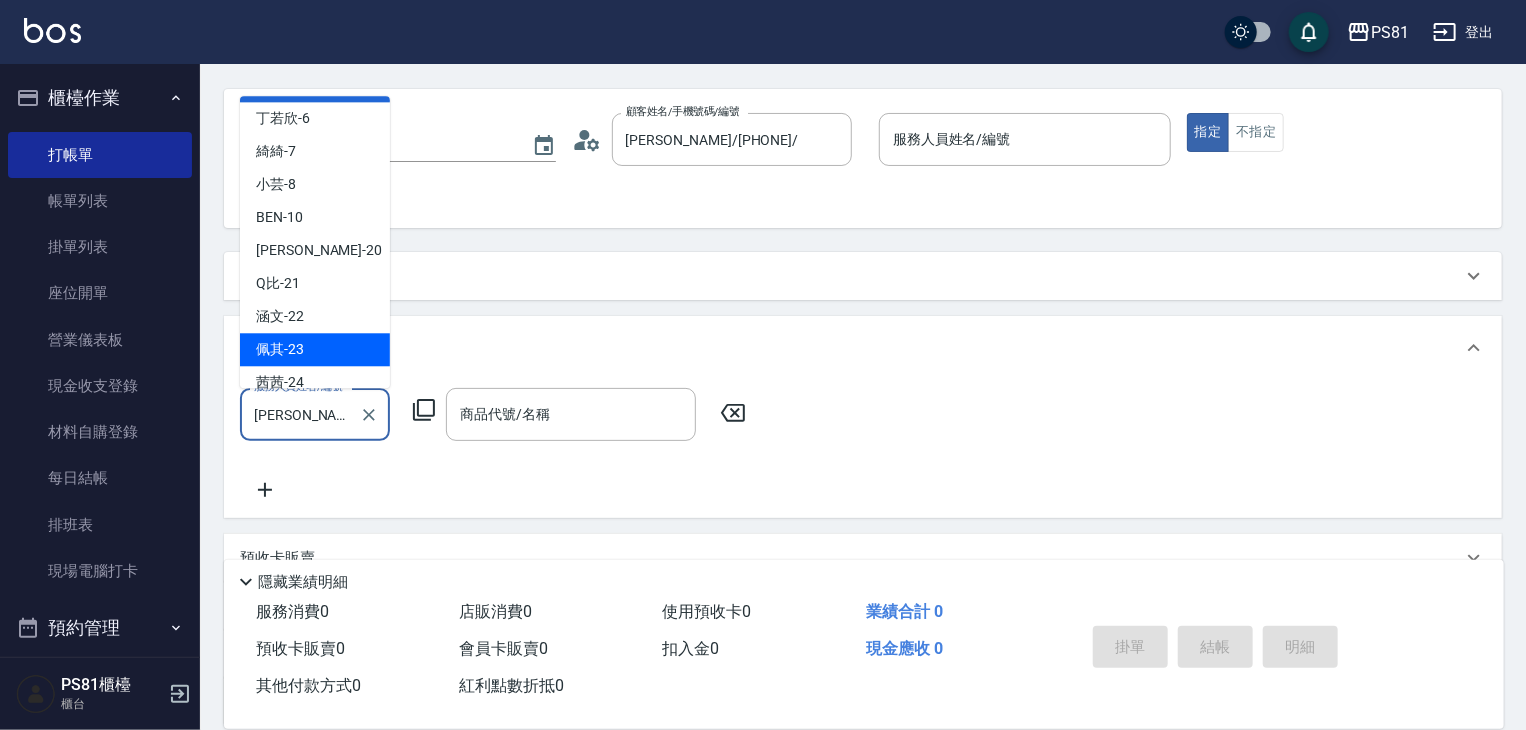 click on "[PERSON_NAME] -23" at bounding box center (315, 349) 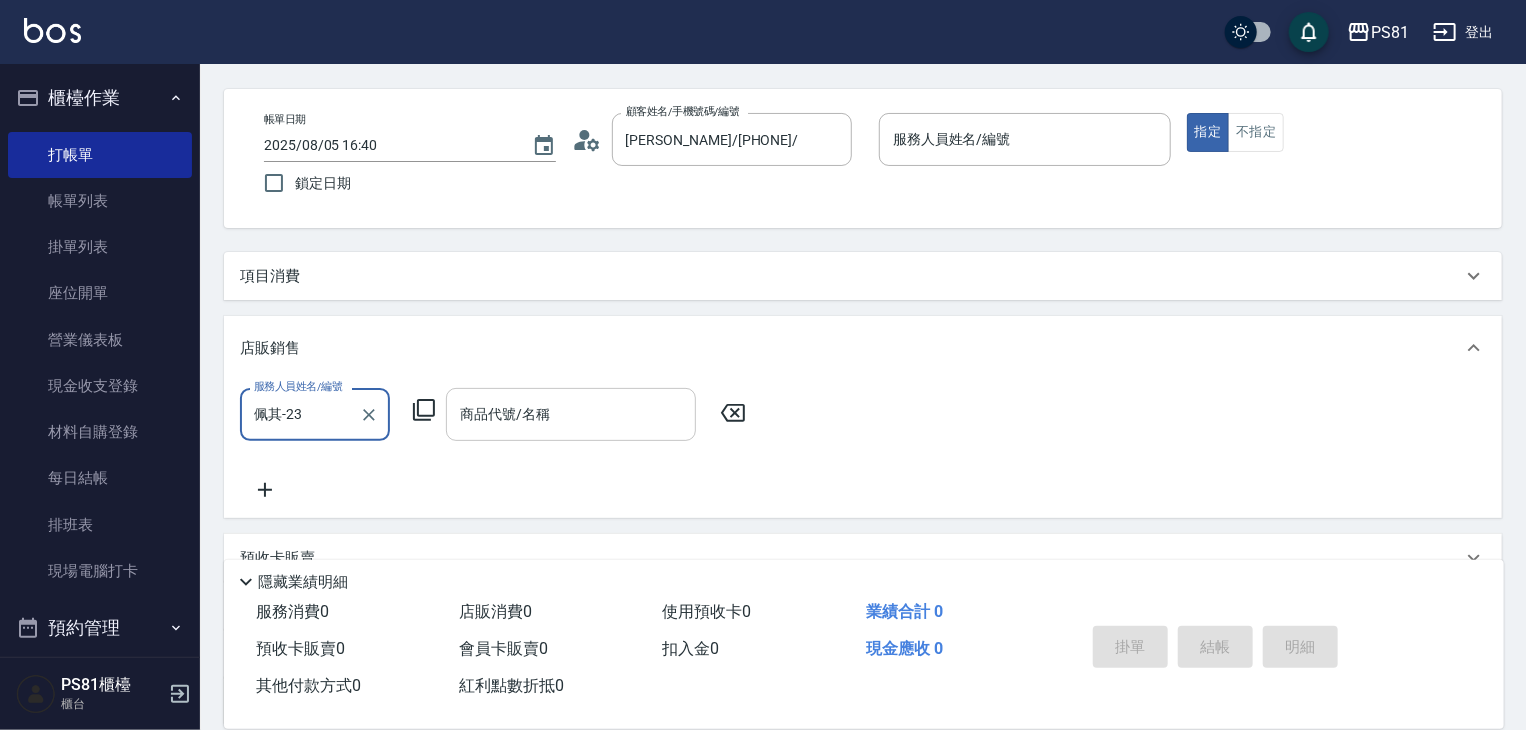 click on "商品代號/名稱" at bounding box center [571, 414] 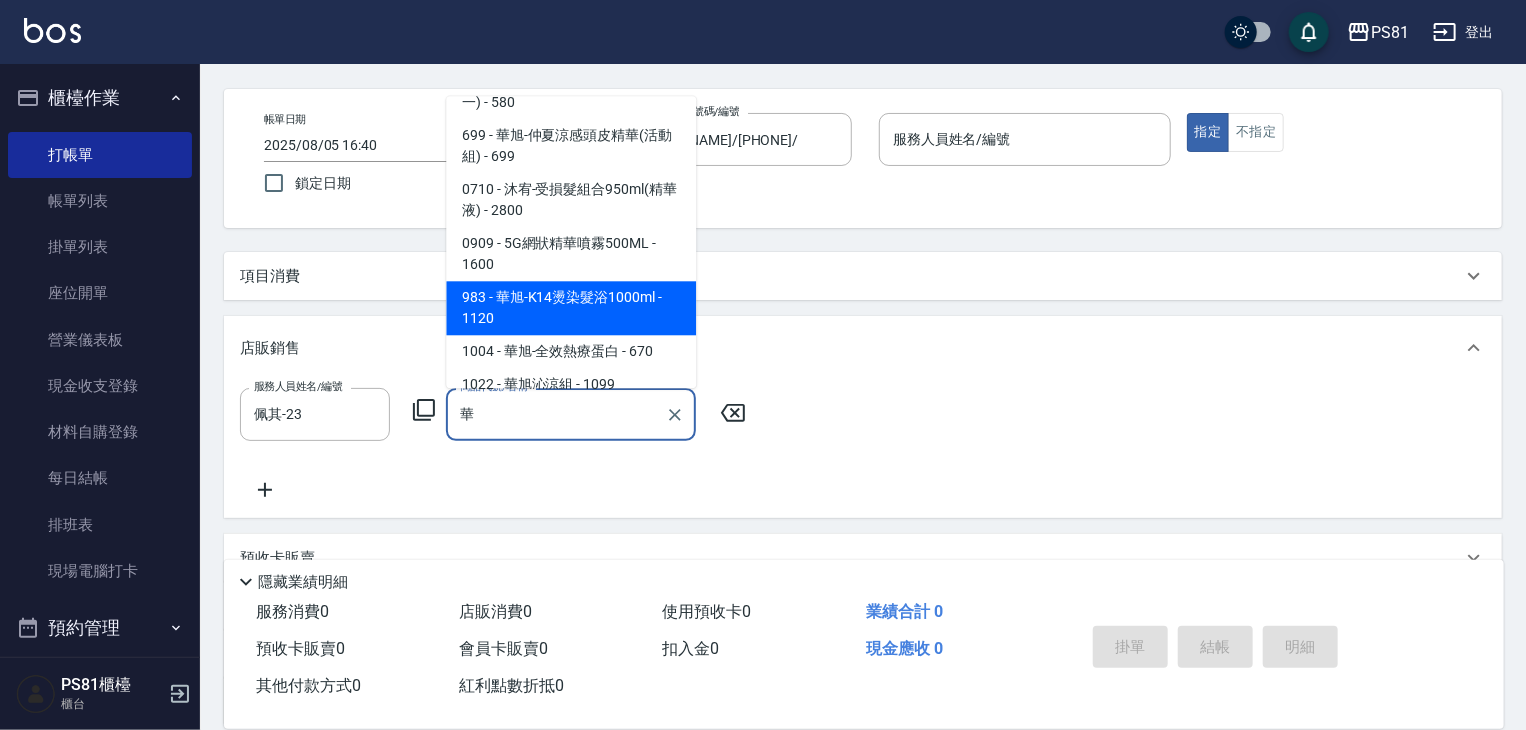 scroll, scrollTop: 8, scrollLeft: 0, axis: vertical 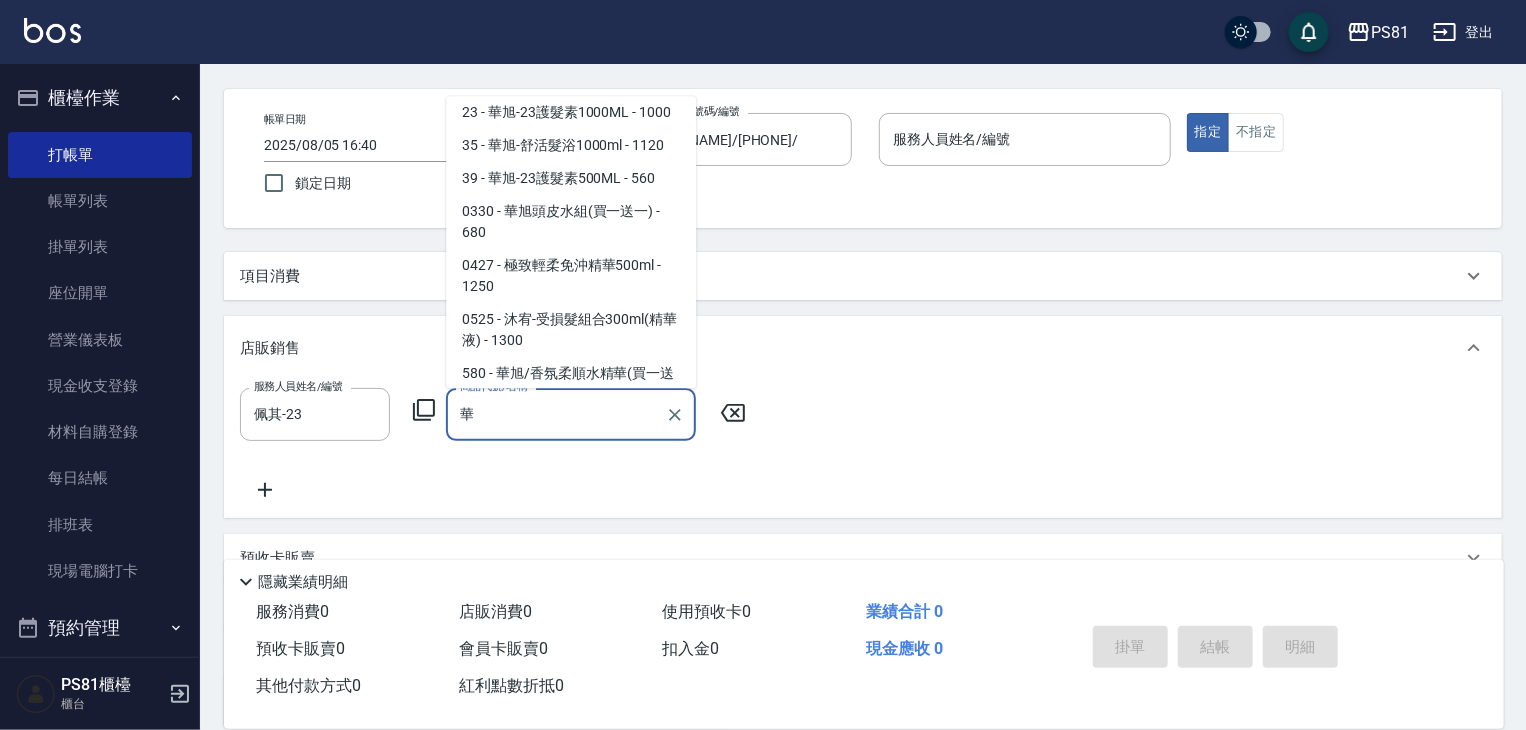 click on "0525 - 沐宥-受損髮組合300ml(精華液) - 1300" at bounding box center (571, 330) 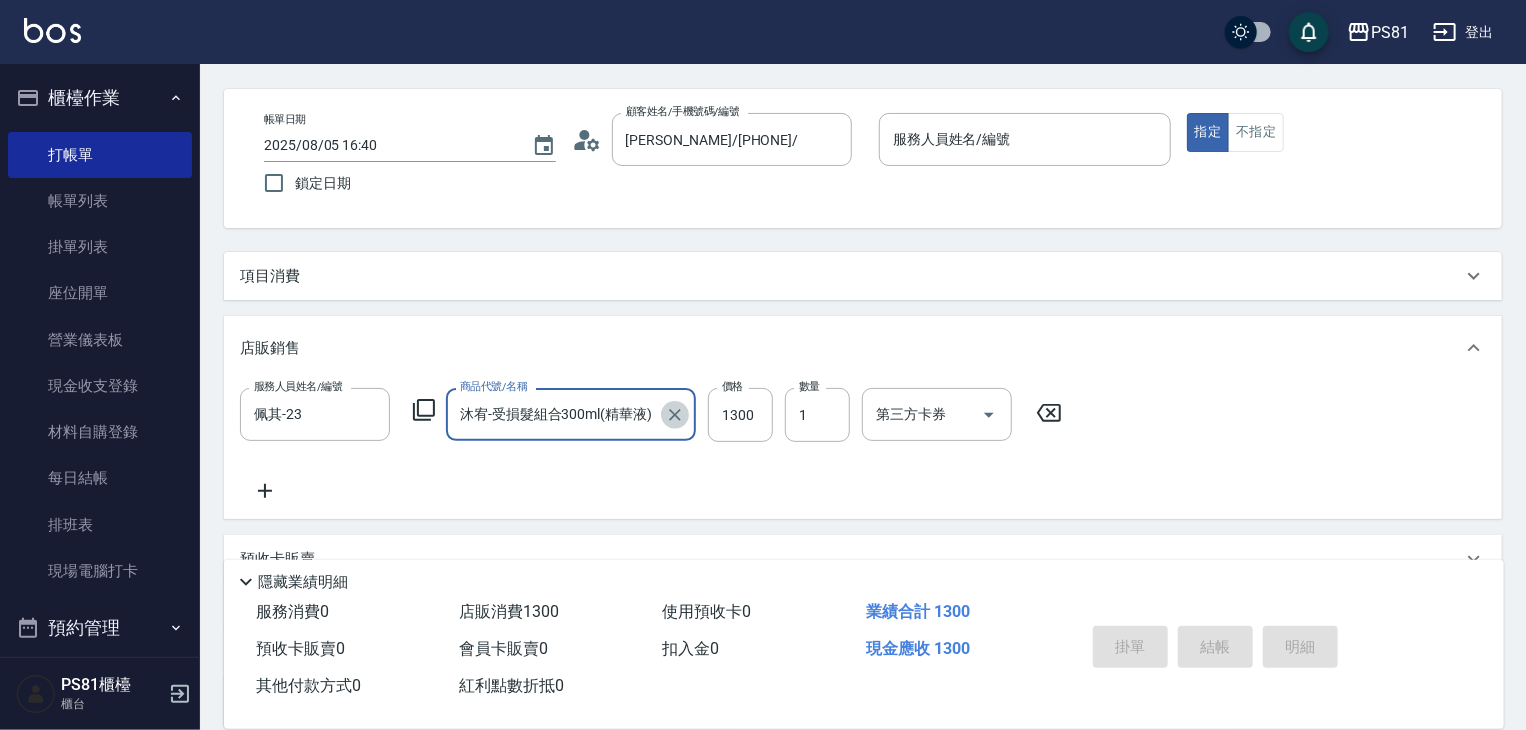 click at bounding box center (675, 415) 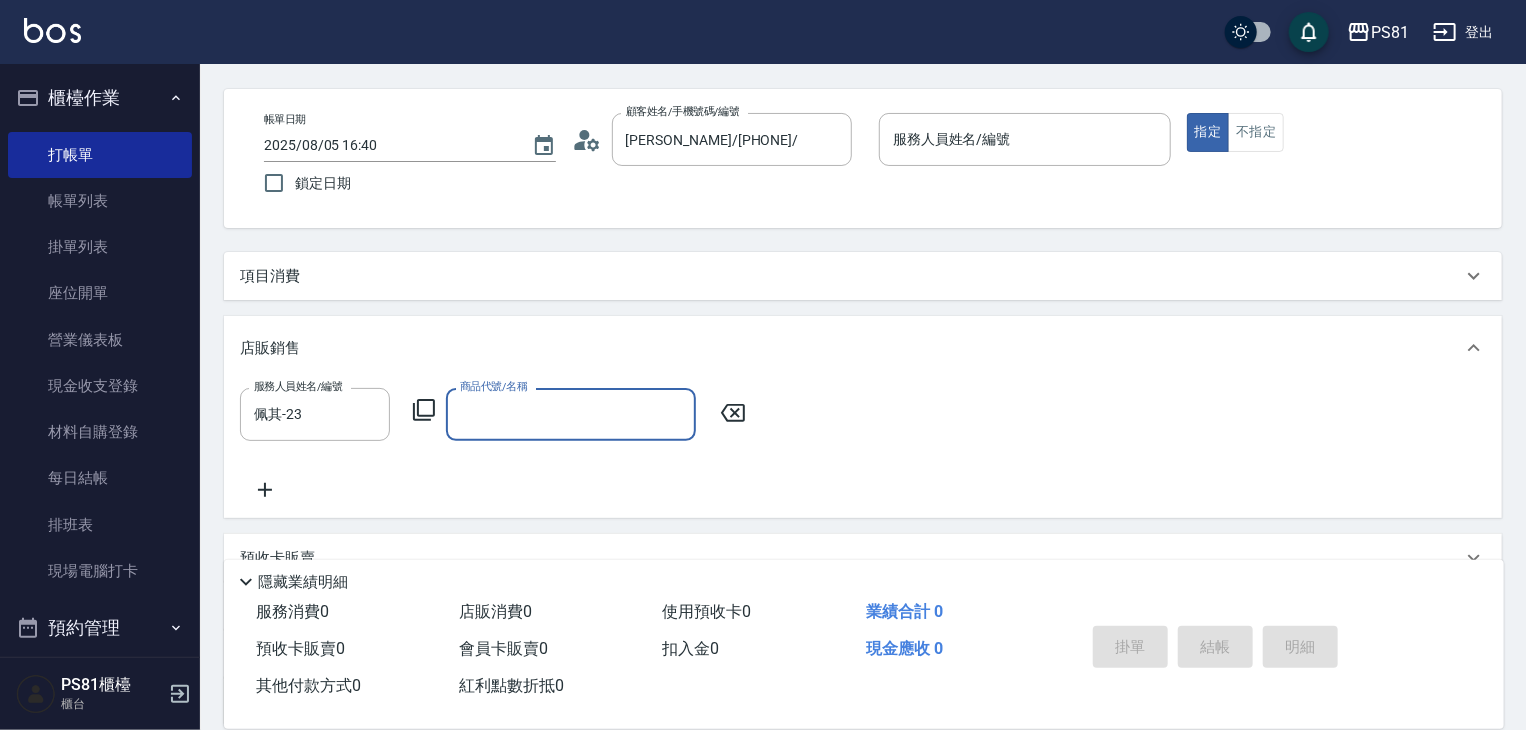 click on "商品代號/名稱" at bounding box center [571, 414] 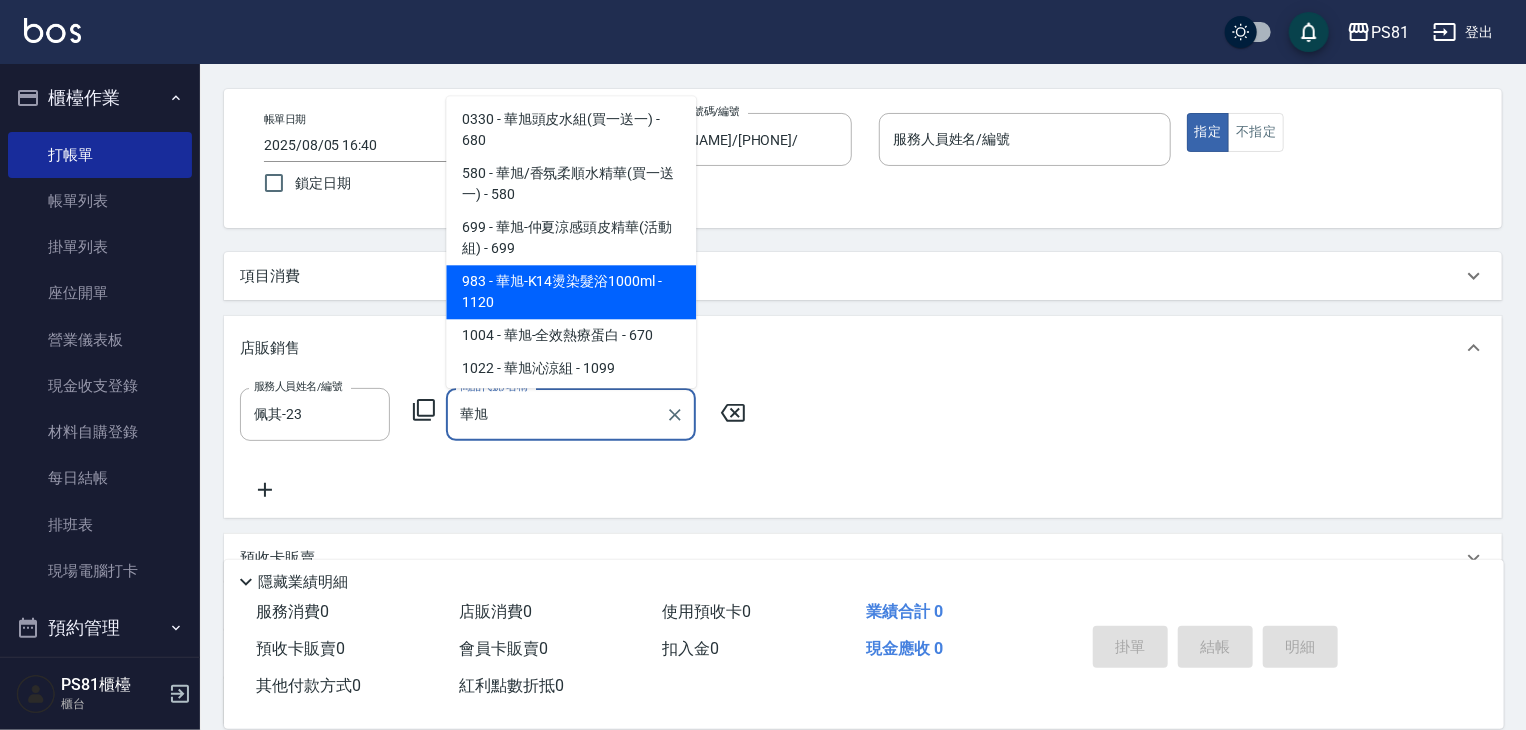 scroll, scrollTop: 8, scrollLeft: 0, axis: vertical 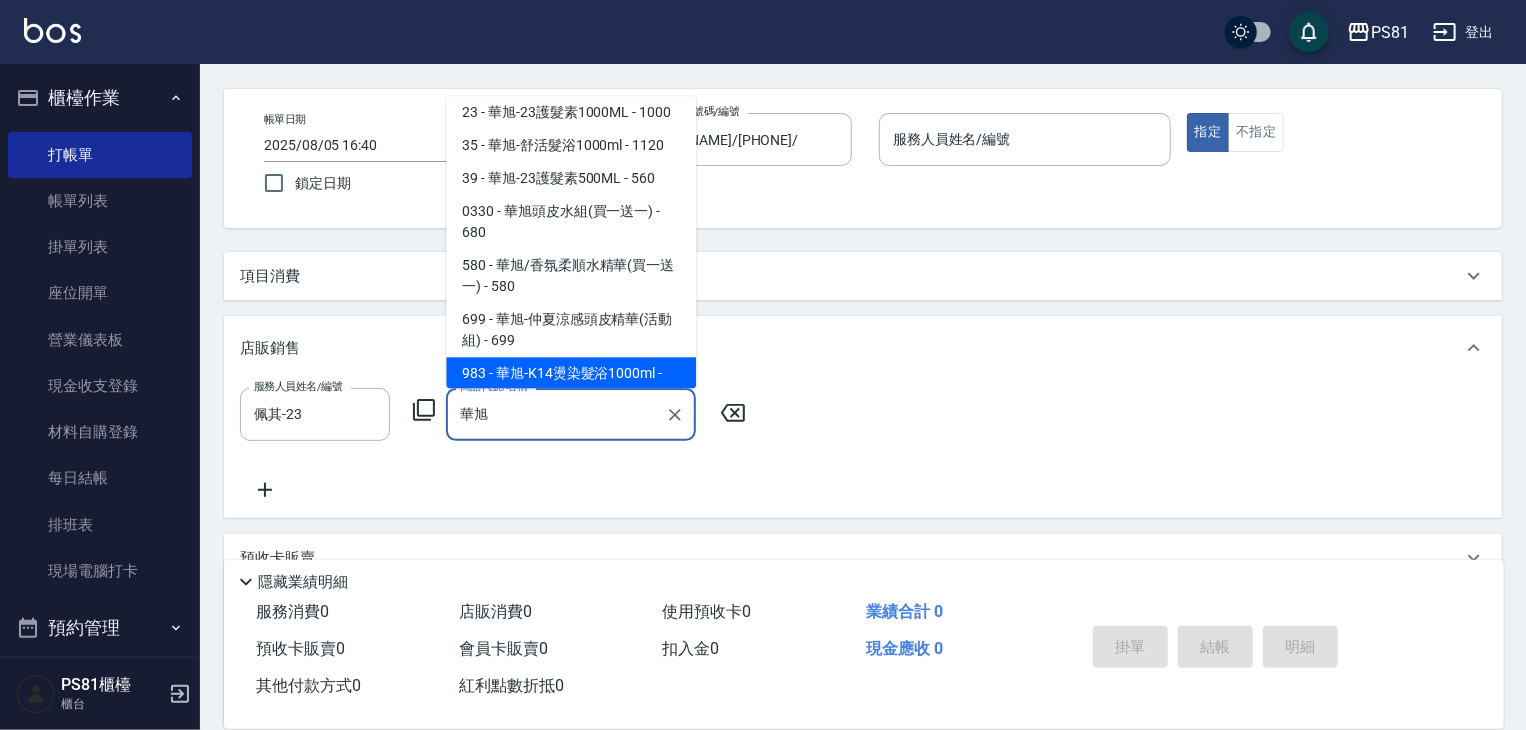 click on "580 - 華旭/香氛柔順水精華(買一送一) - 580" at bounding box center (571, 276) 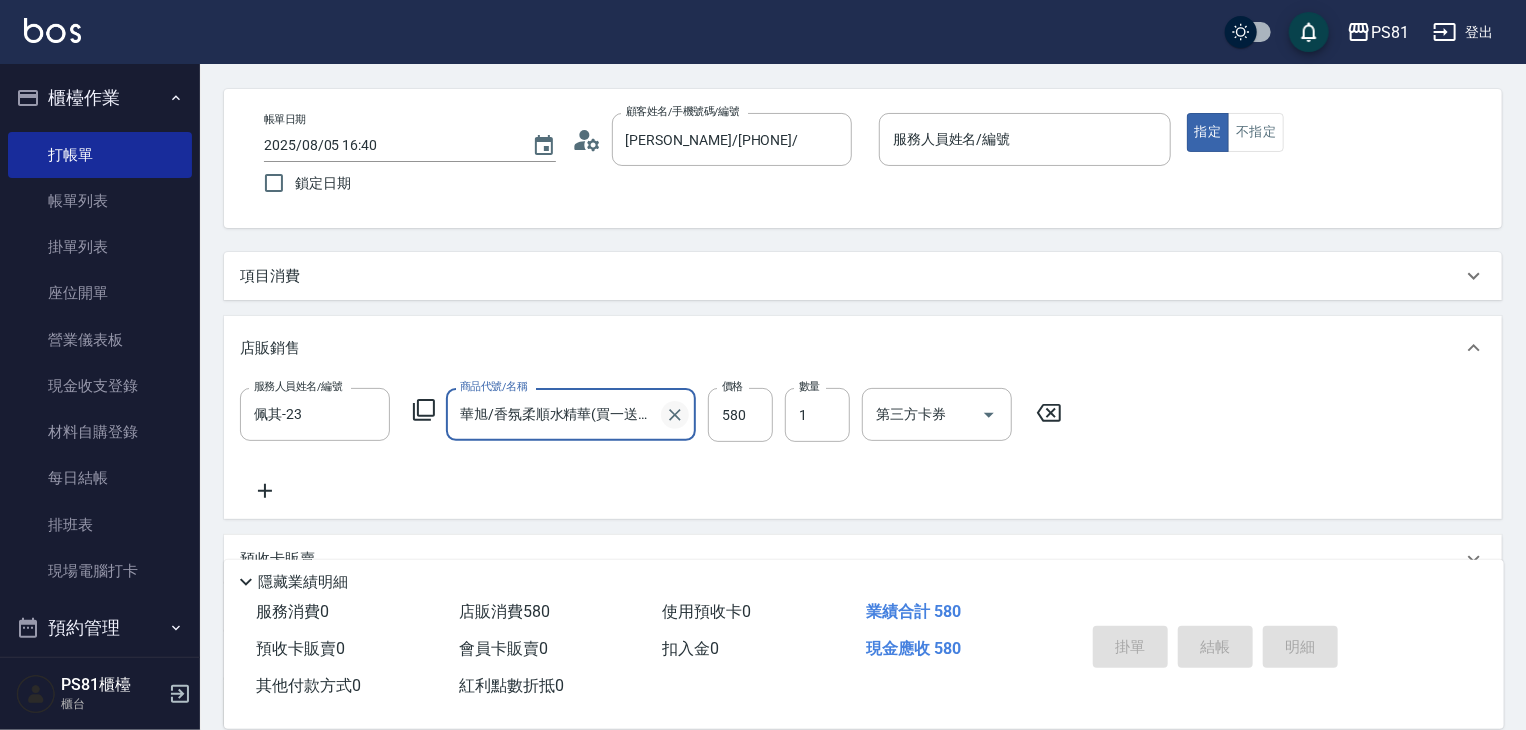 click 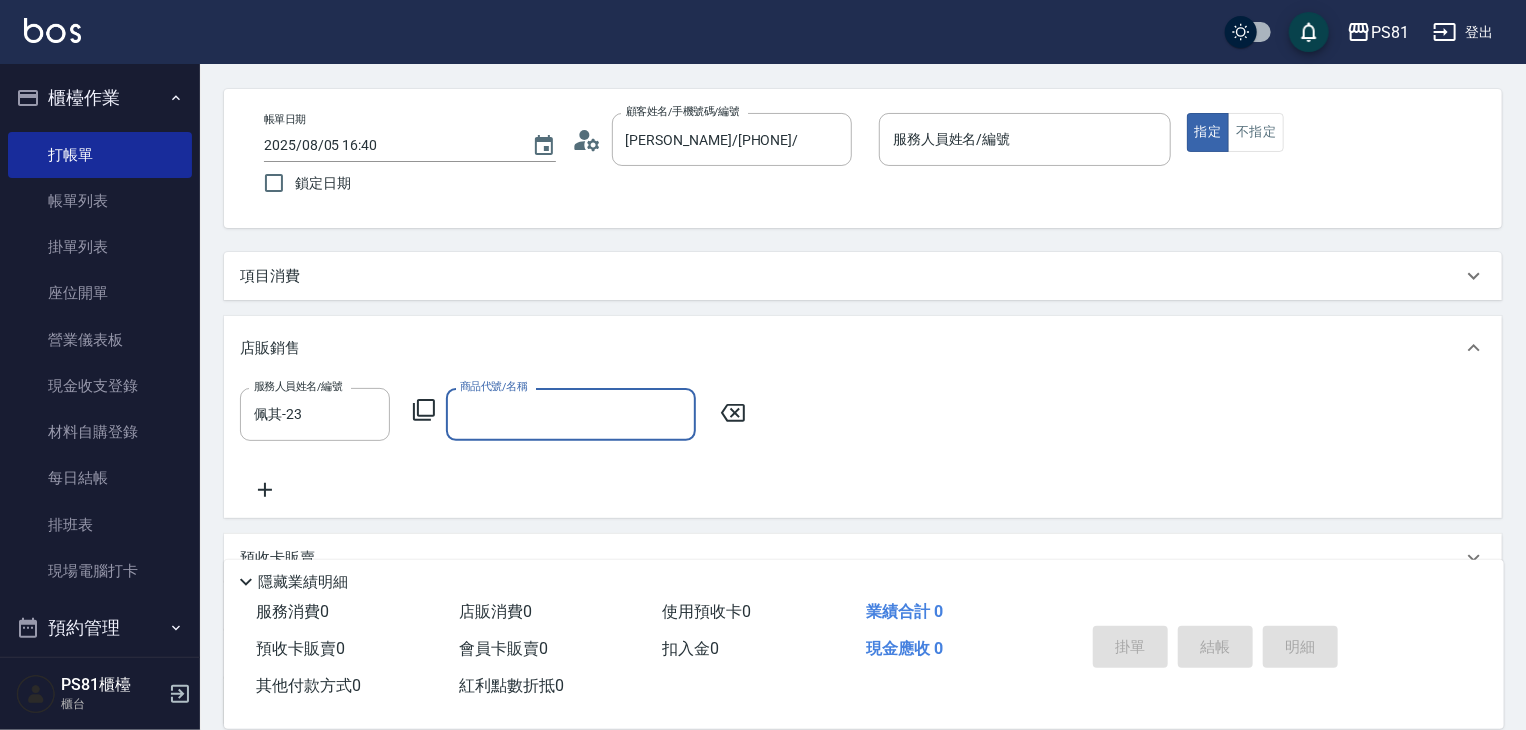 drag, startPoint x: 670, startPoint y: 405, endPoint x: 659, endPoint y: 401, distance: 11.7046995 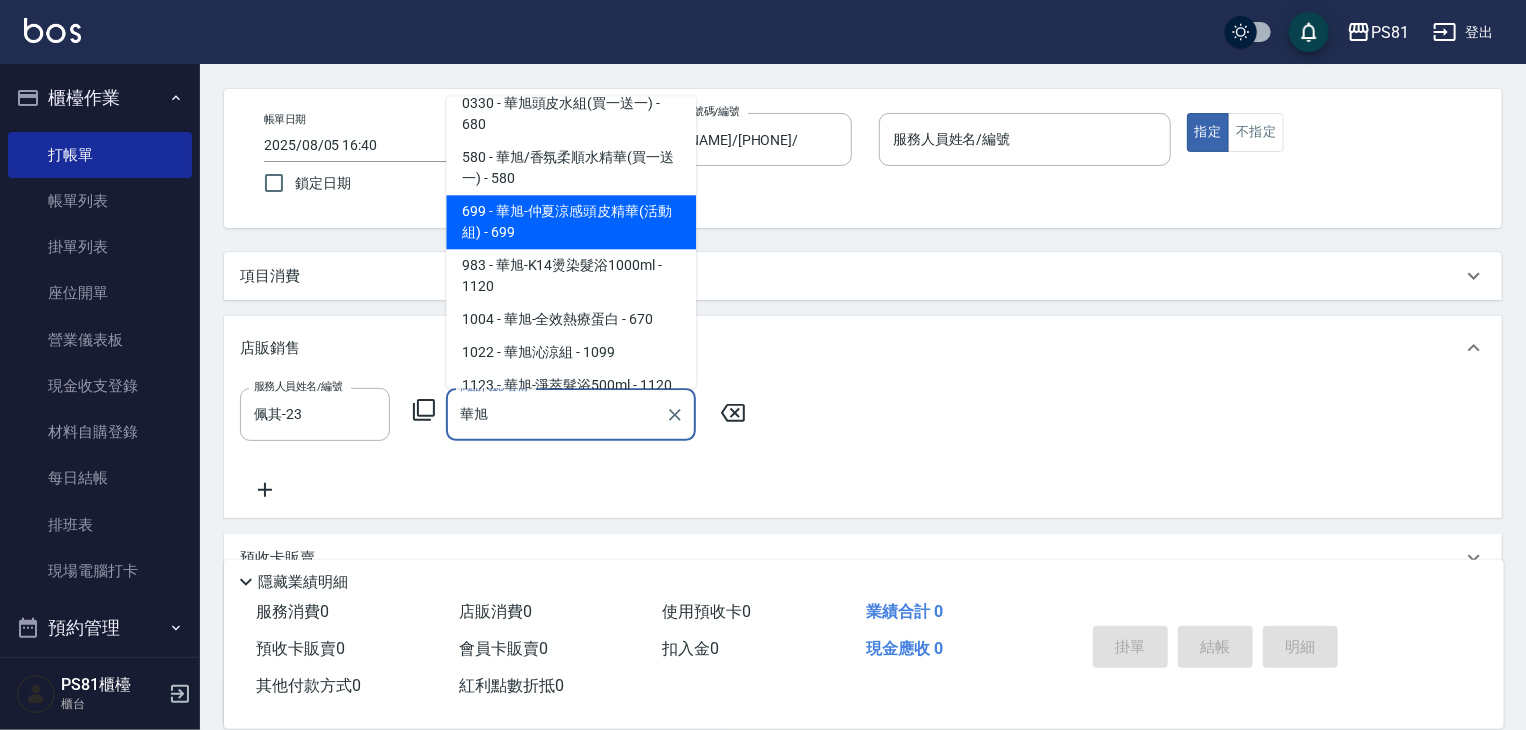 scroll, scrollTop: 100, scrollLeft: 0, axis: vertical 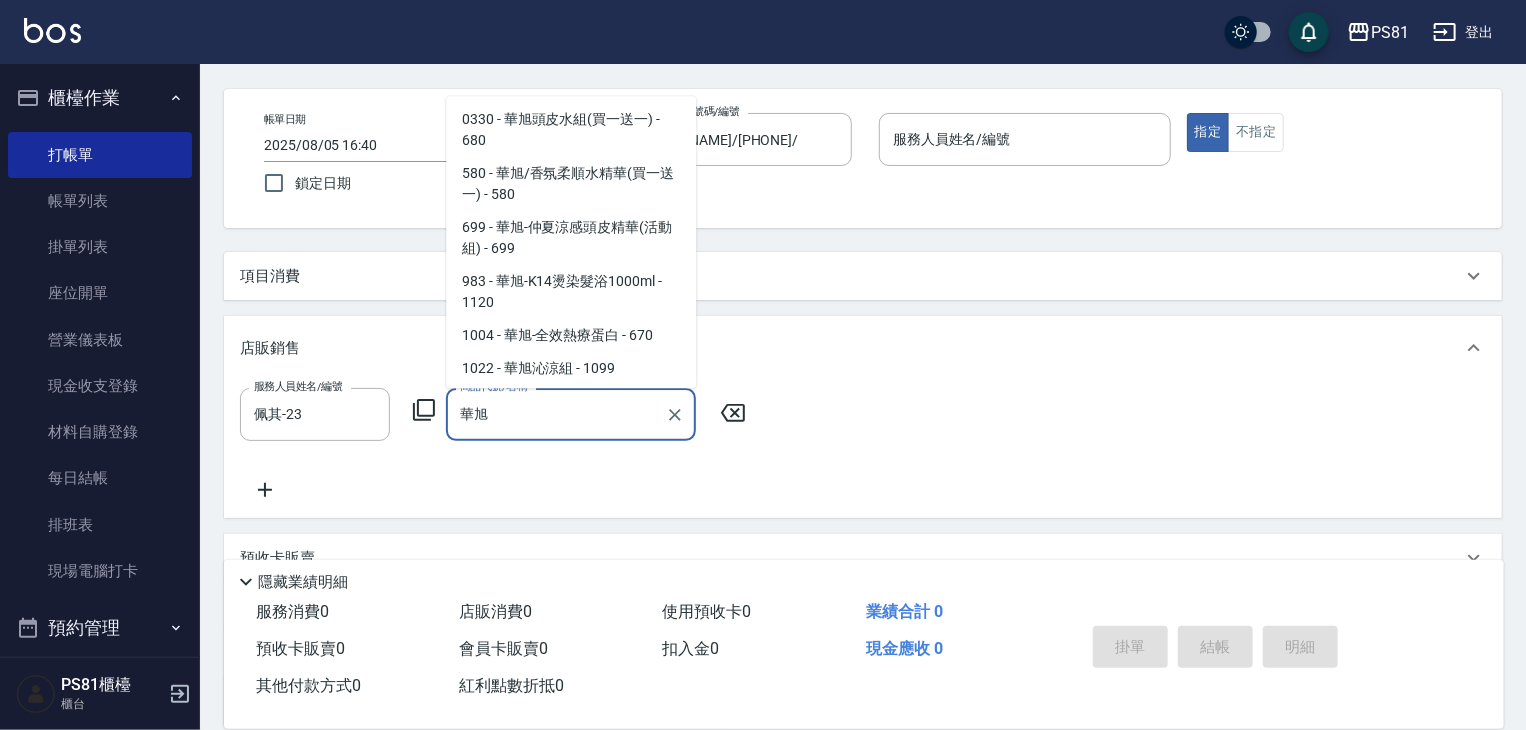click on "580 - 華旭/香氛柔順水精華(買一送一) - 580" at bounding box center [571, 184] 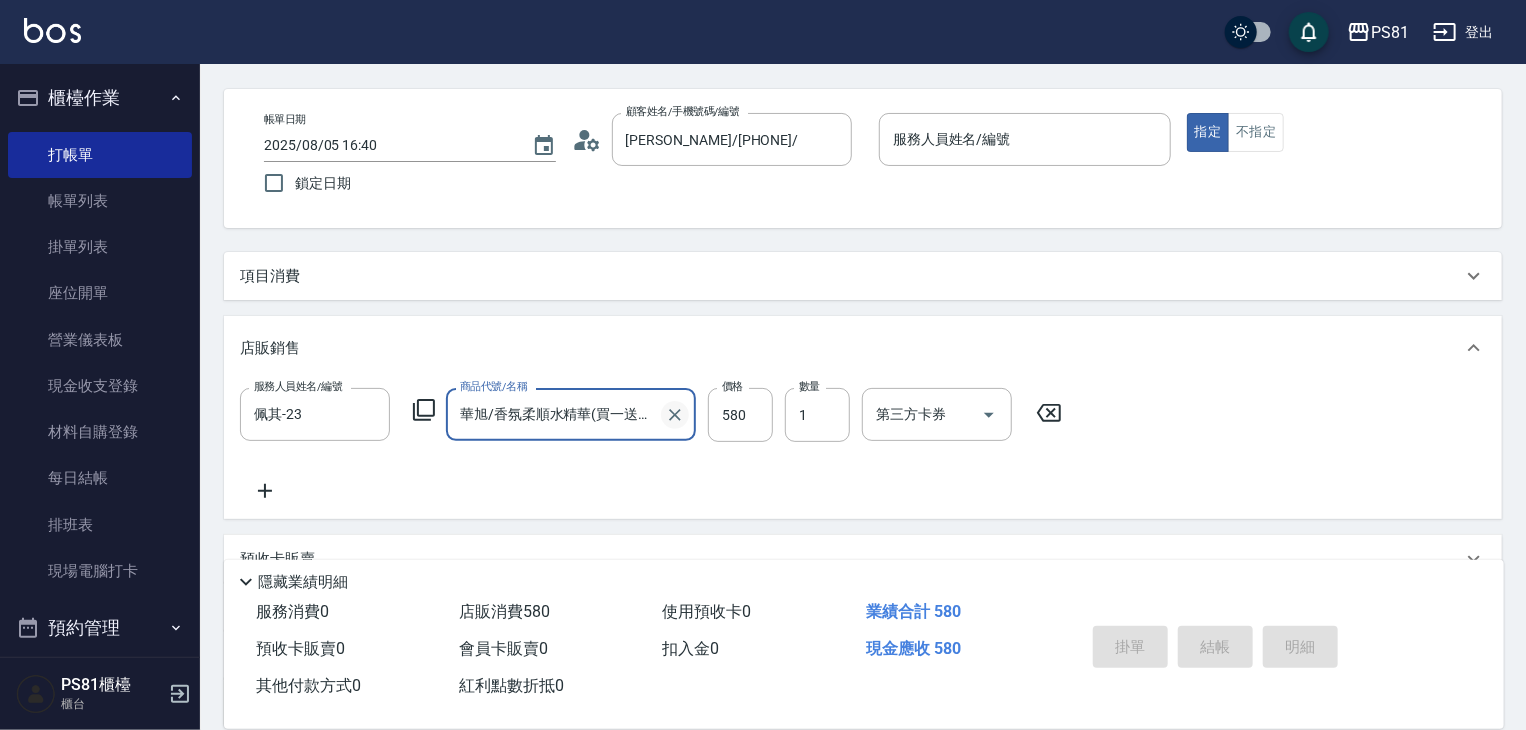 click 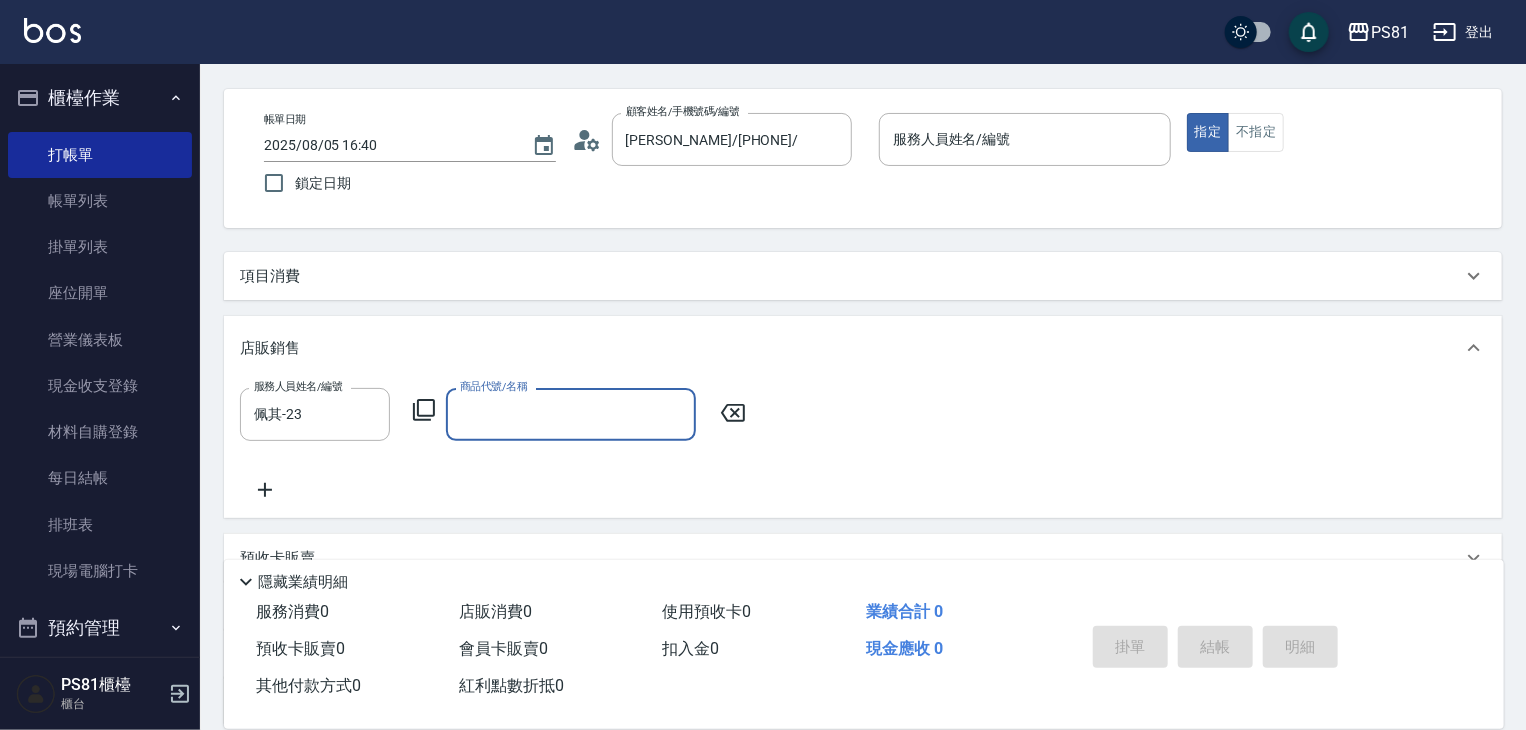 click on "商品代號/名稱" at bounding box center [571, 414] 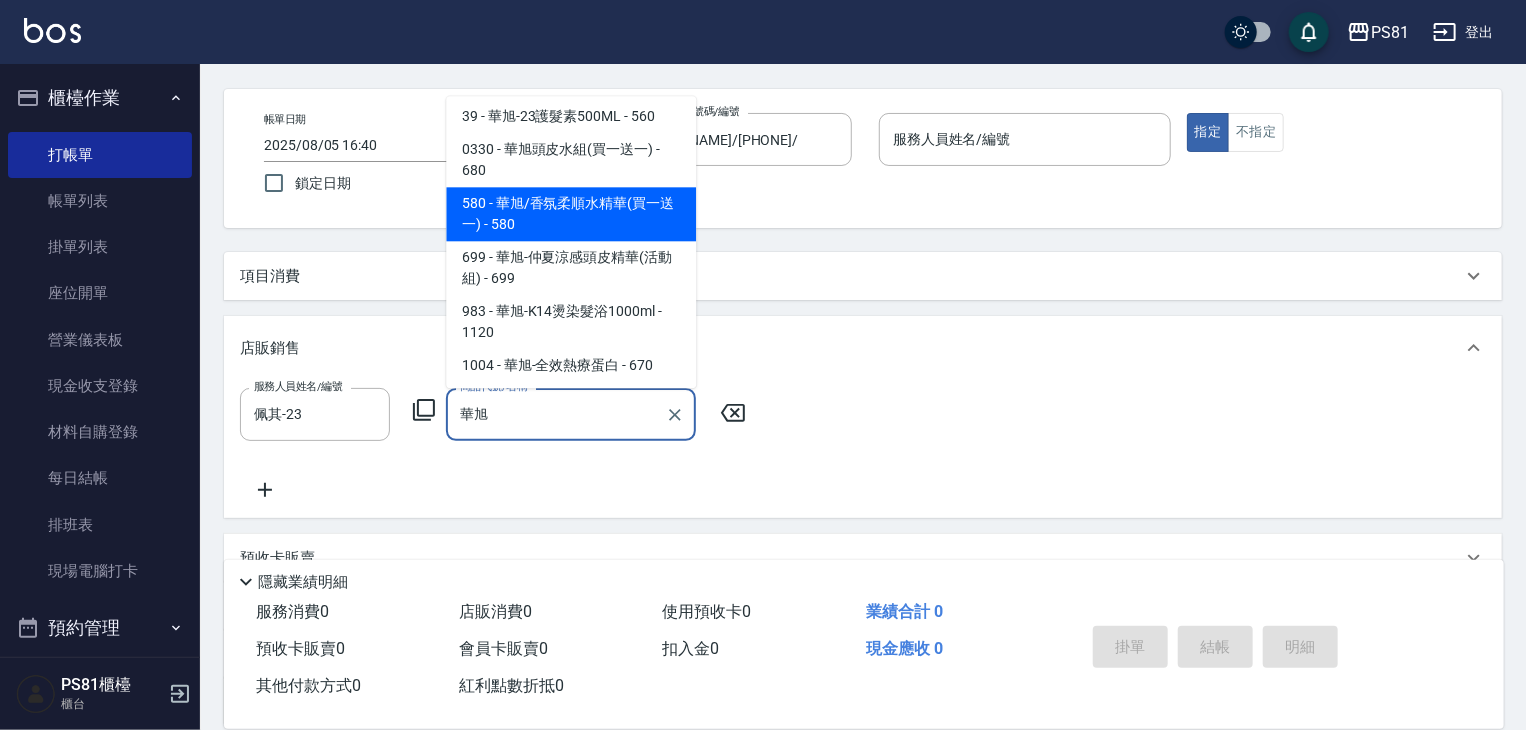 scroll, scrollTop: 200, scrollLeft: 0, axis: vertical 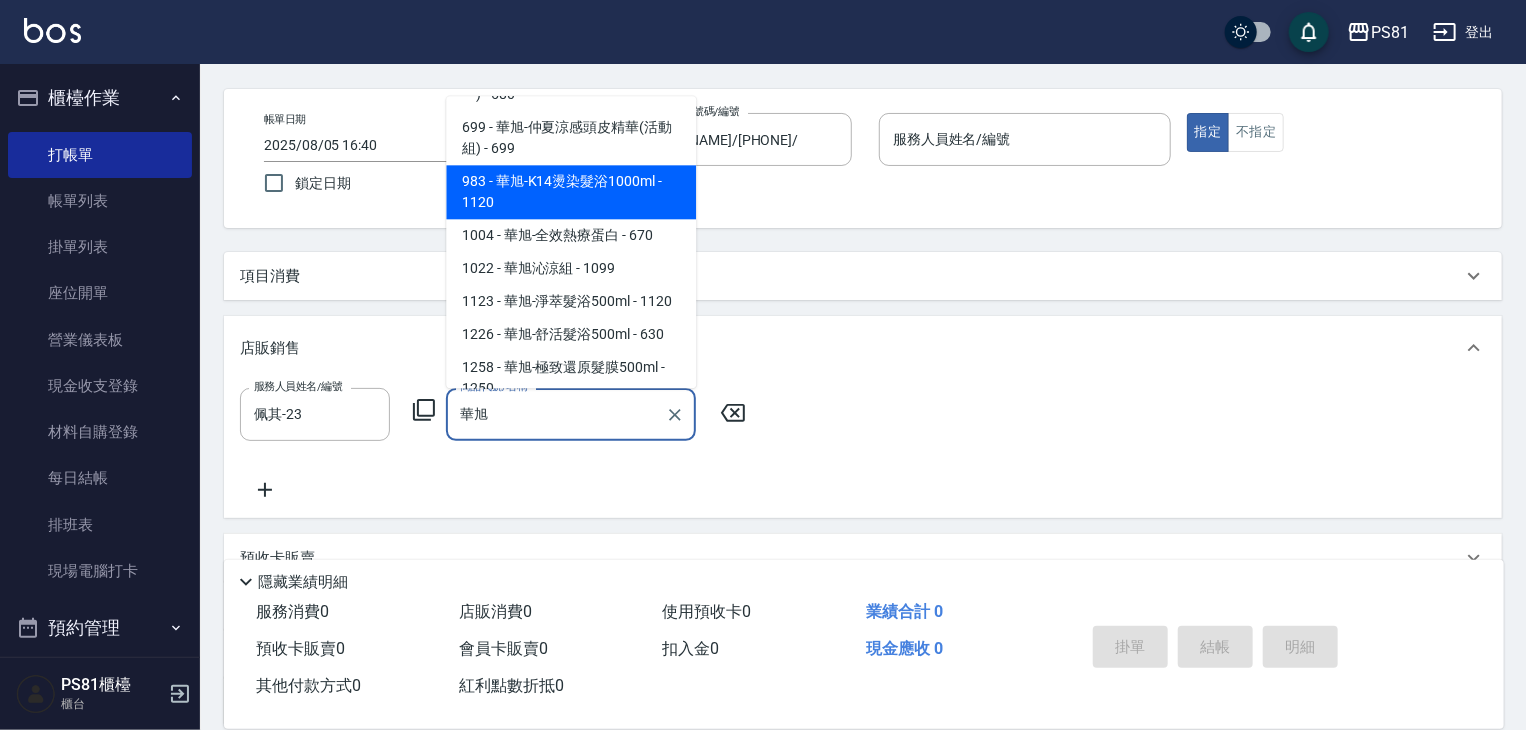 click on "39 - 華旭-23護髮素500ML - 560" at bounding box center (571, -14) 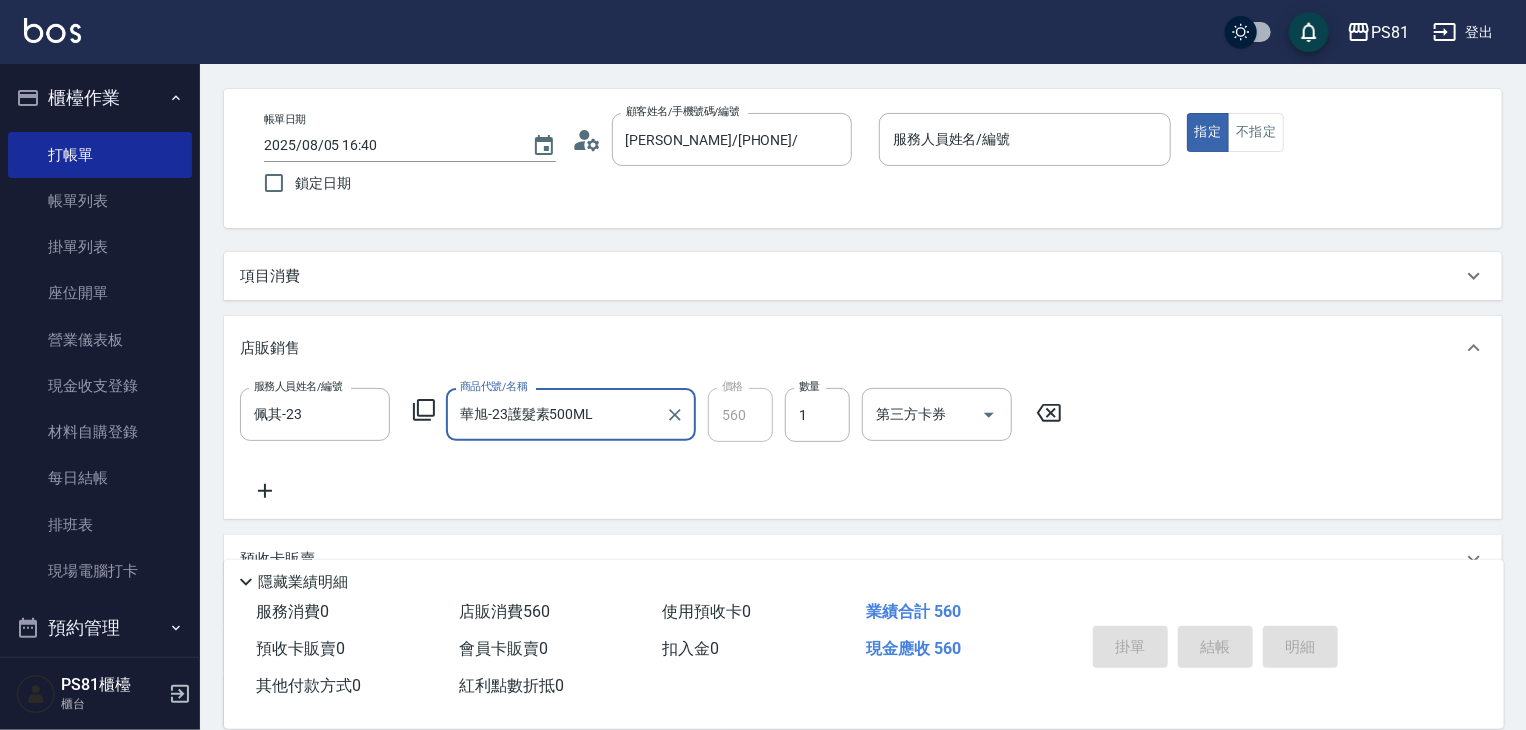 click on "華旭-23護髮素500ML 商品代號/名稱" at bounding box center (571, 414) 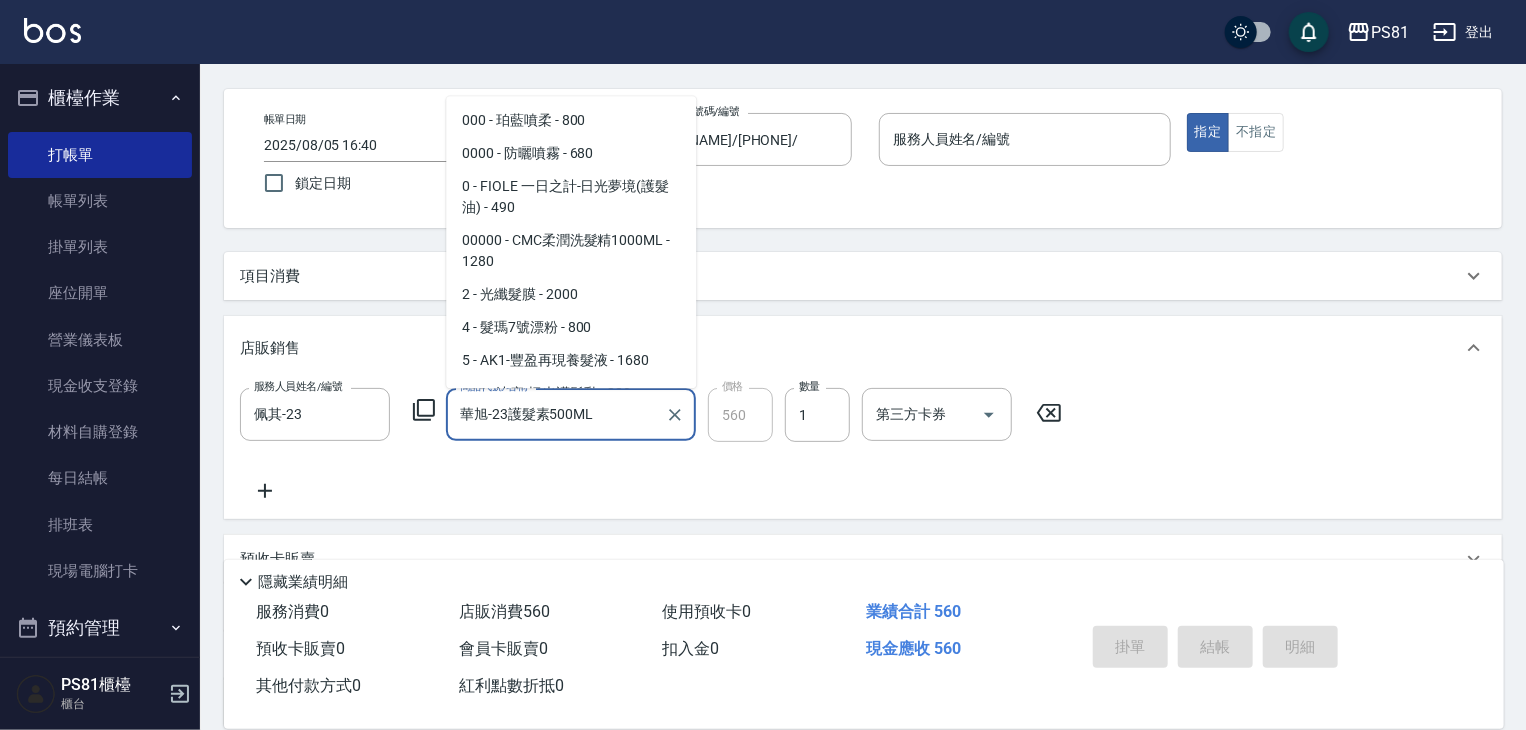 scroll, scrollTop: 1087, scrollLeft: 0, axis: vertical 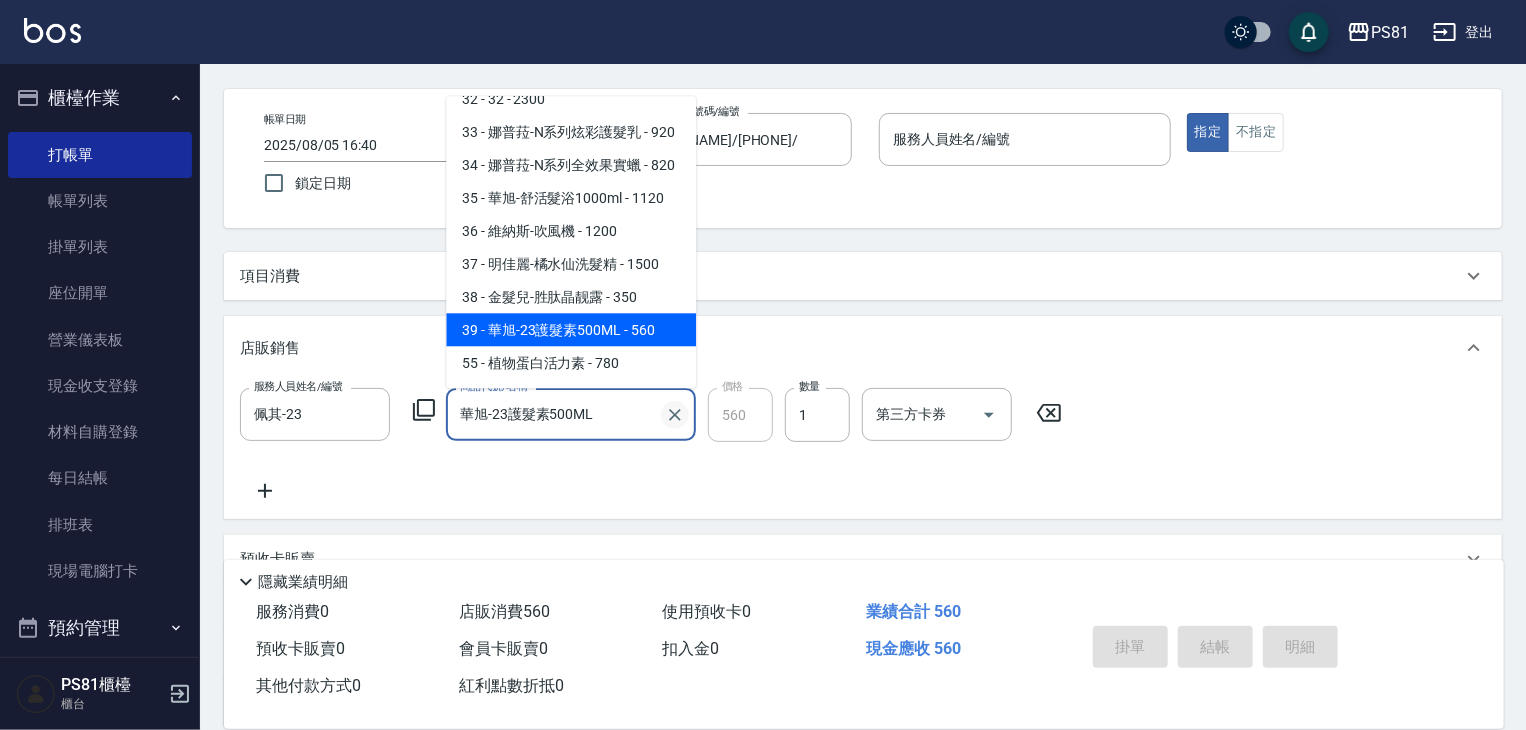 click 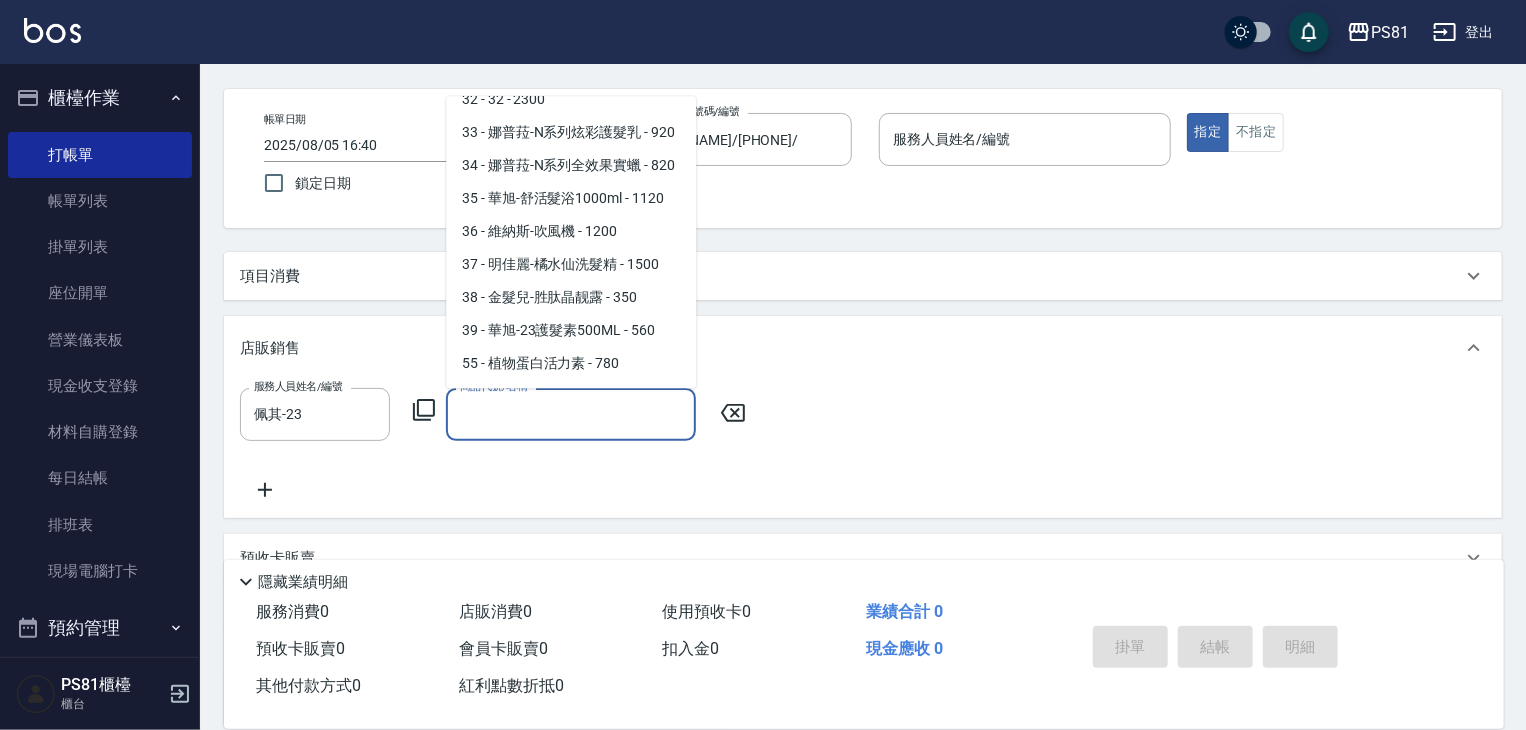 scroll, scrollTop: 8, scrollLeft: 0, axis: vertical 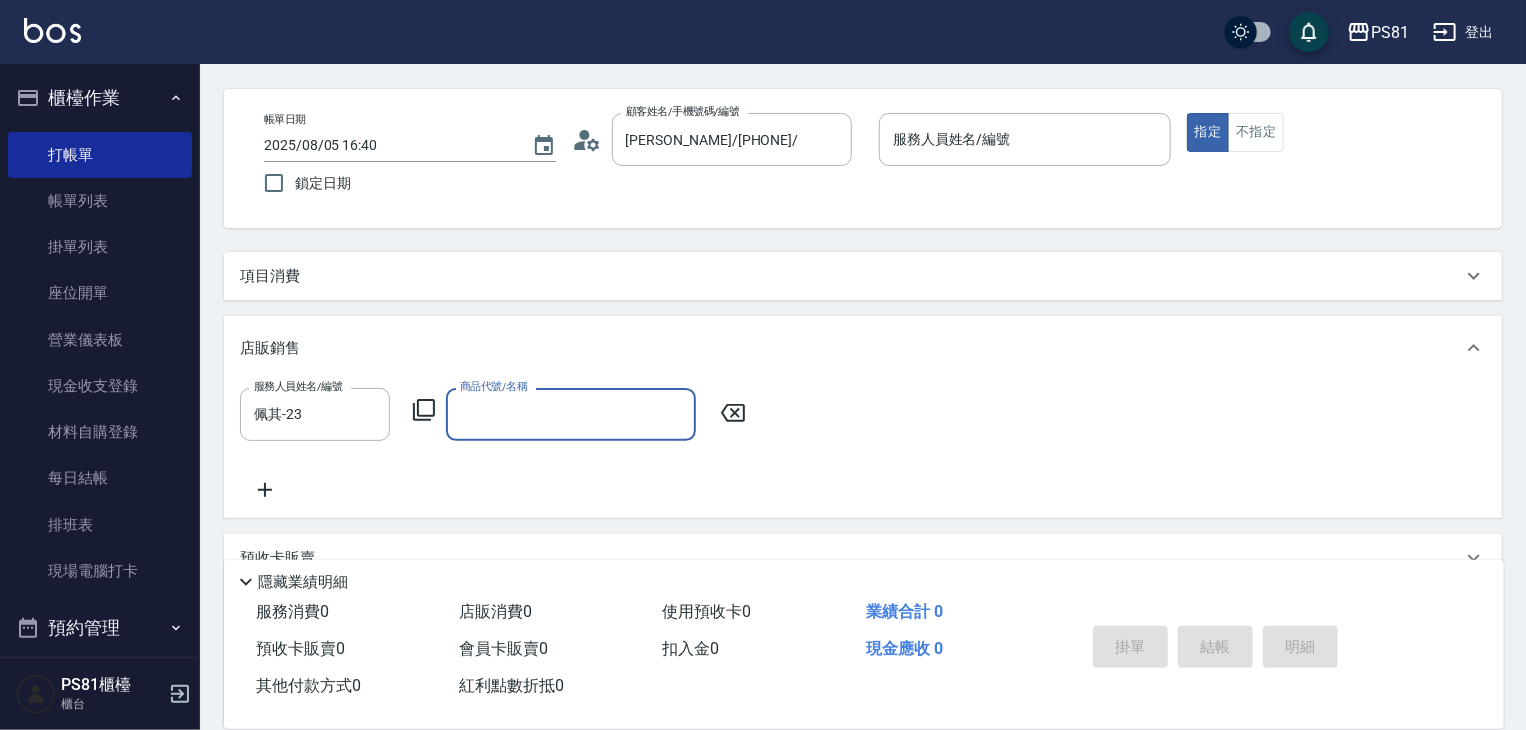 click on "商品代號/名稱" at bounding box center [571, 414] 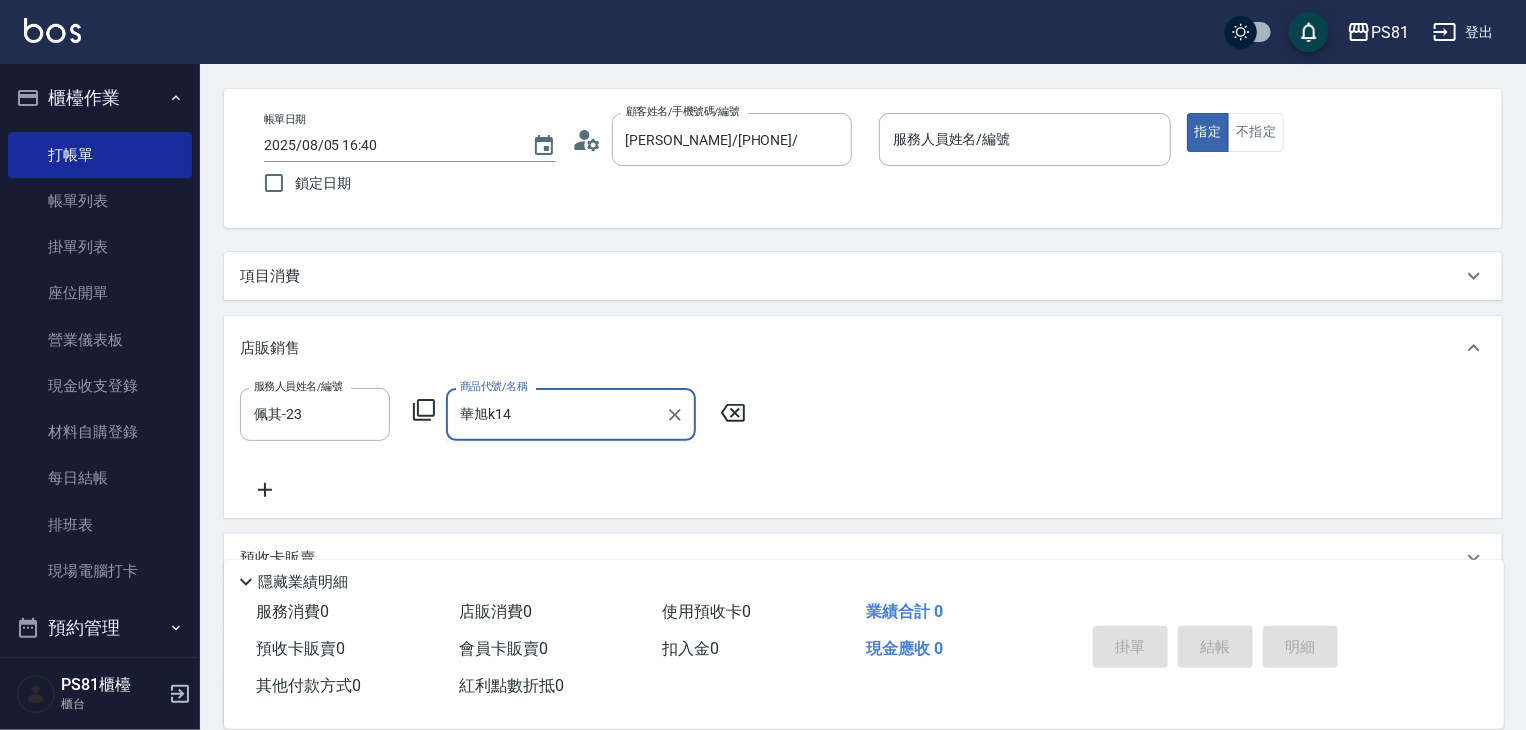 click on "華旭k14" at bounding box center [556, 414] 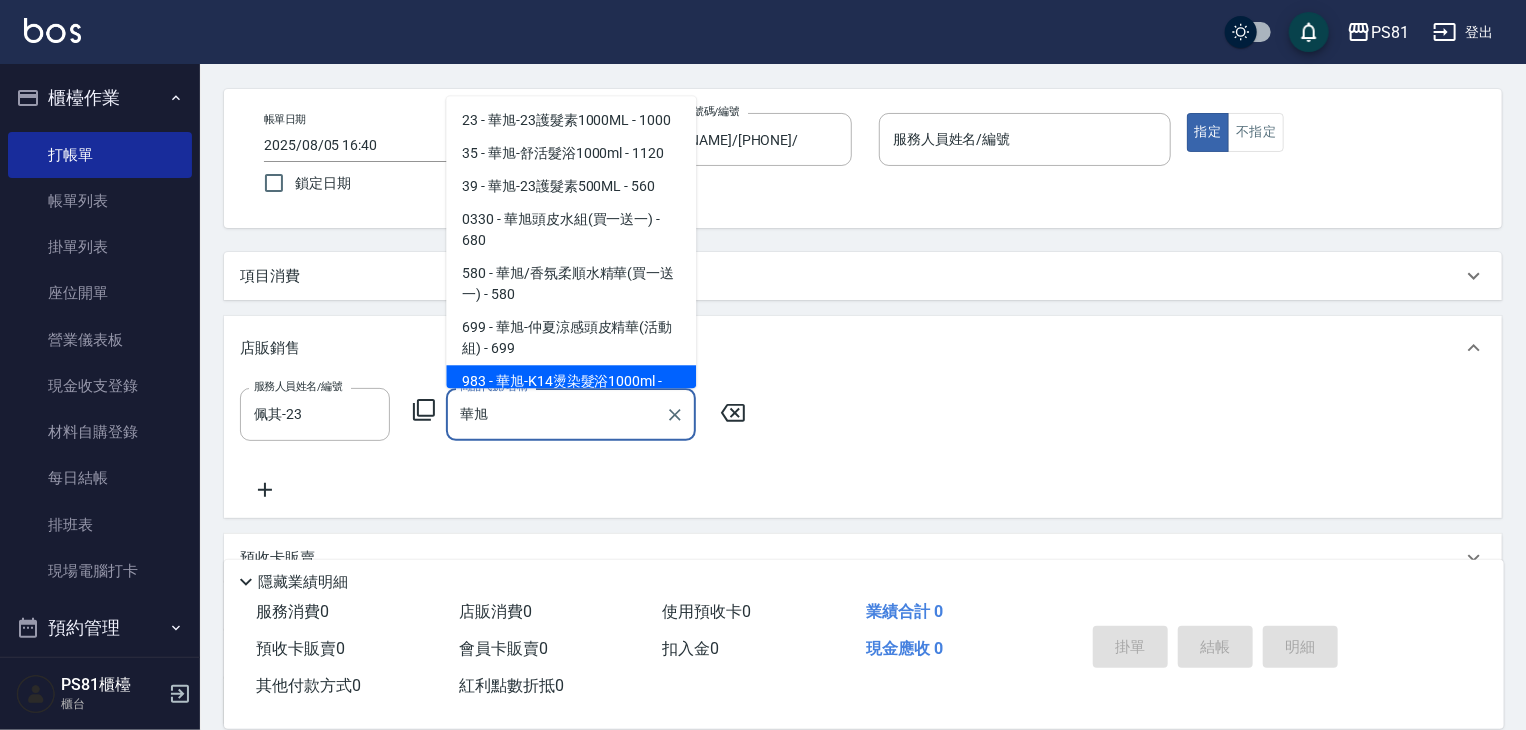 click on "983 - 華旭-K14燙染髮浴1000ml - 1120" at bounding box center [571, 392] 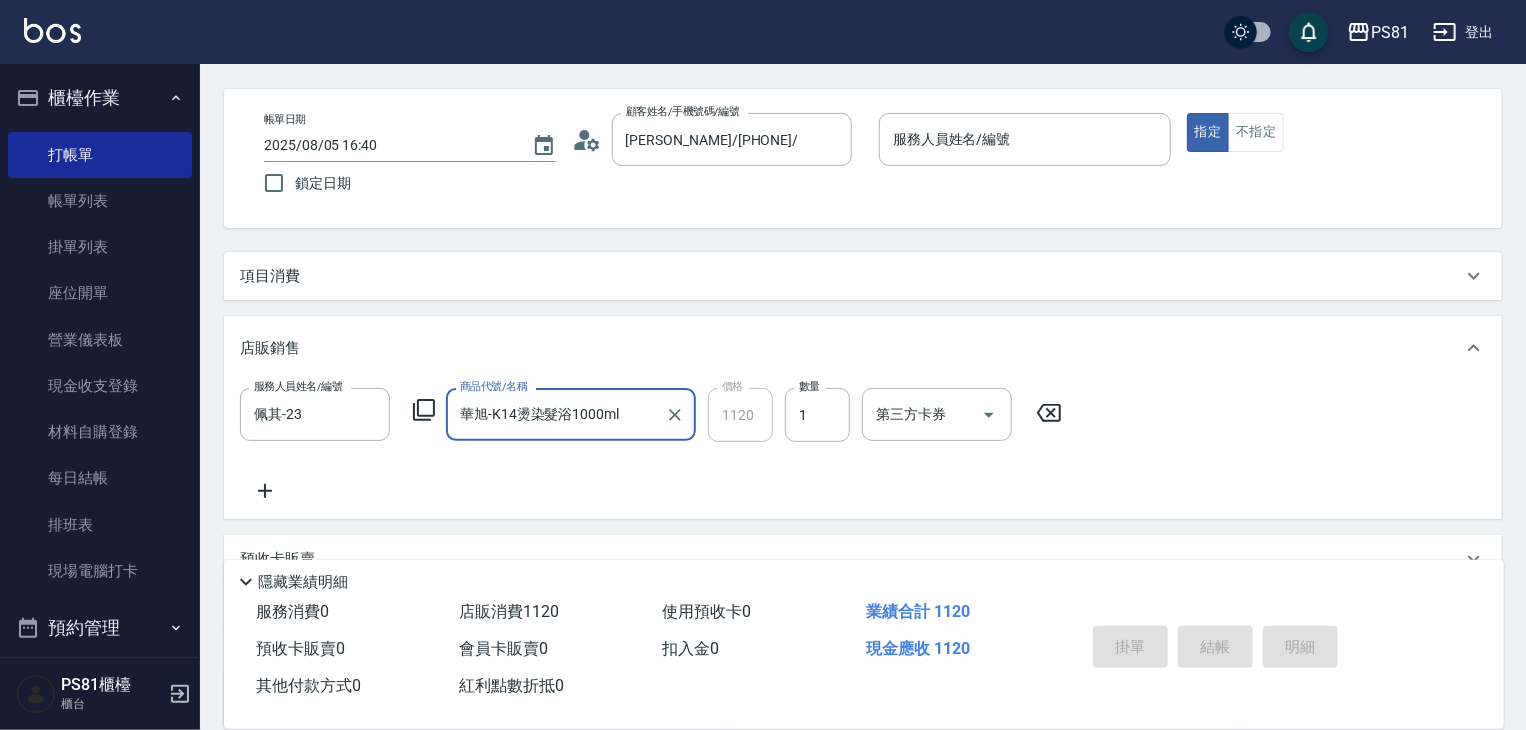 type on "華旭-K14燙染髮浴1000ml" 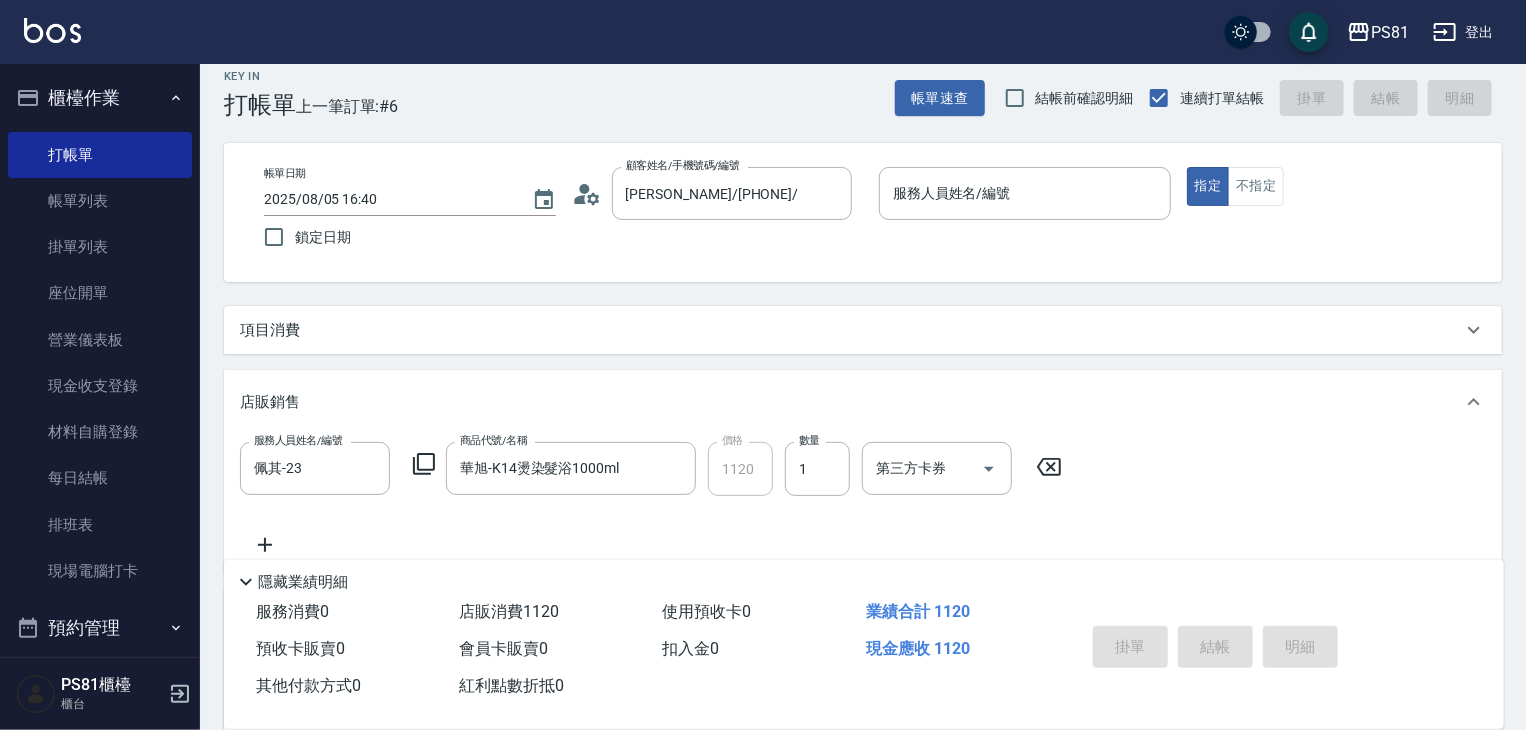 scroll, scrollTop: 0, scrollLeft: 0, axis: both 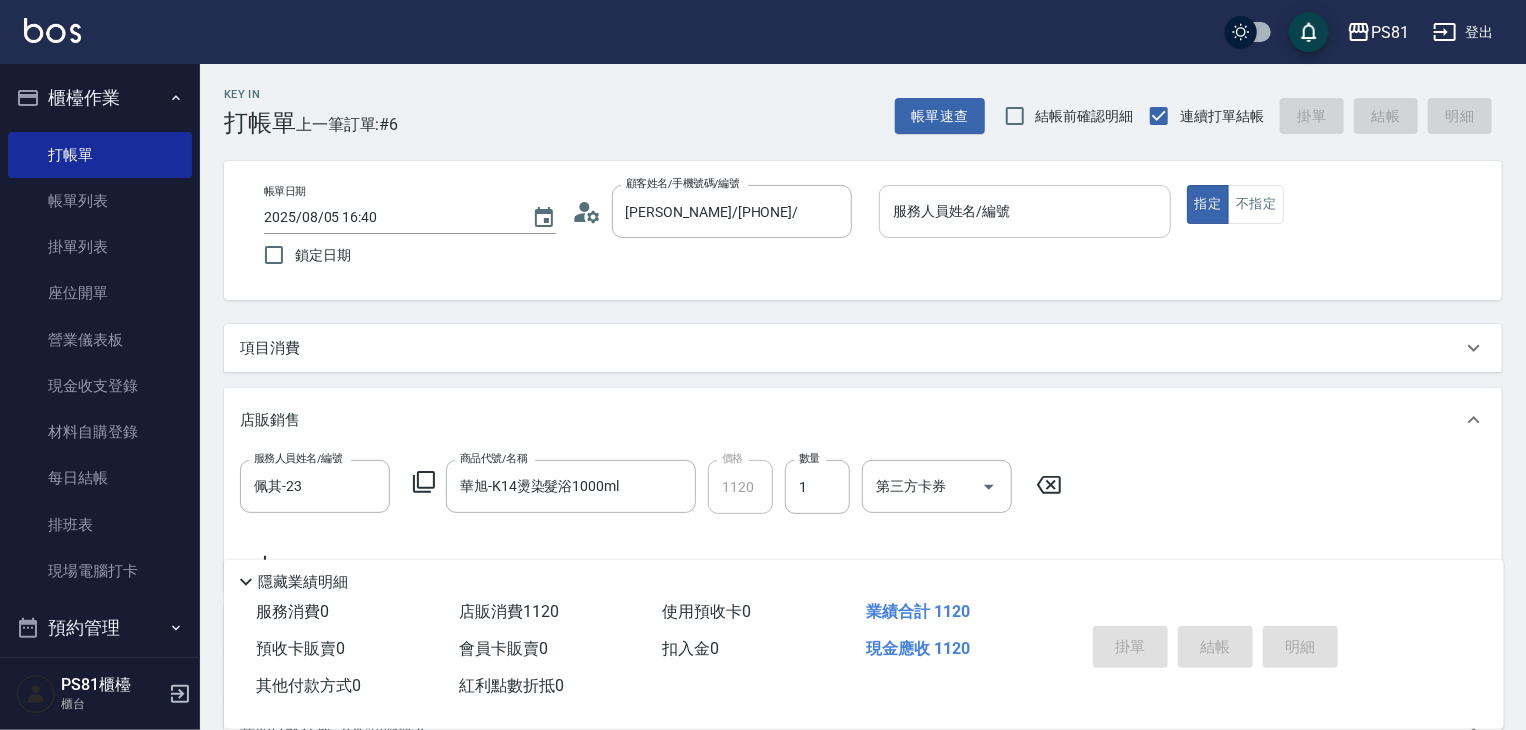 click on "服務人員姓名/編號" at bounding box center [1025, 211] 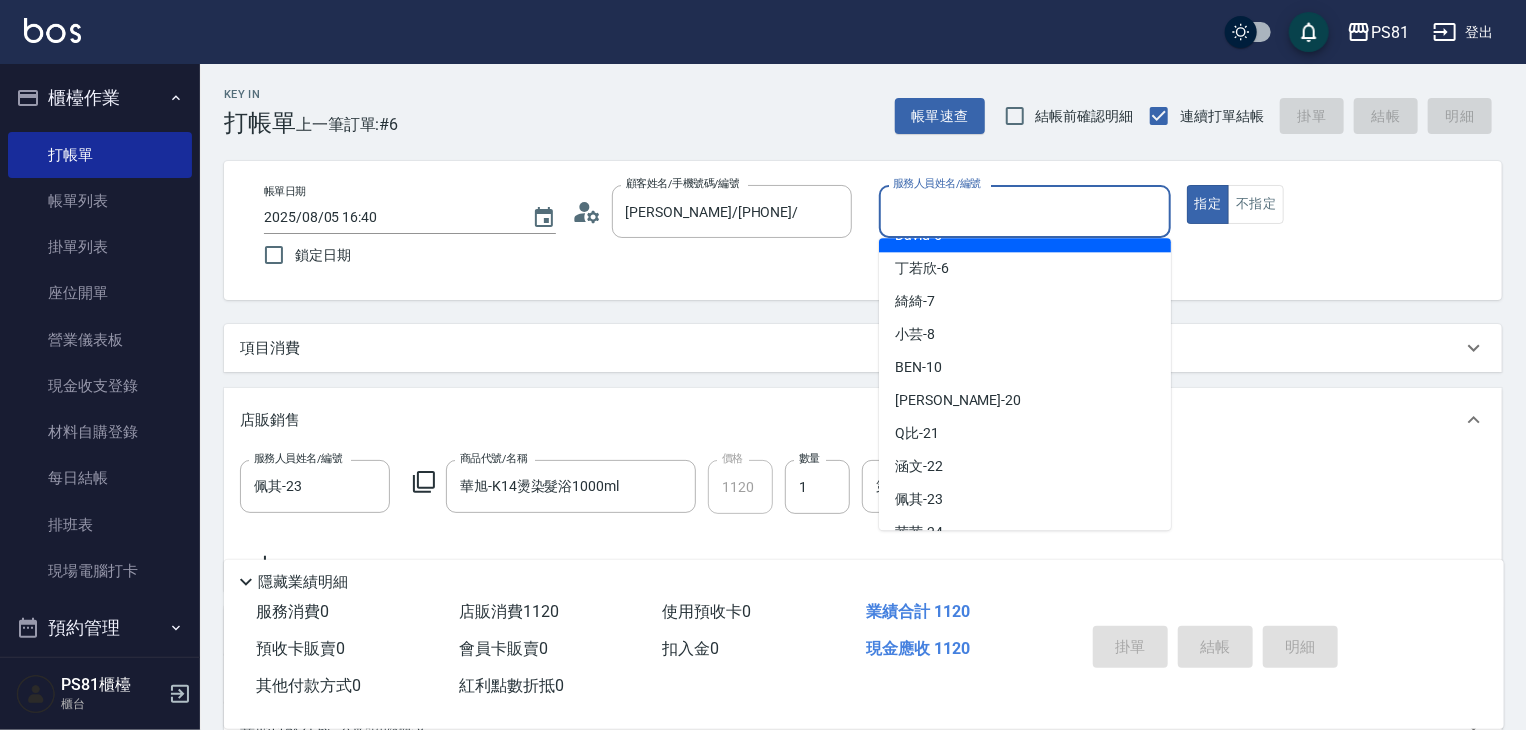 scroll, scrollTop: 200, scrollLeft: 0, axis: vertical 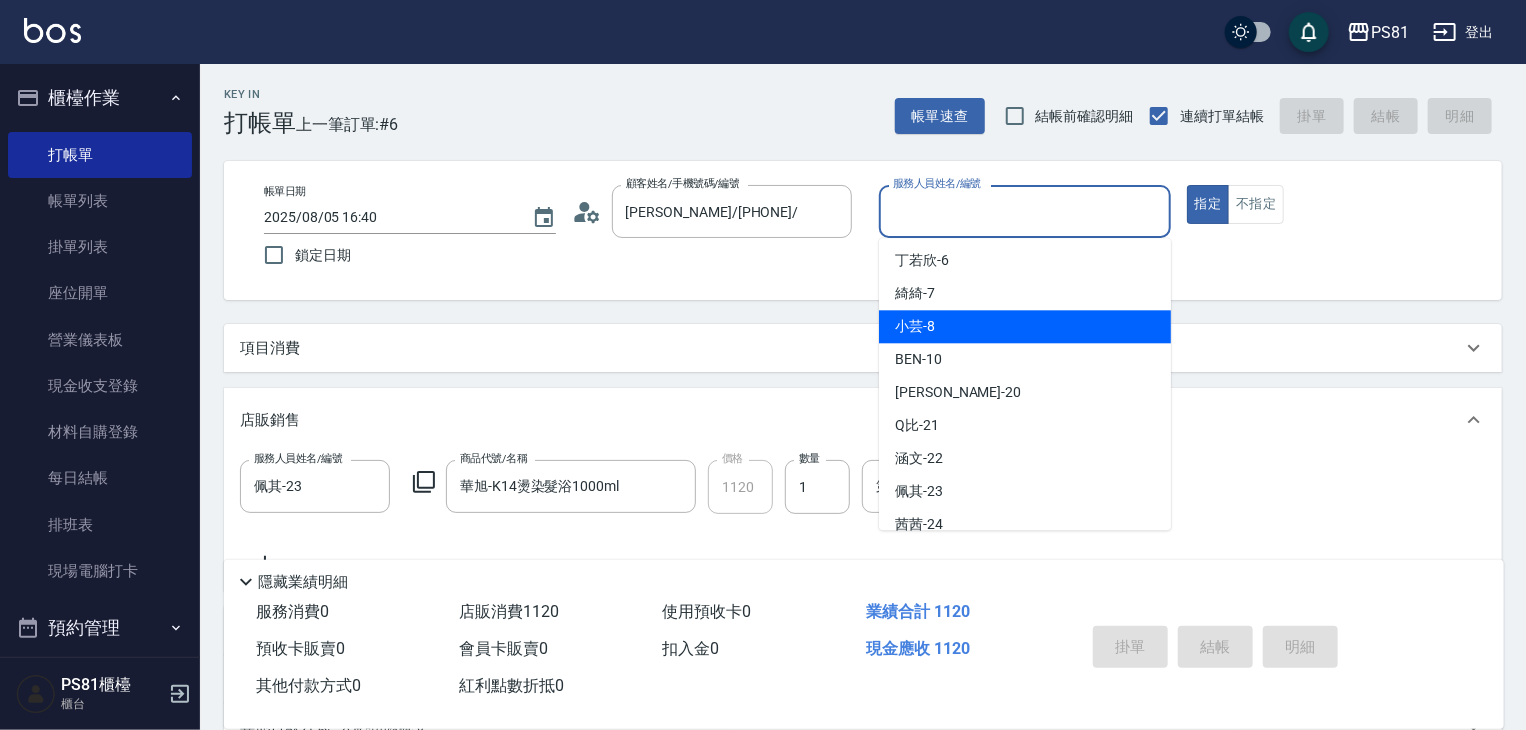 click on "[PERSON_NAME] -8" at bounding box center [1025, 326] 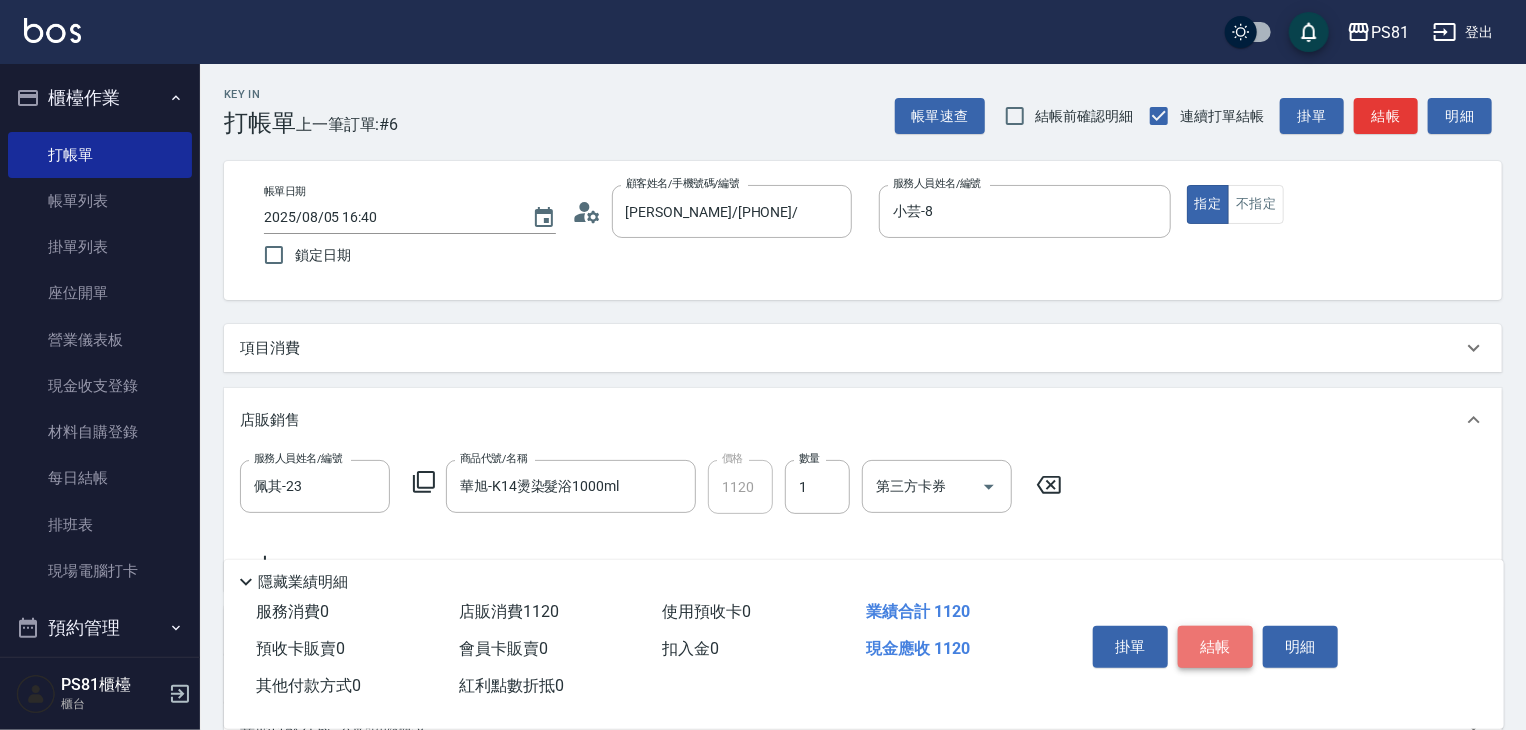 click on "結帳" at bounding box center (1215, 647) 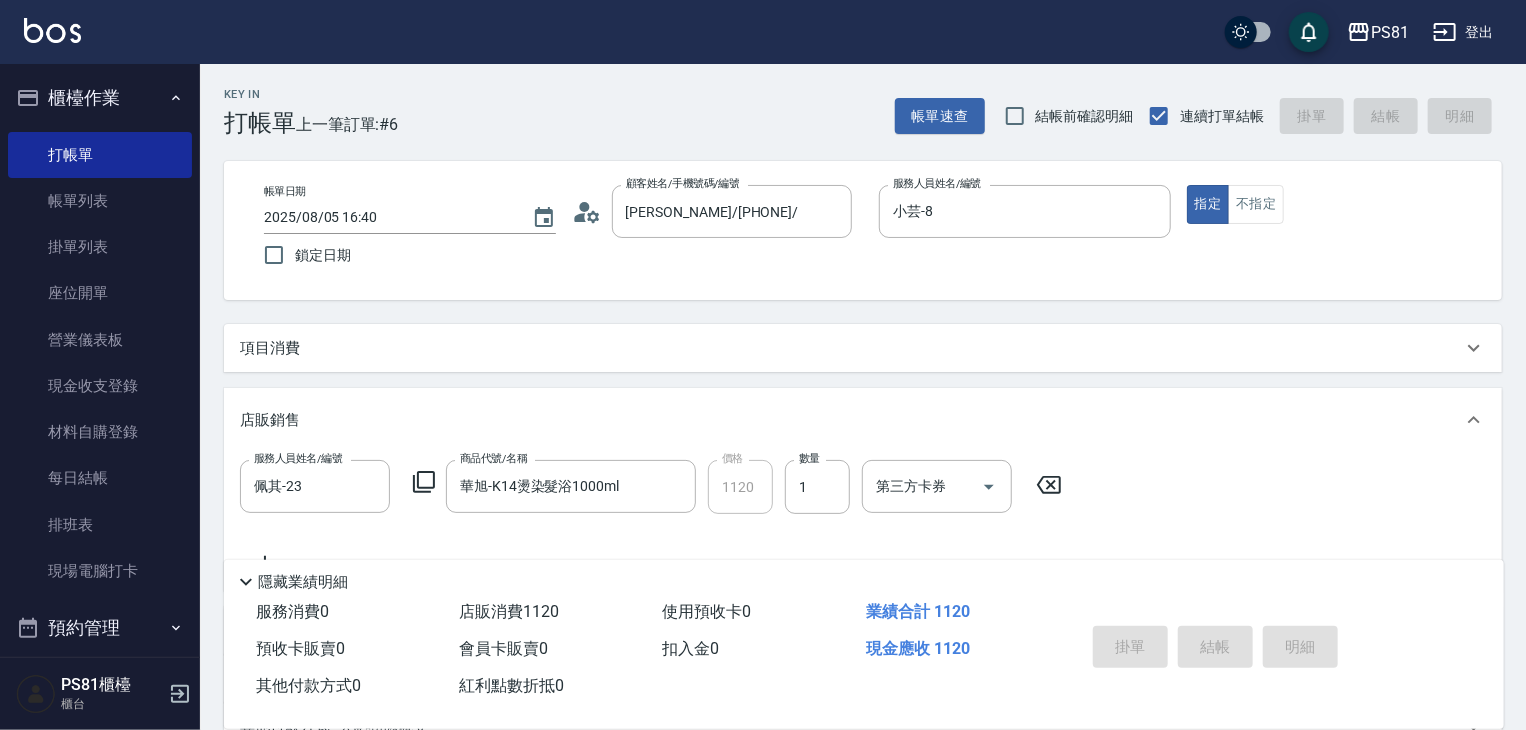 type on "2025/08/05 16:42" 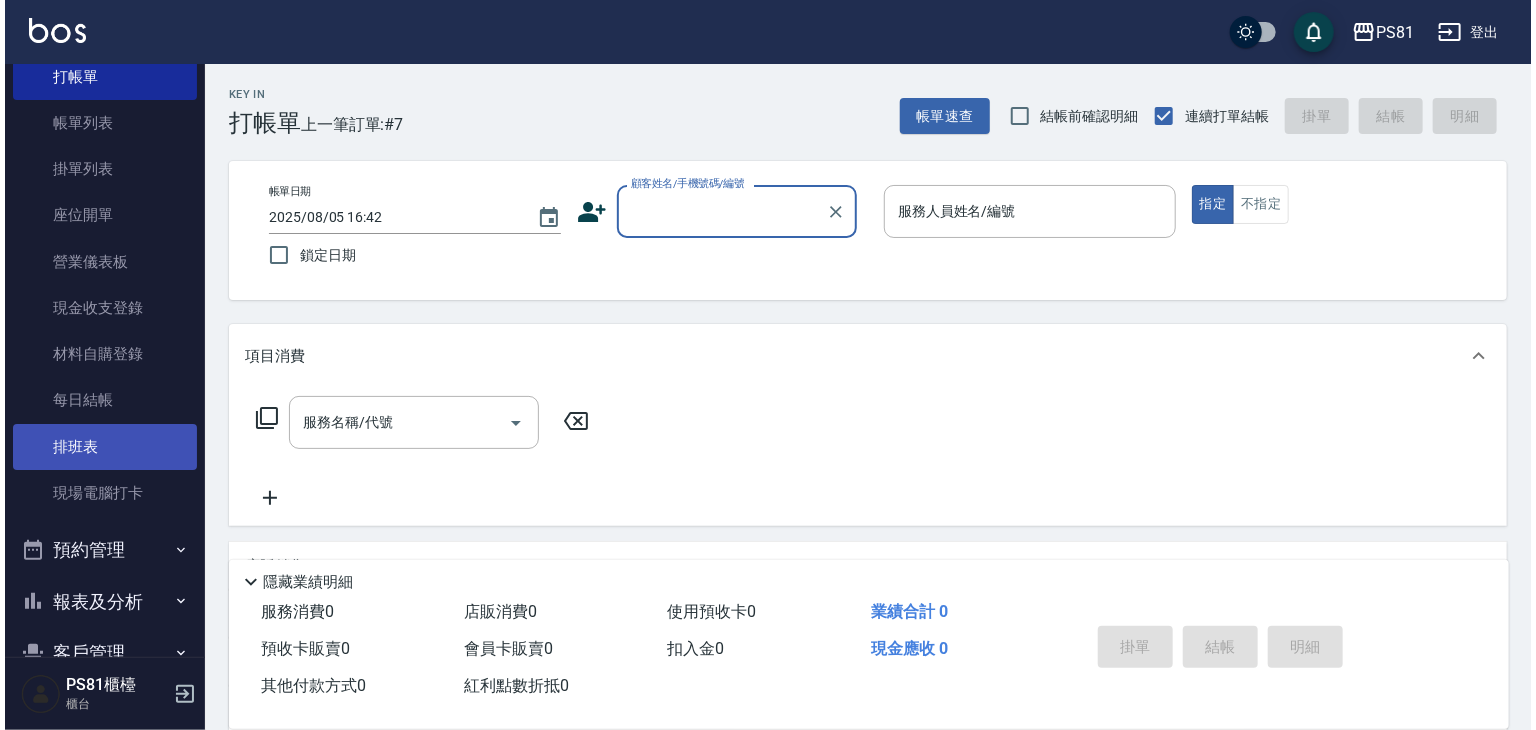 scroll, scrollTop: 0, scrollLeft: 0, axis: both 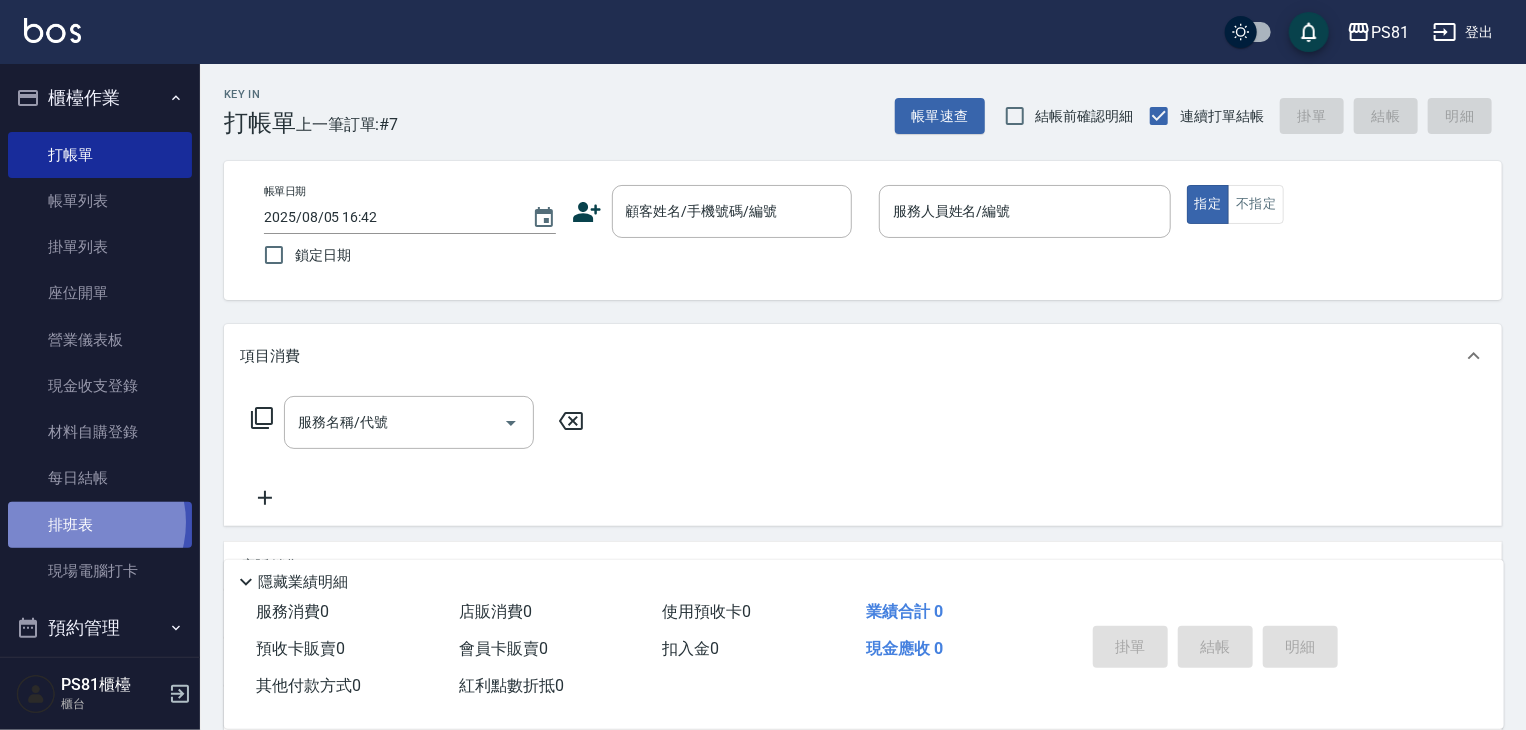 click on "排班表" at bounding box center (100, 525) 